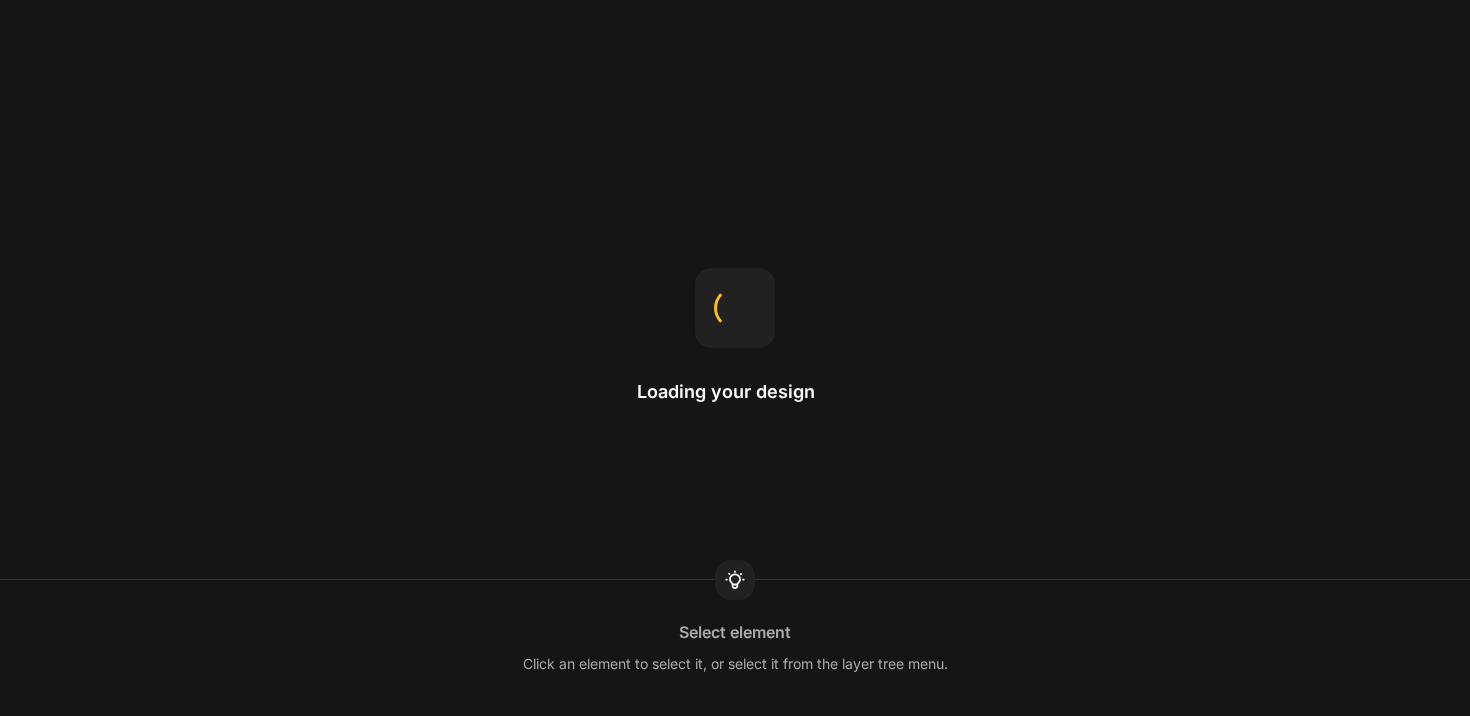 scroll, scrollTop: 0, scrollLeft: 0, axis: both 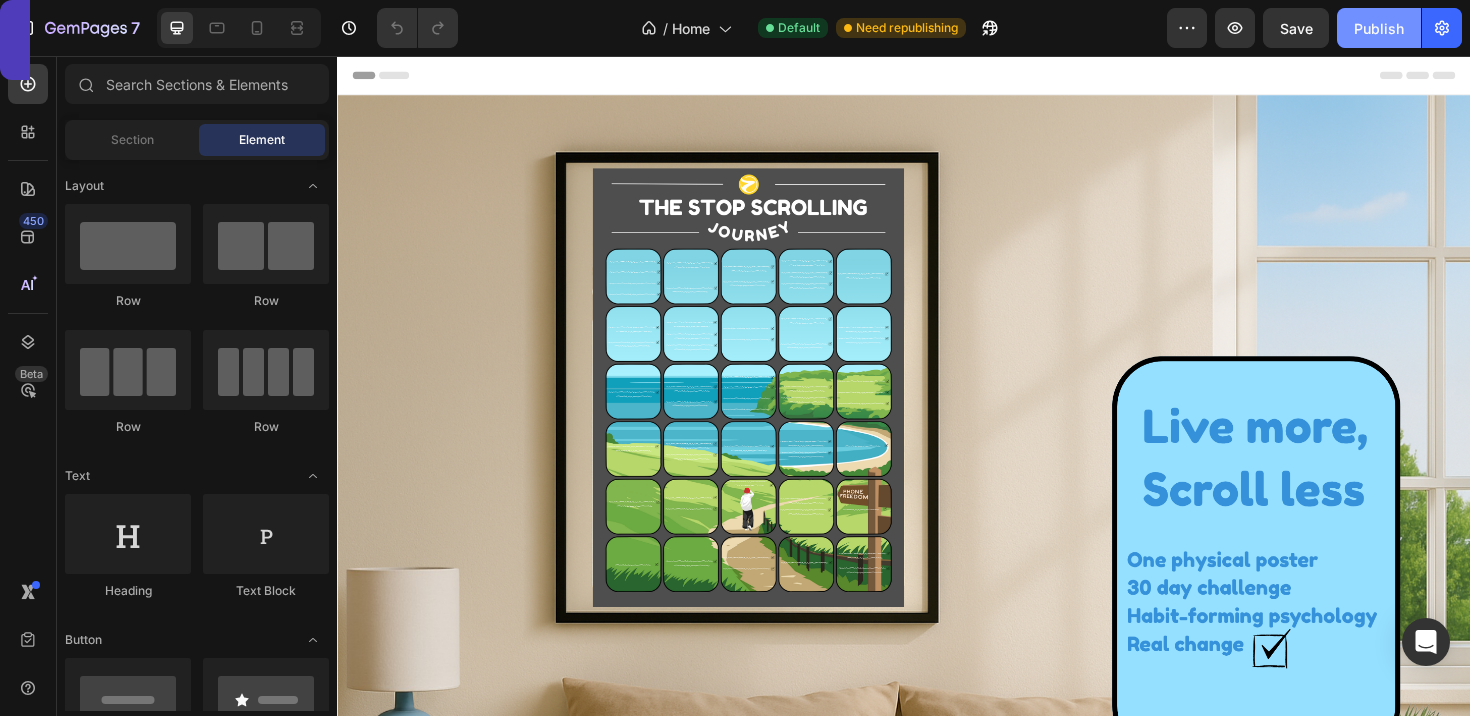 click on "Publish" at bounding box center [1379, 28] 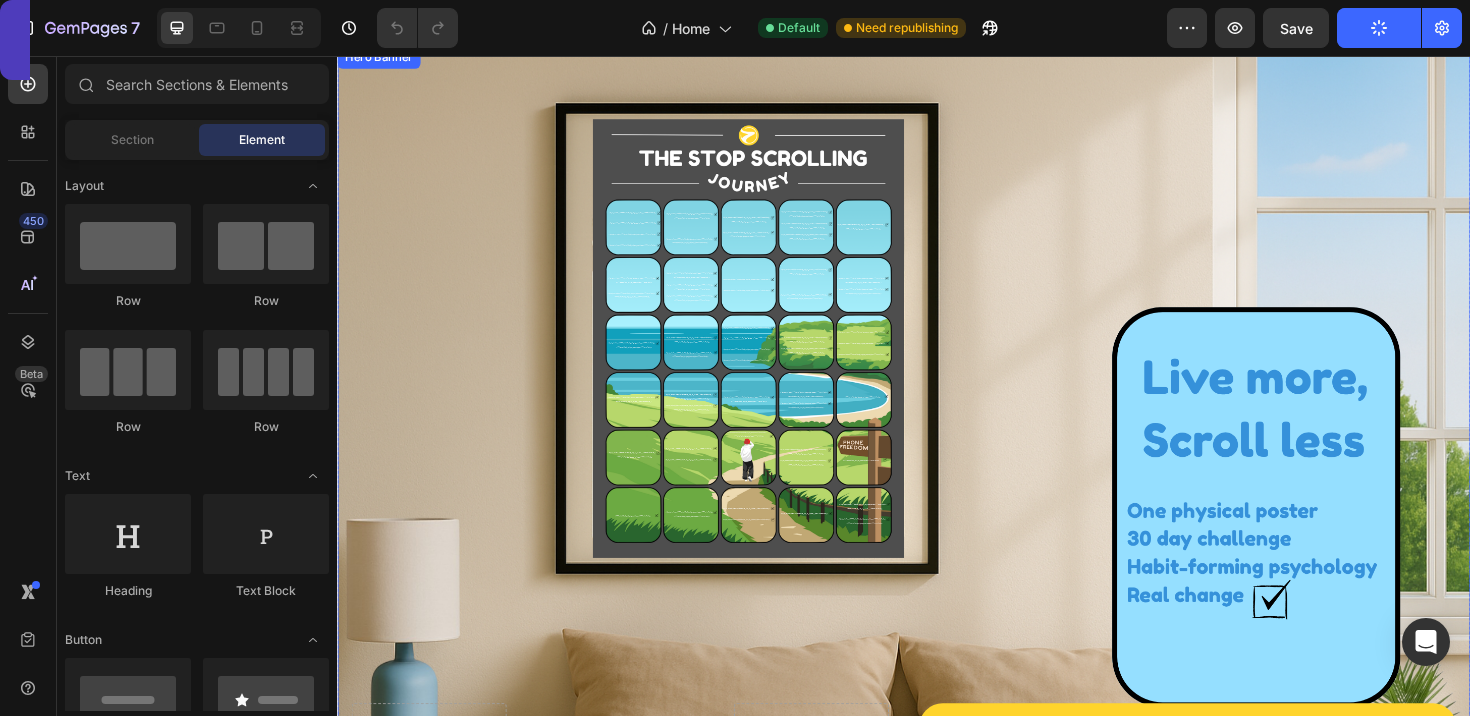 scroll, scrollTop: 0, scrollLeft: 0, axis: both 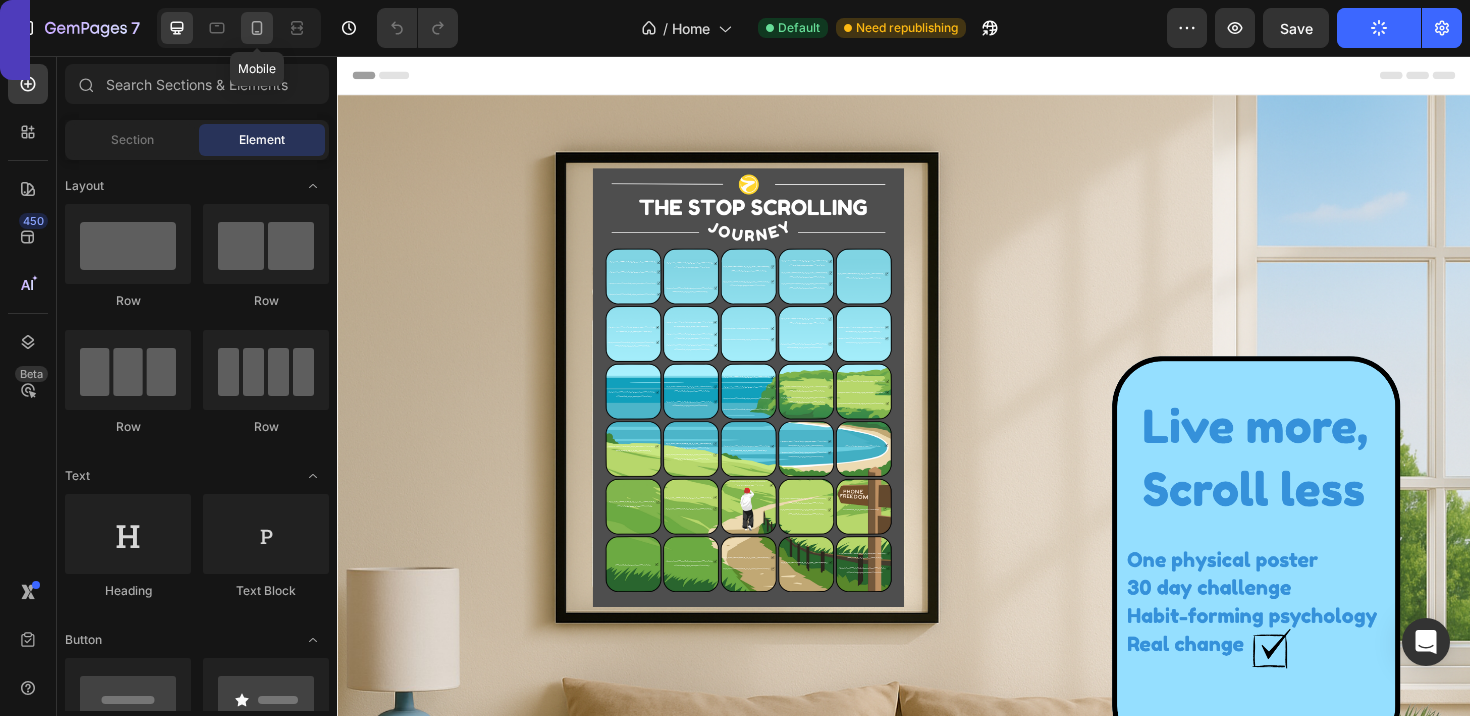 click 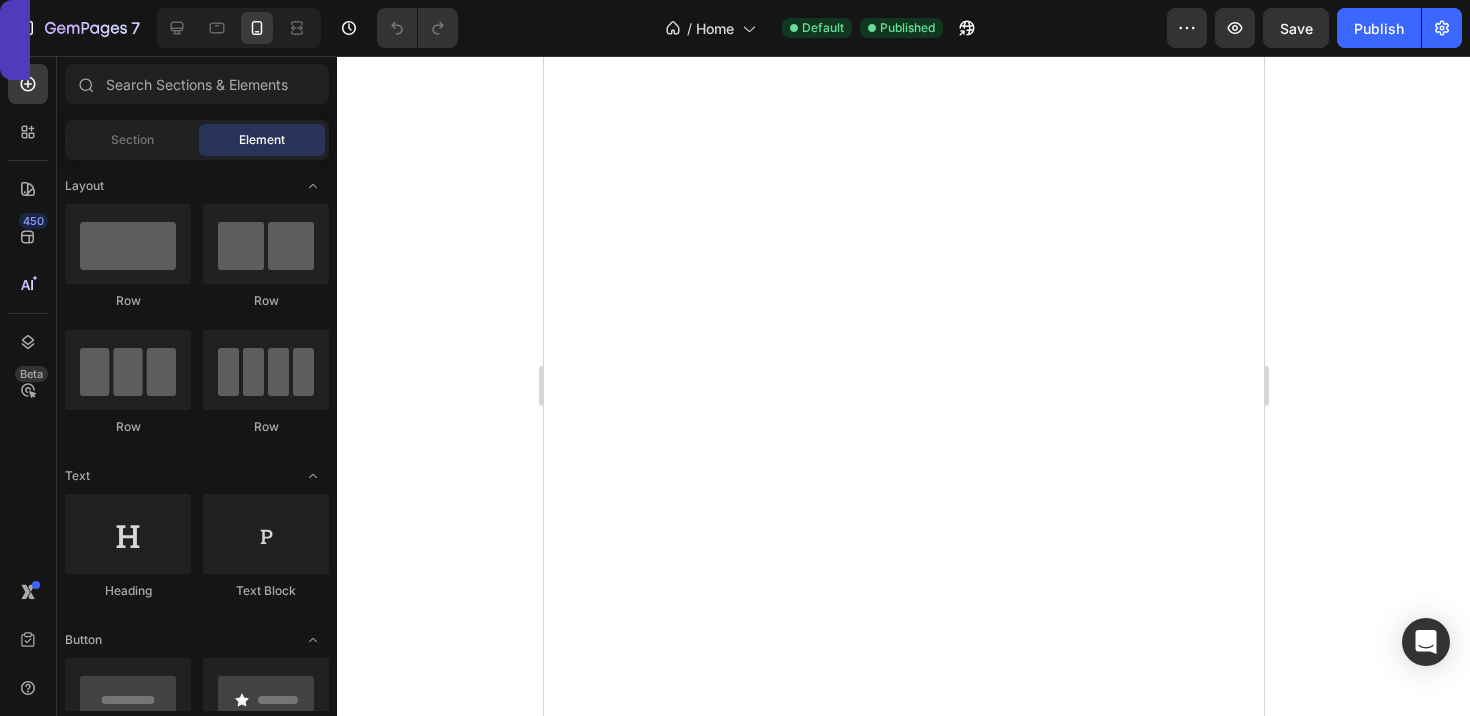scroll, scrollTop: 2784, scrollLeft: 0, axis: vertical 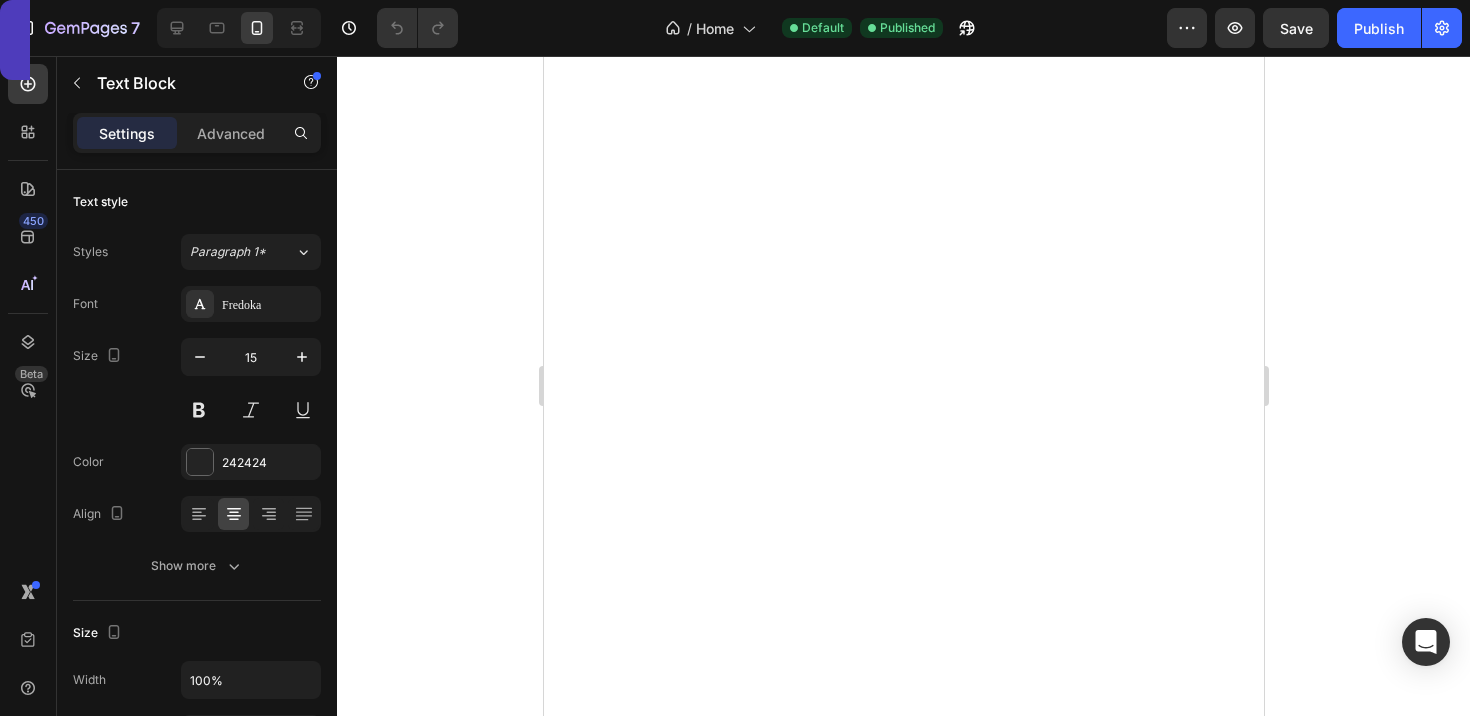 click on "Reach ‘Phone Freedom’" at bounding box center [758, -682] 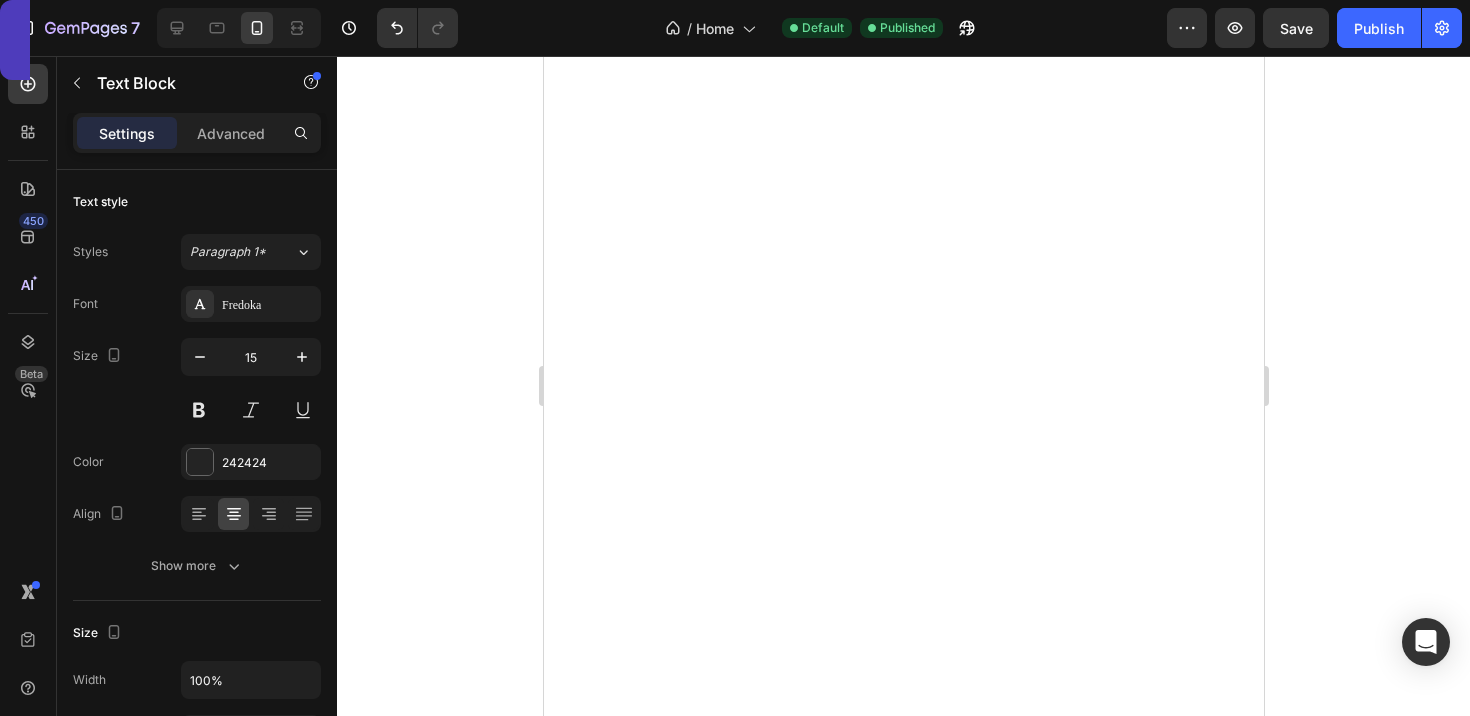 click on "Reach ‘Phone Freedom" at bounding box center (758, -682) 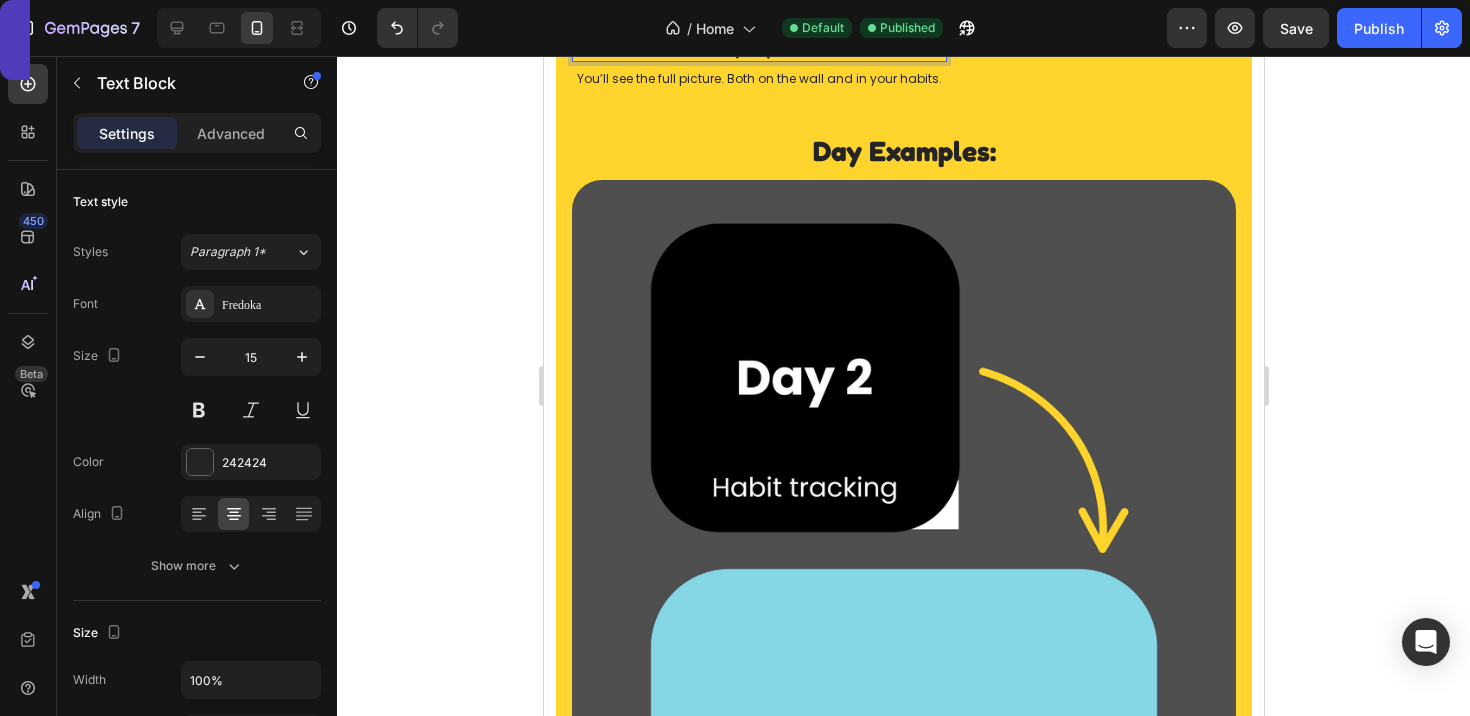 scroll, scrollTop: 1980, scrollLeft: 0, axis: vertical 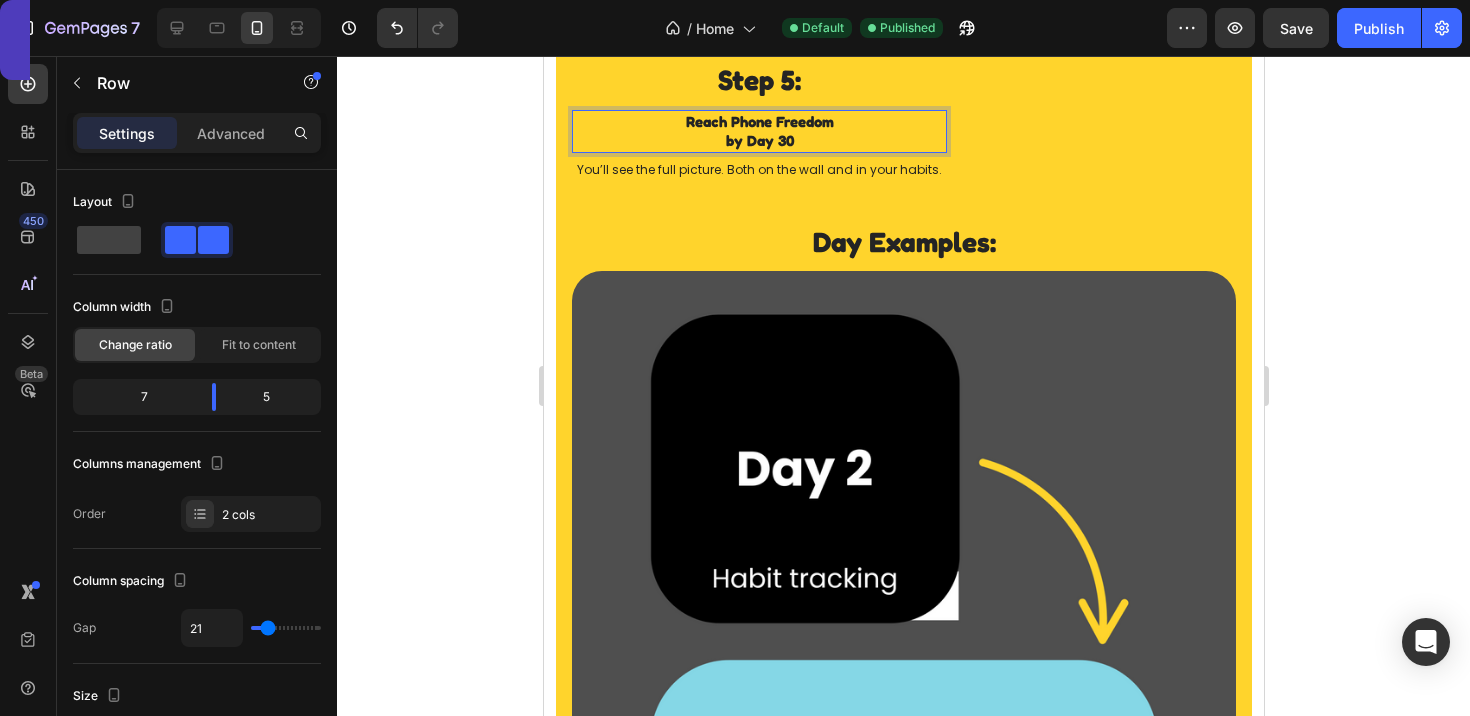 click on "Step 3: Text Block Peel one square each day Text Block Follow the days in order. Each day builds on the last, helping you scroll less and feel better. Text Block" at bounding box center (758, -283) 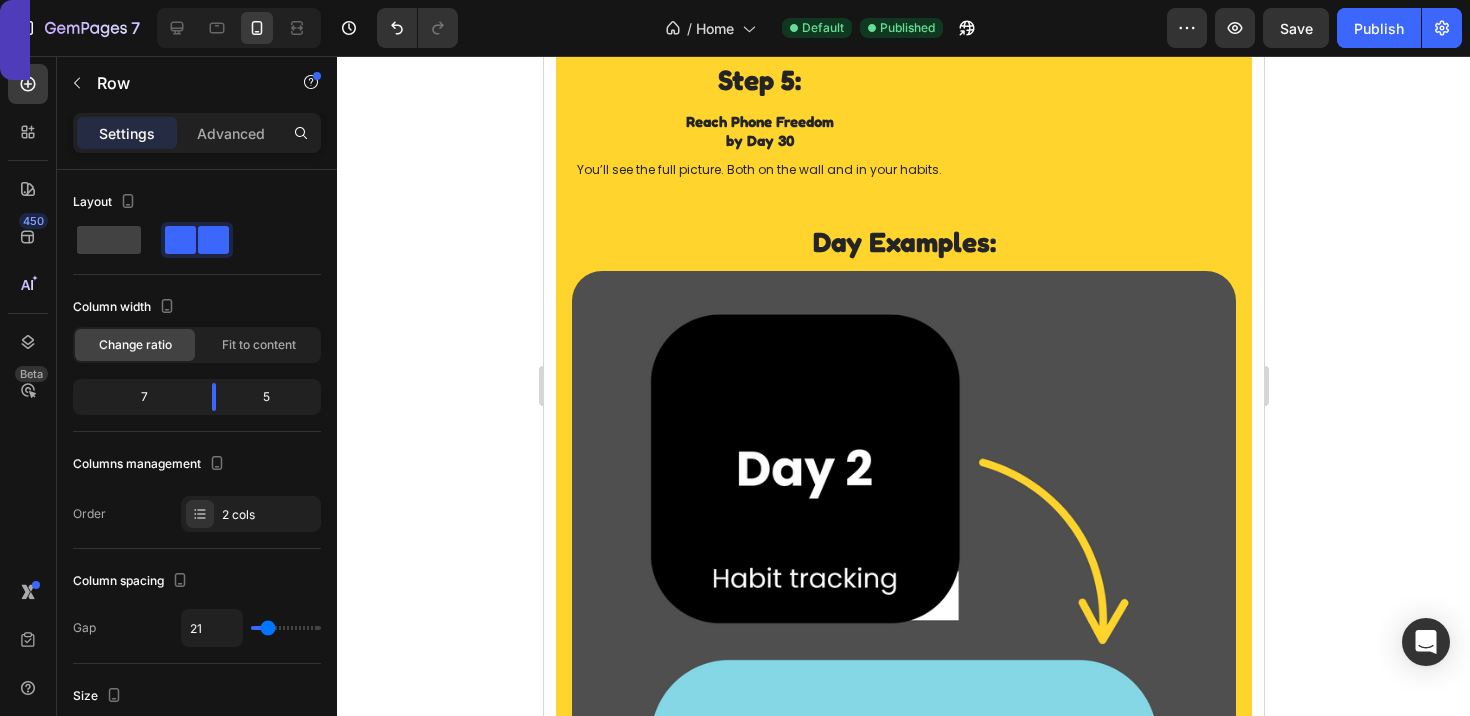 click on "Peel one square each day" at bounding box center [758, -271] 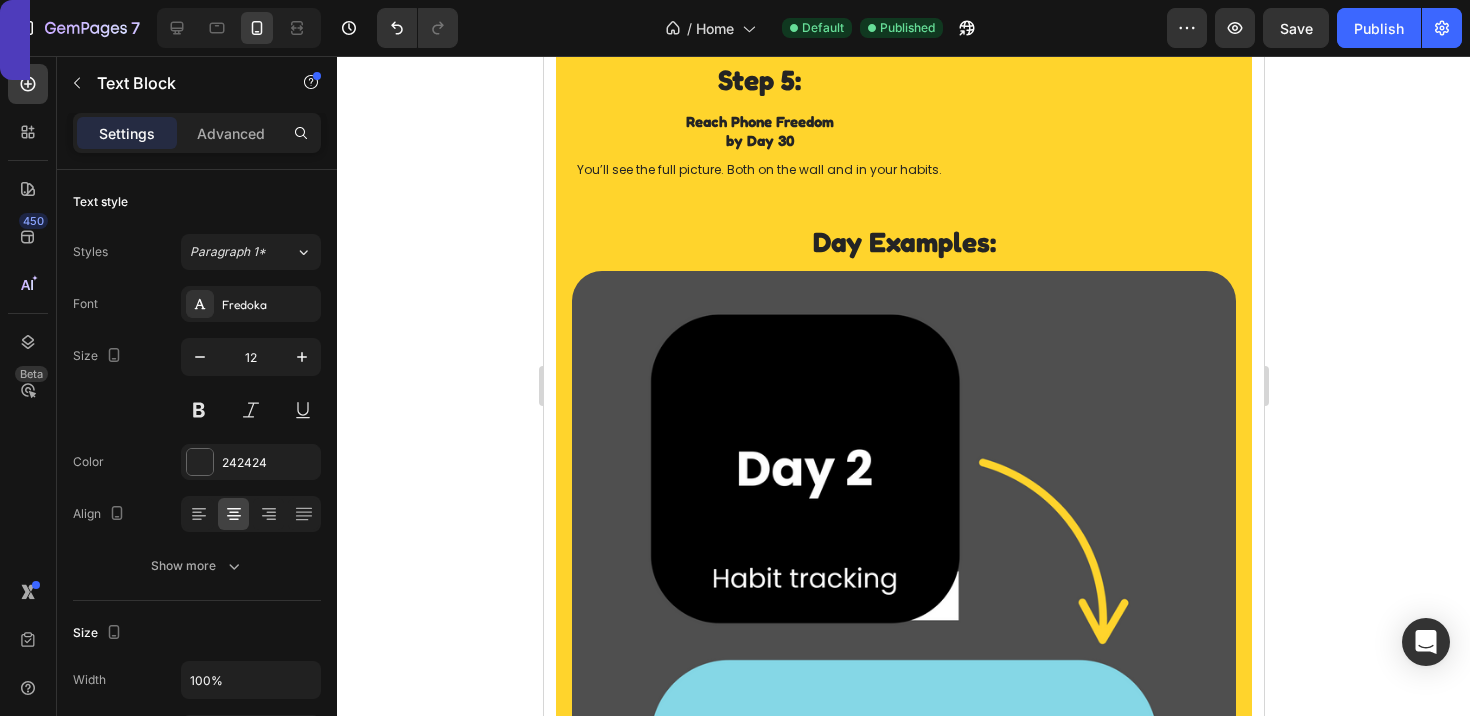 click on "Peel one square each day" at bounding box center [758, -271] 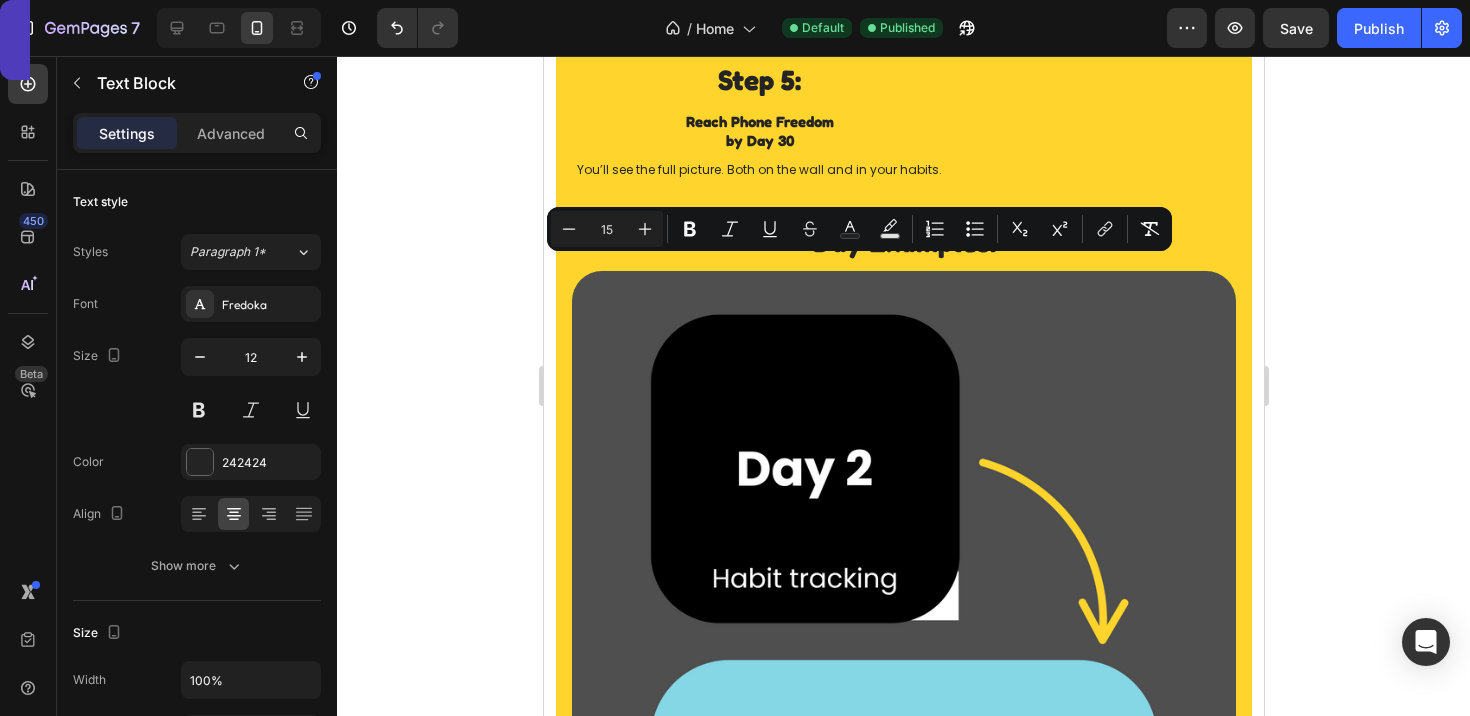 click on "Peel one square each day" at bounding box center (758, -271) 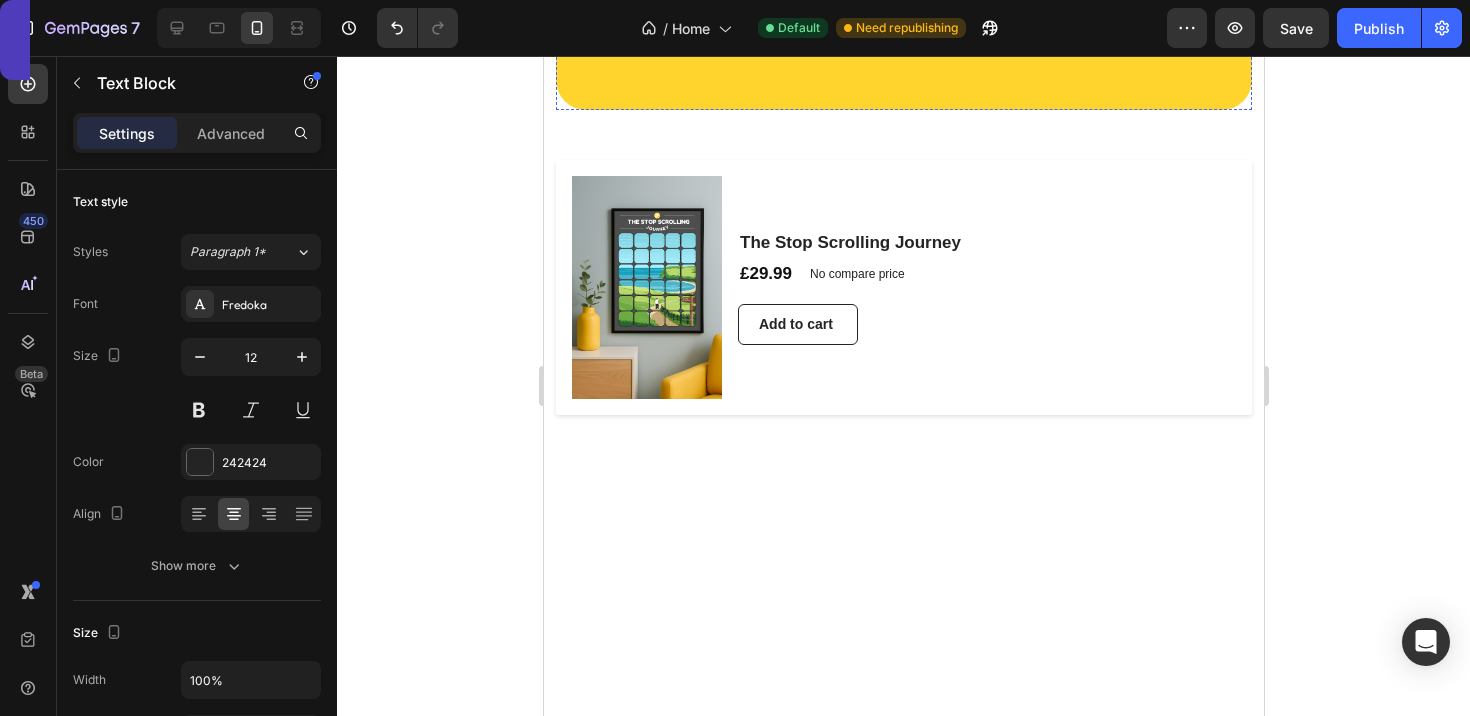 scroll, scrollTop: 3276, scrollLeft: 0, axis: vertical 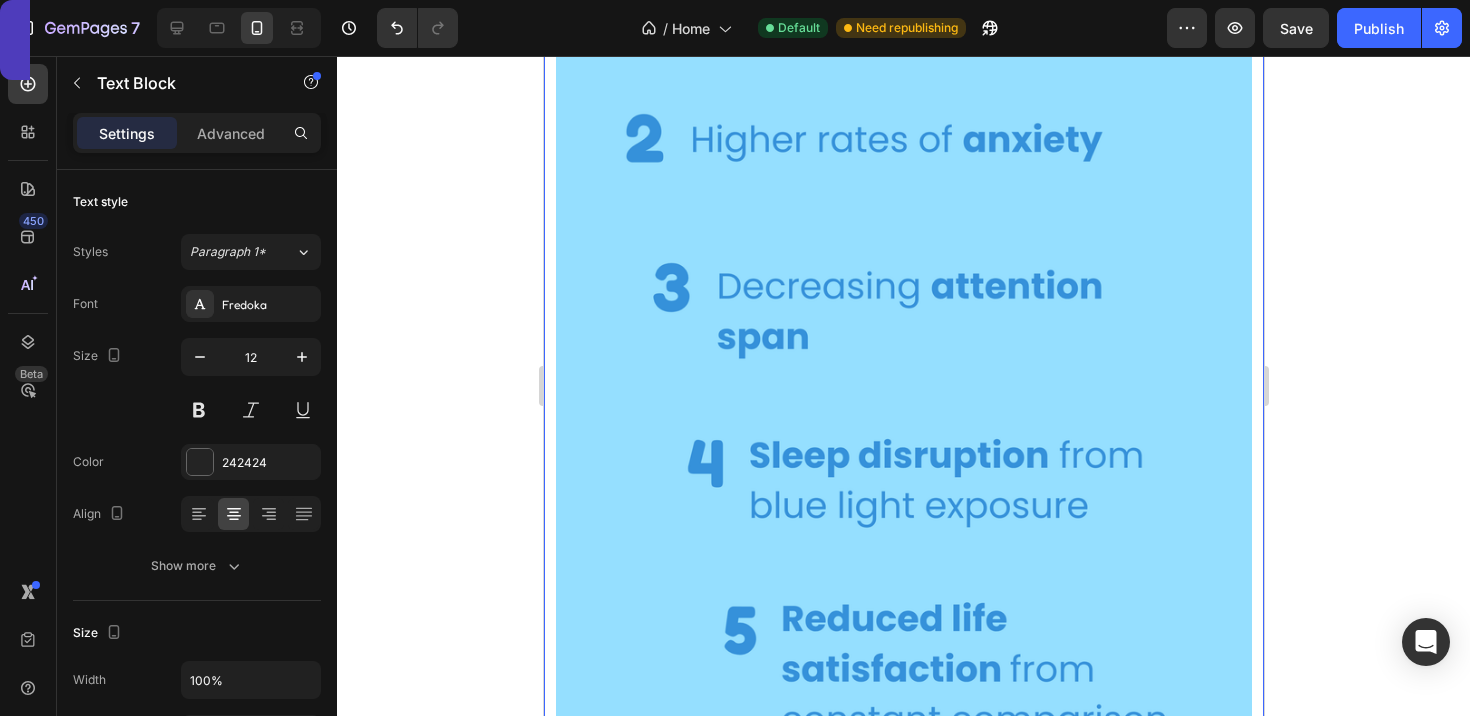 click at bounding box center [903, 318] 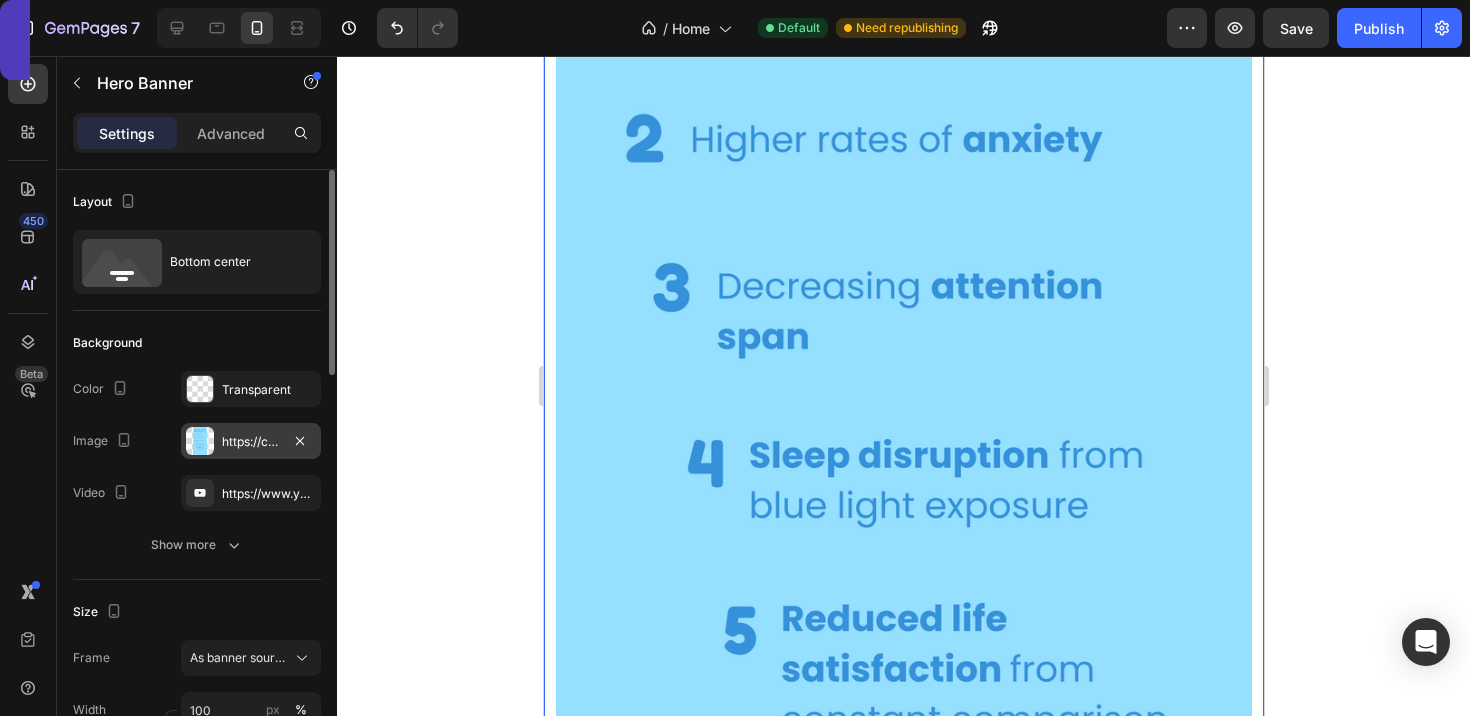 click on "https://cdn.shopify.com/s/files/1/0916/6857/8684/files/gempages_570851522548597575-931c0131-1ca2-41b9-ab13-1365063c824c.png" at bounding box center (251, 442) 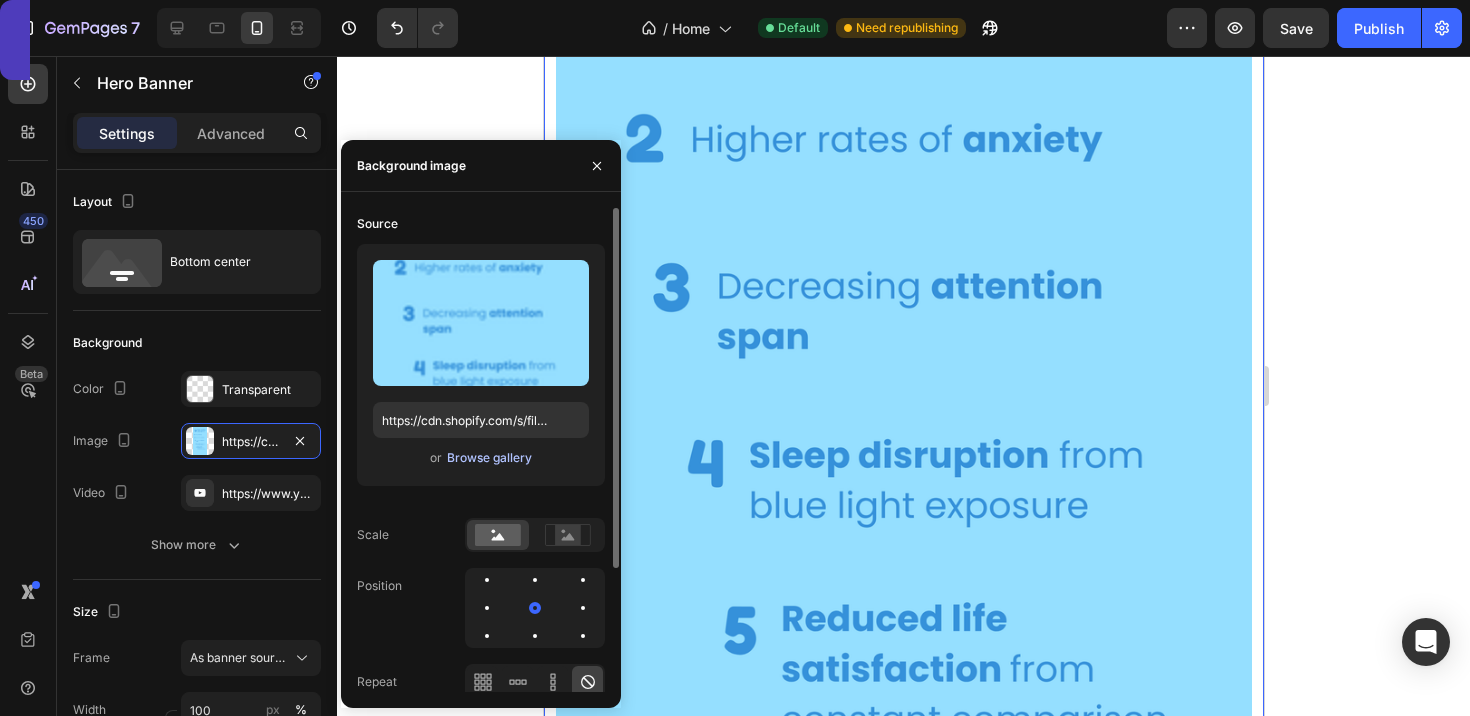click on "Browse gallery" at bounding box center [489, 458] 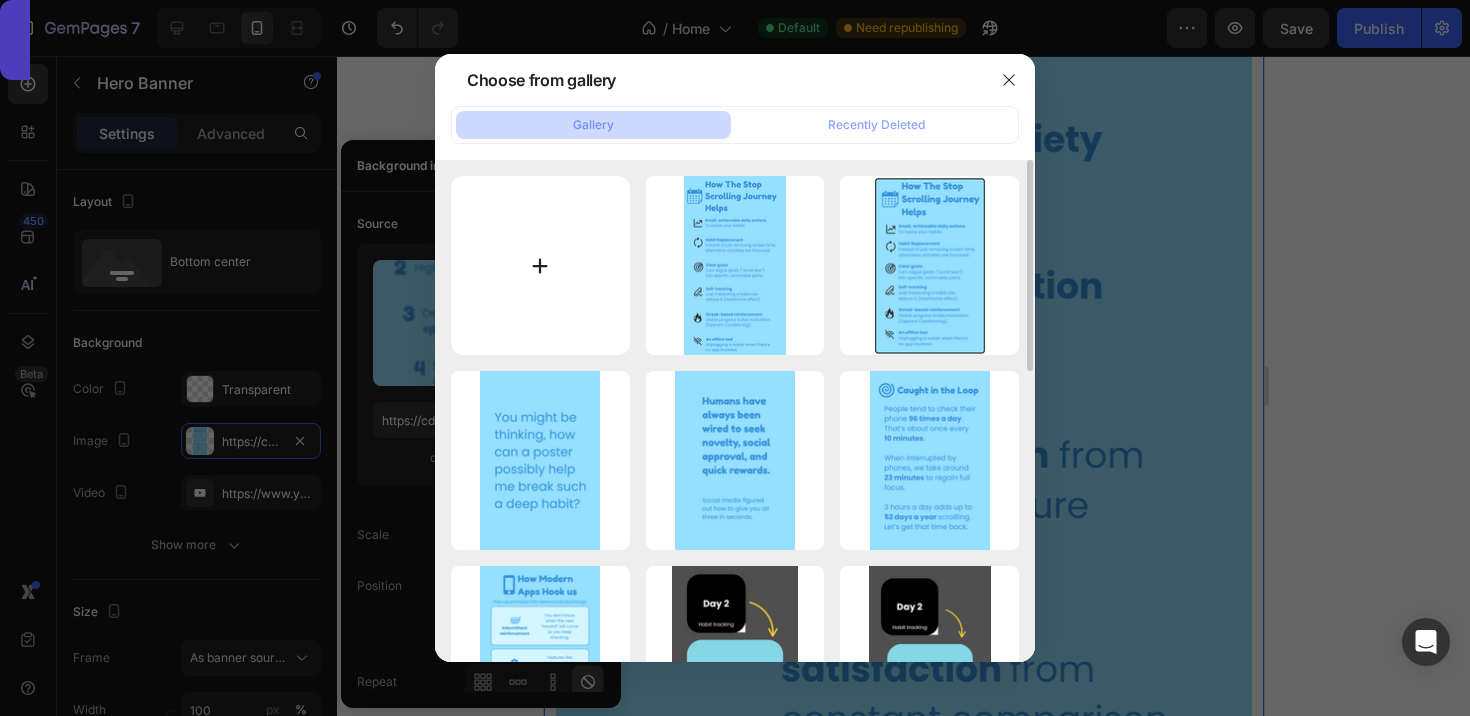 click at bounding box center [540, 265] 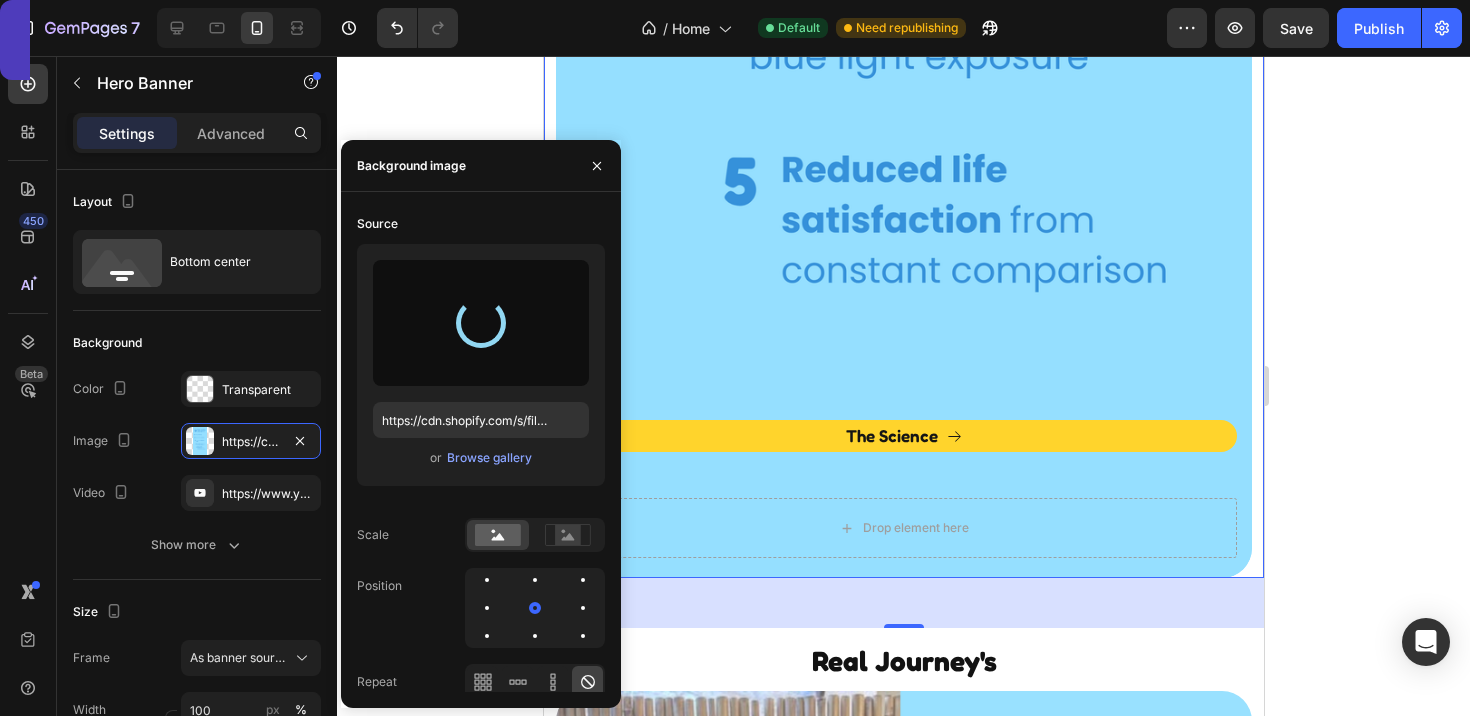 scroll, scrollTop: 5878, scrollLeft: 0, axis: vertical 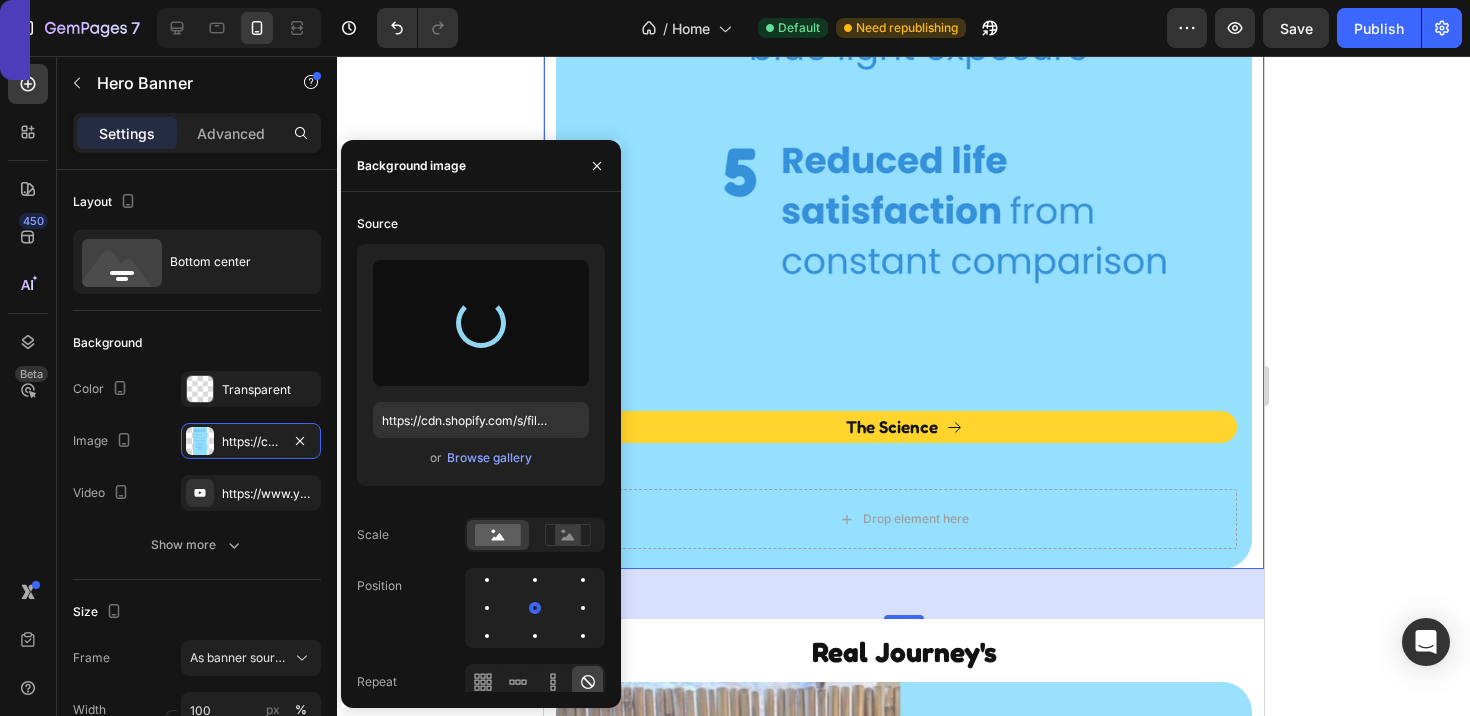 type on "https://cdn.shopify.com/s/files/1/0916/6857/8684/files/gempages_570851522548597575-ea9f9443-e51d-49c2-8b58-ac25b060c31a.png" 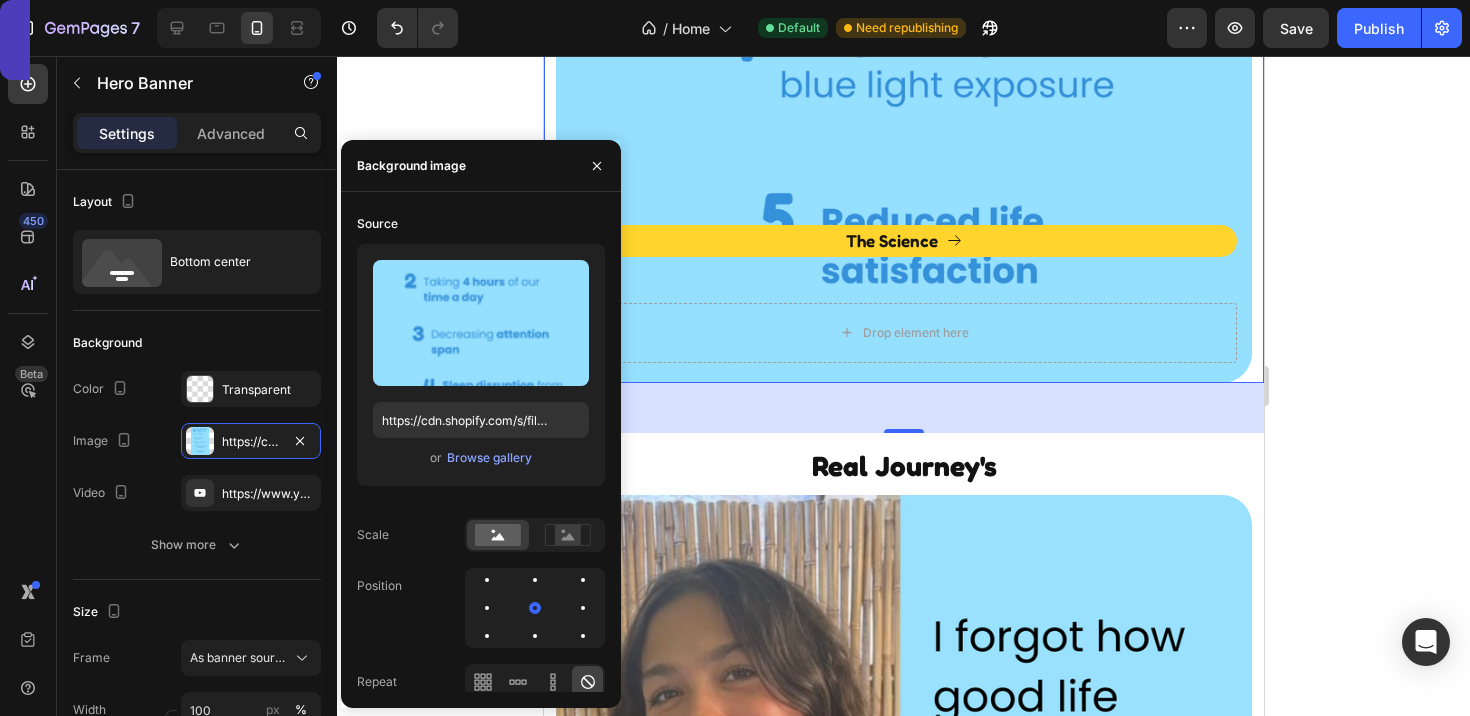 scroll, scrollTop: 5736, scrollLeft: 0, axis: vertical 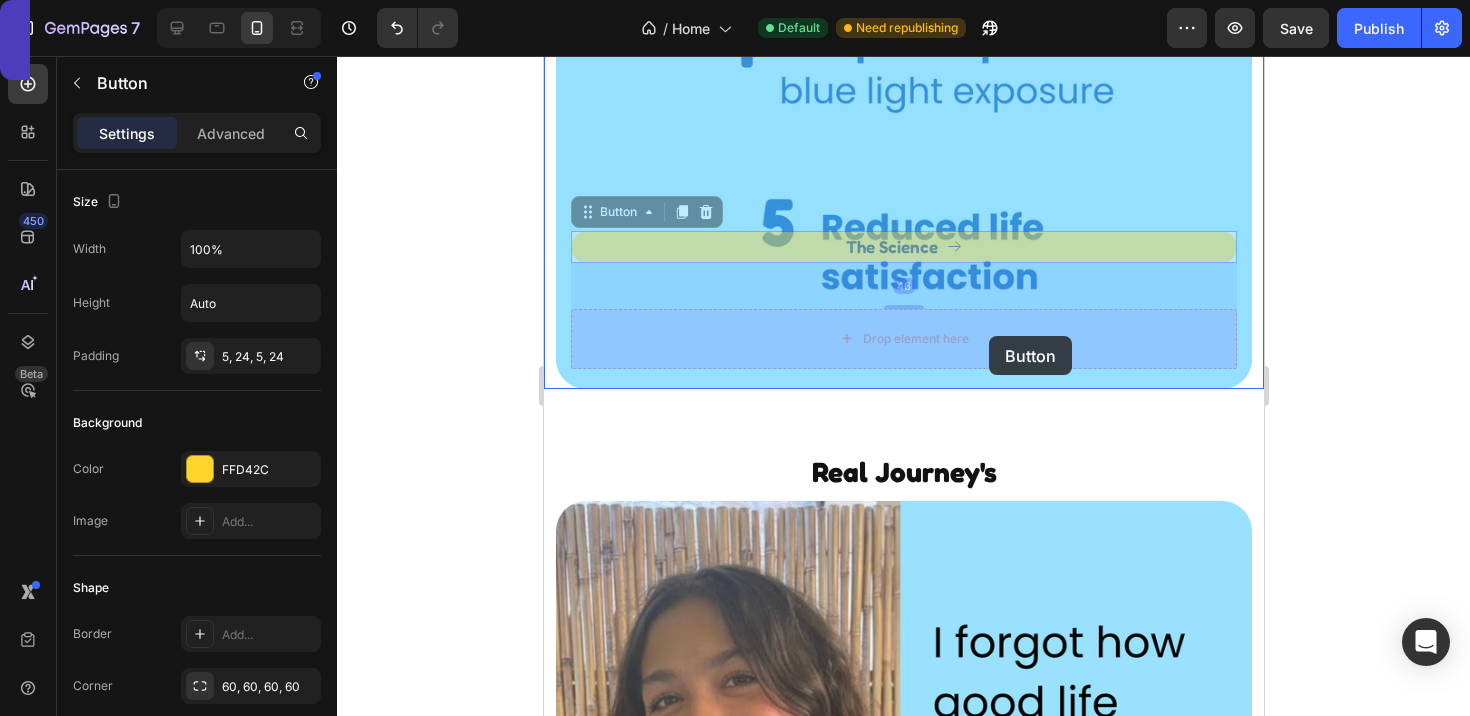 drag, startPoint x: 982, startPoint y: 243, endPoint x: 988, endPoint y: 336, distance: 93.193344 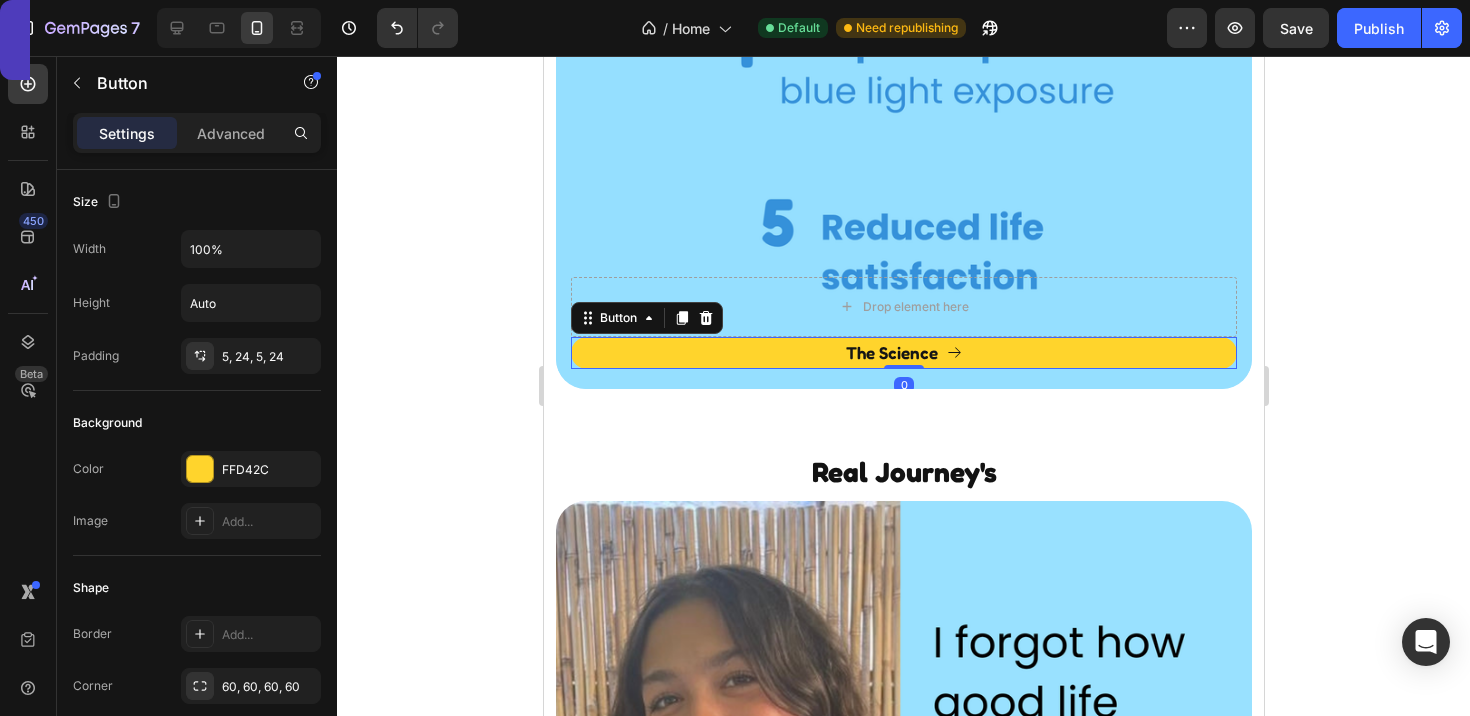 drag, startPoint x: 909, startPoint y: 366, endPoint x: 915, endPoint y: 249, distance: 117.15375 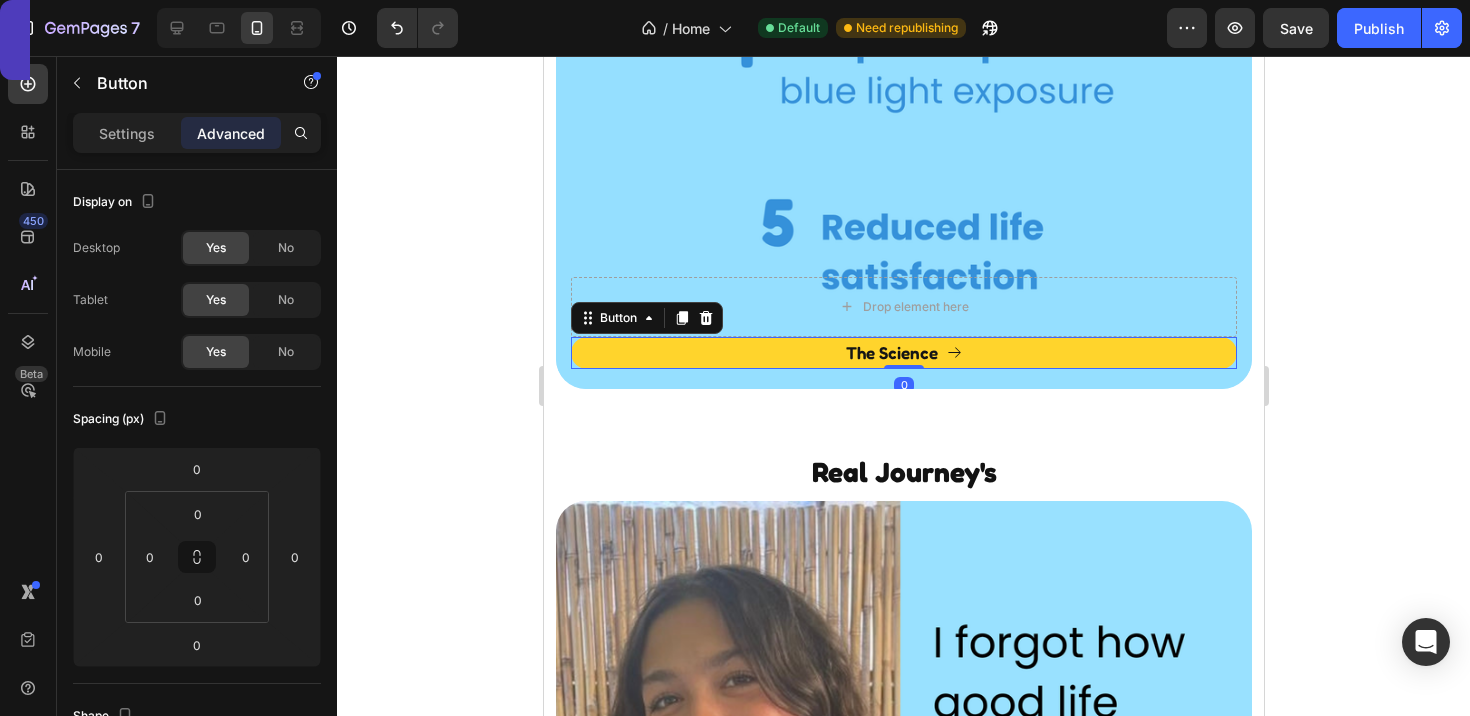 click 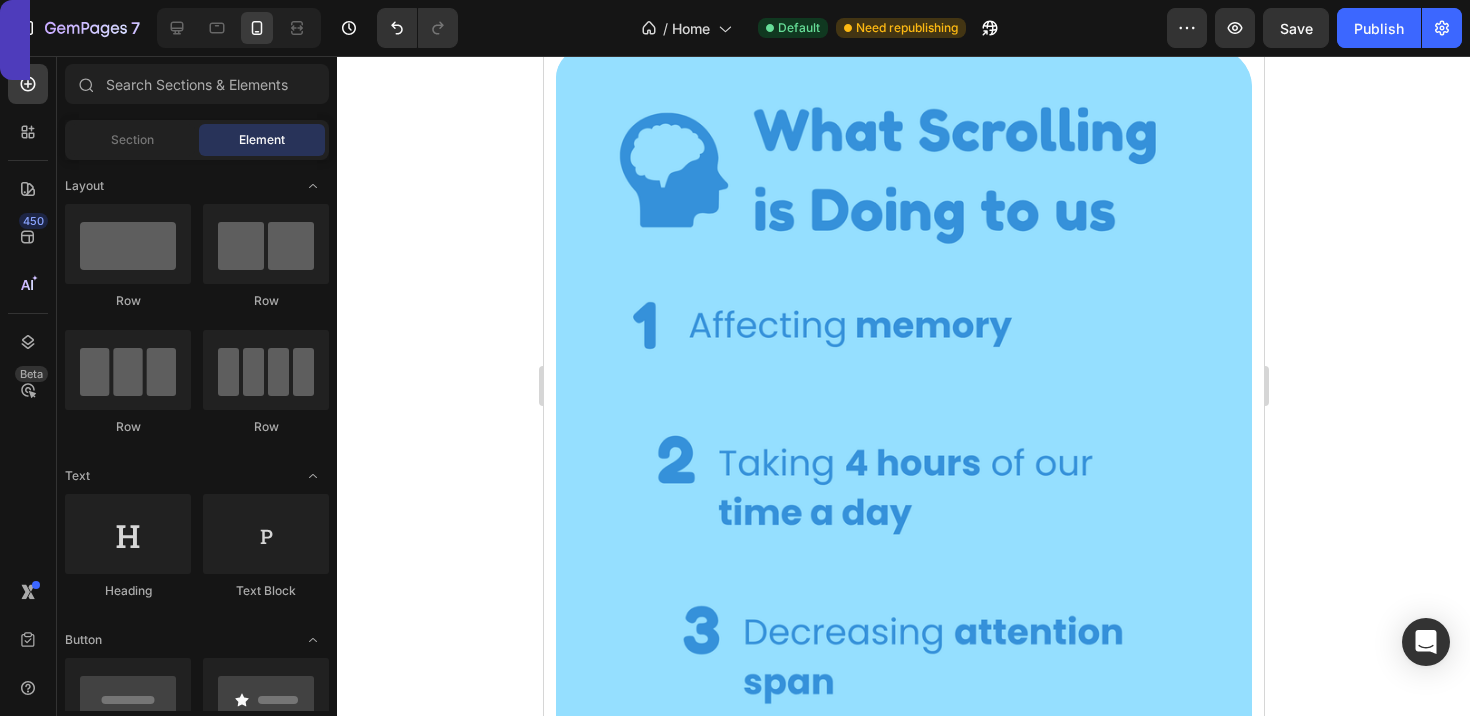 scroll, scrollTop: 4984, scrollLeft: 0, axis: vertical 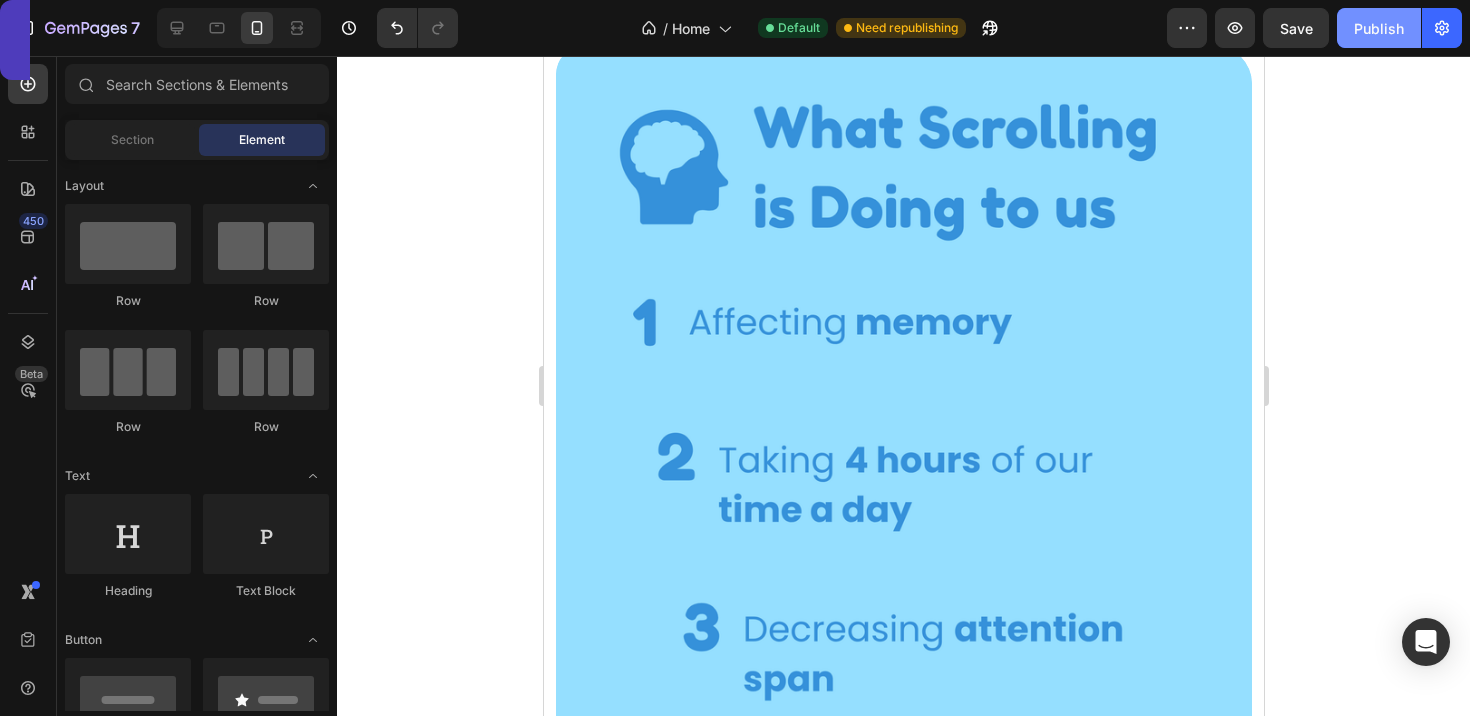 click on "Publish" 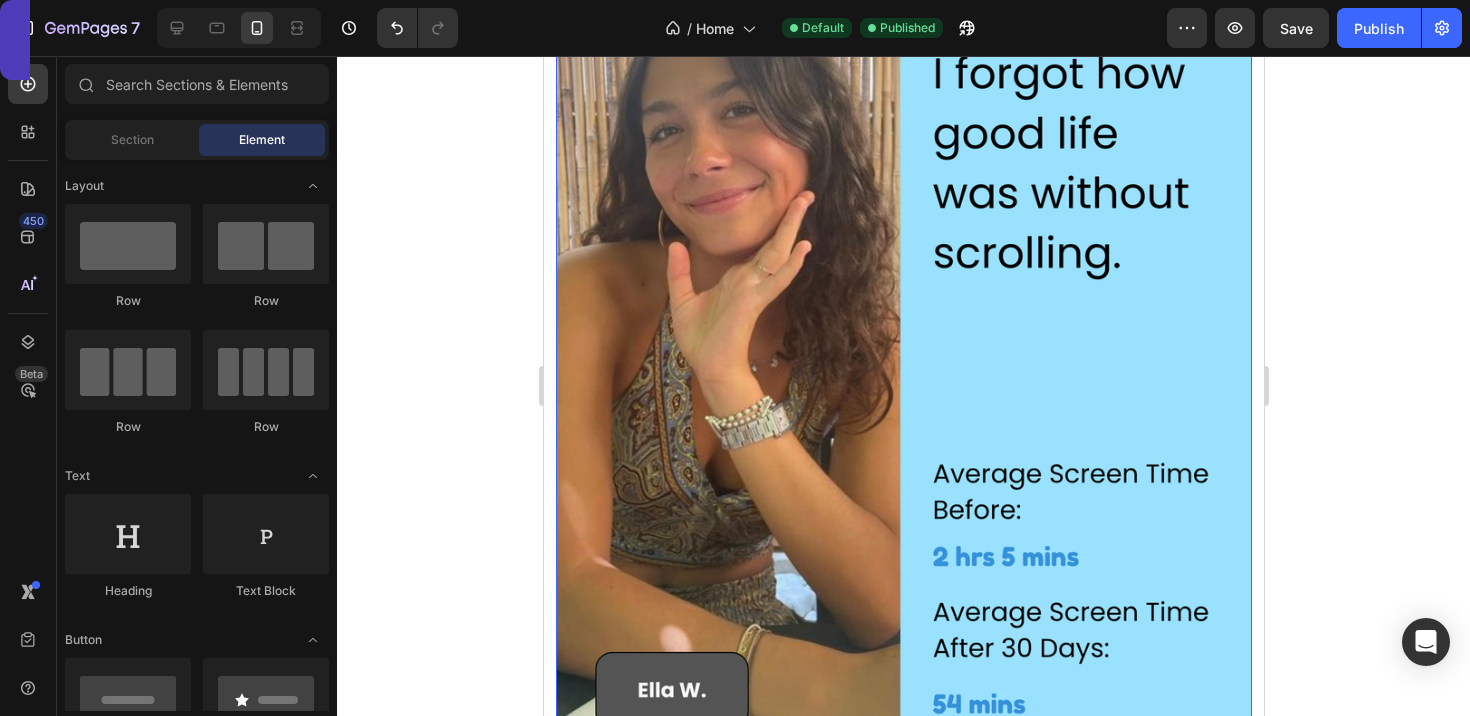 scroll, scrollTop: 6294, scrollLeft: 0, axis: vertical 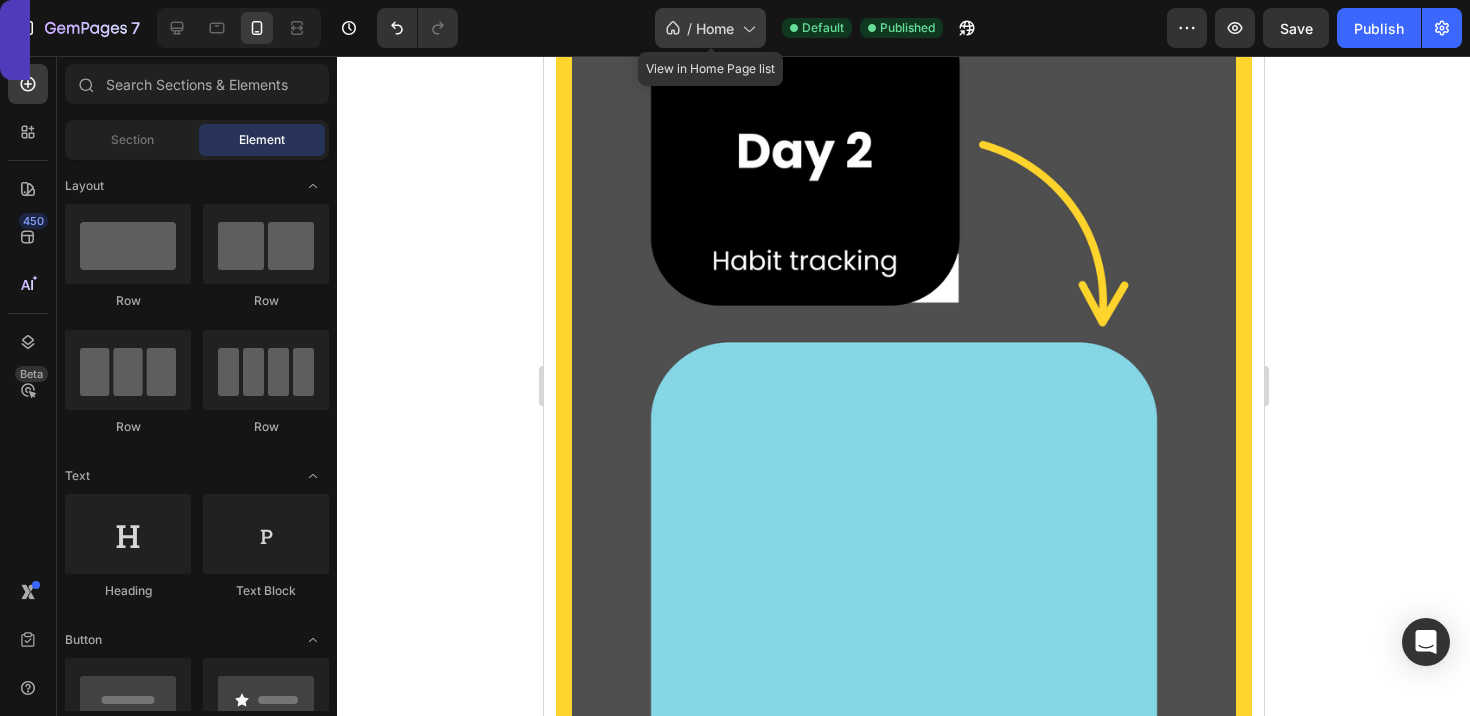 click on "/  Home" 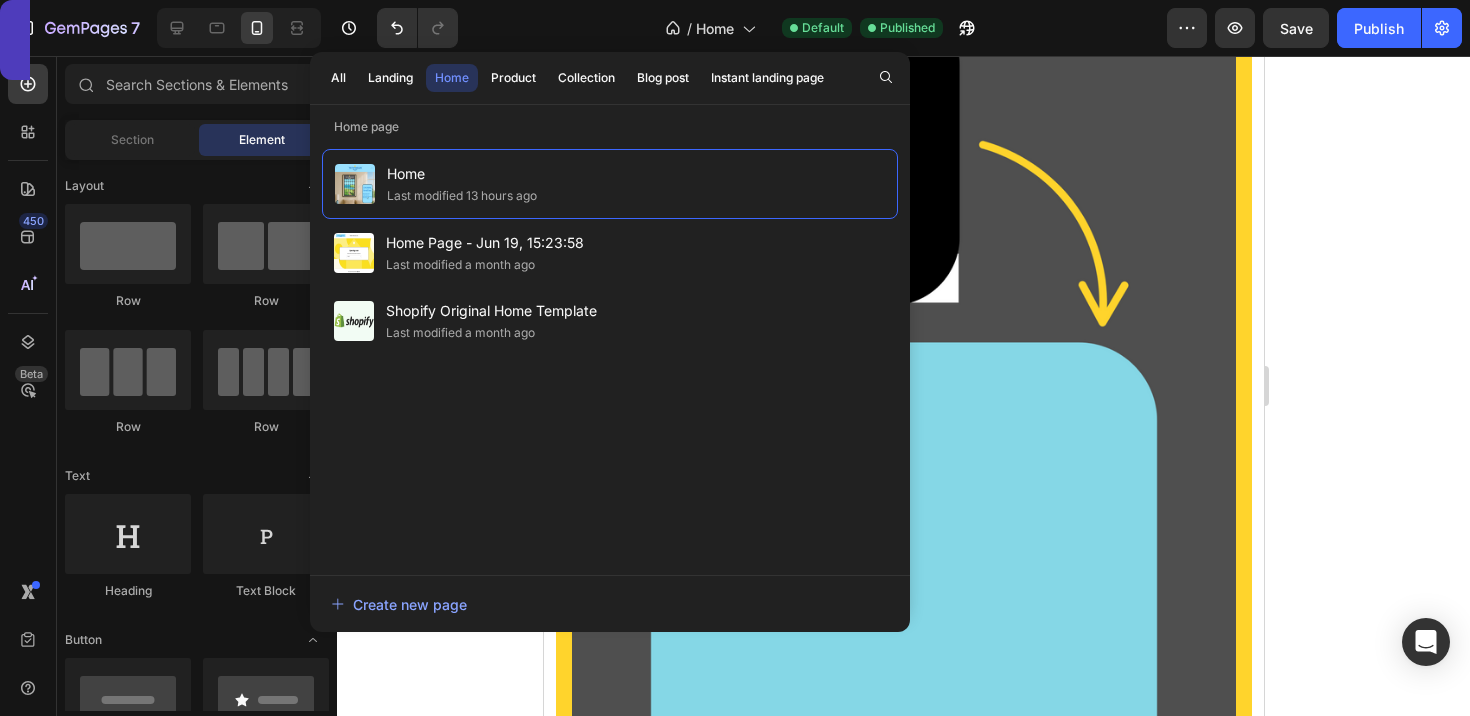 click on "All Landing Home Product Collection Blog post Instant landing page" at bounding box center (577, 78) 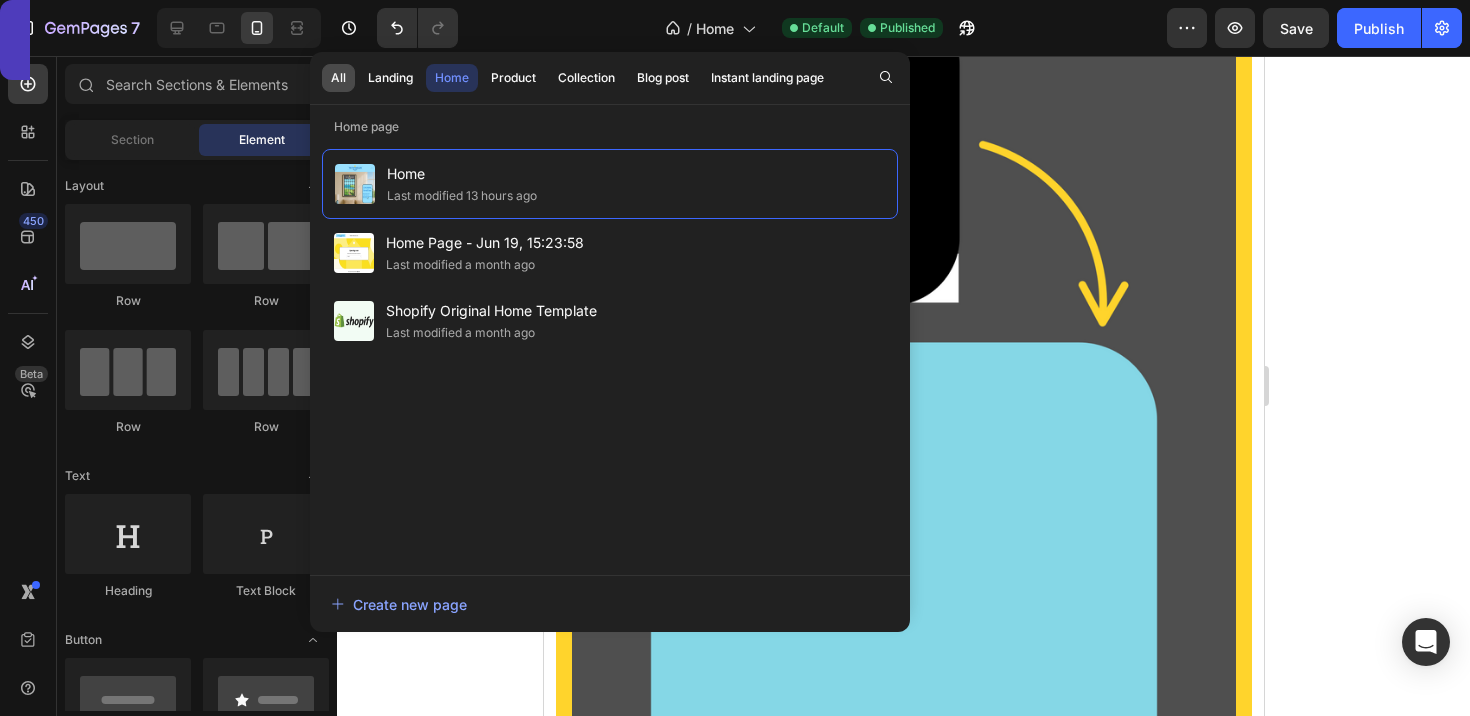 click on "All" at bounding box center [338, 78] 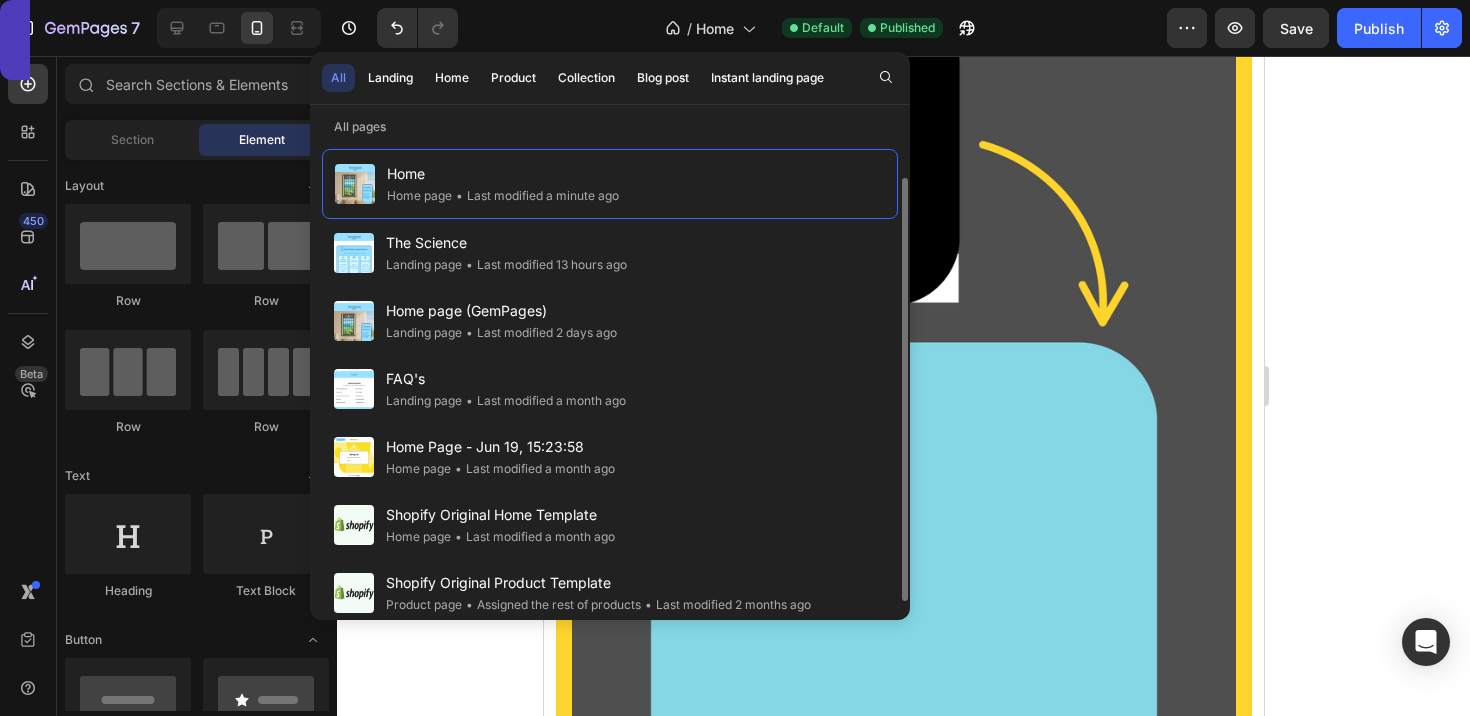 scroll, scrollTop: 72, scrollLeft: 0, axis: vertical 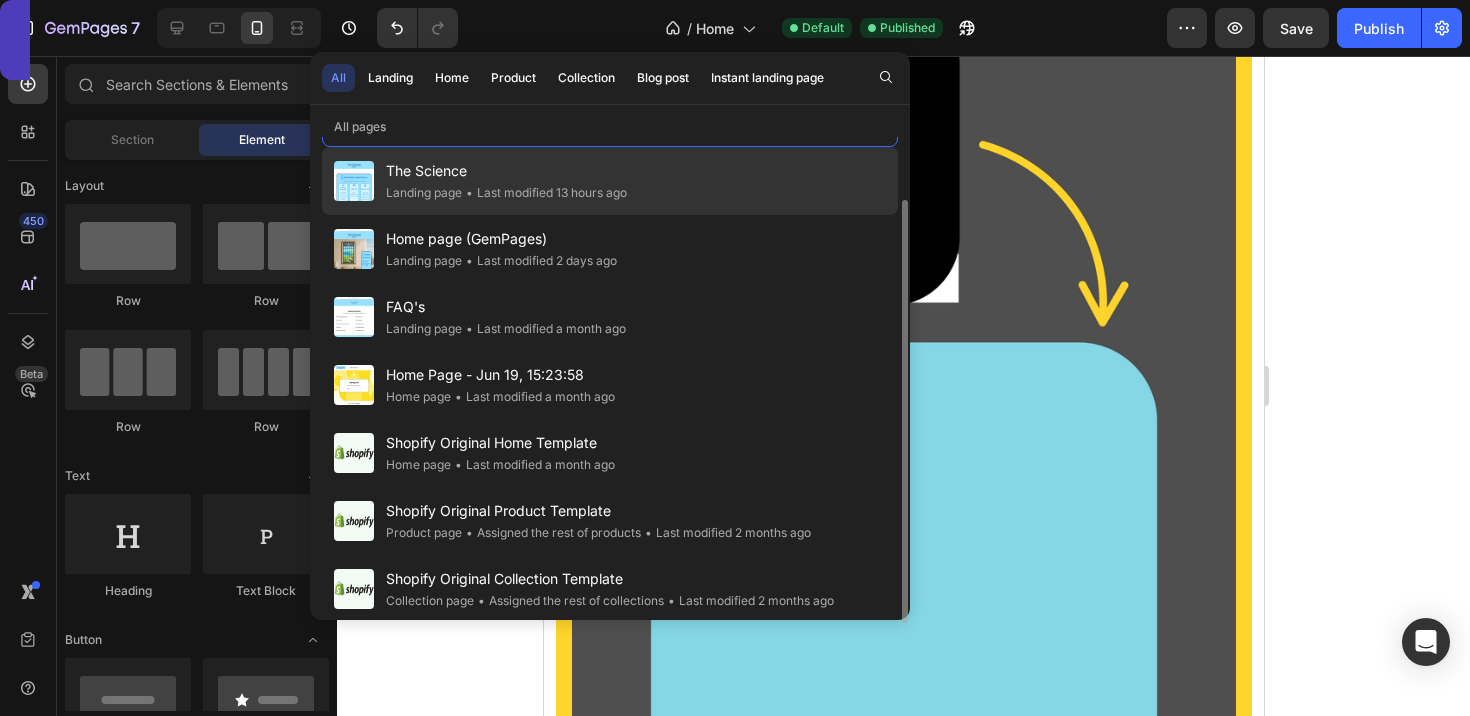 click on "The Science Landing page • Last modified 13 hours ago" 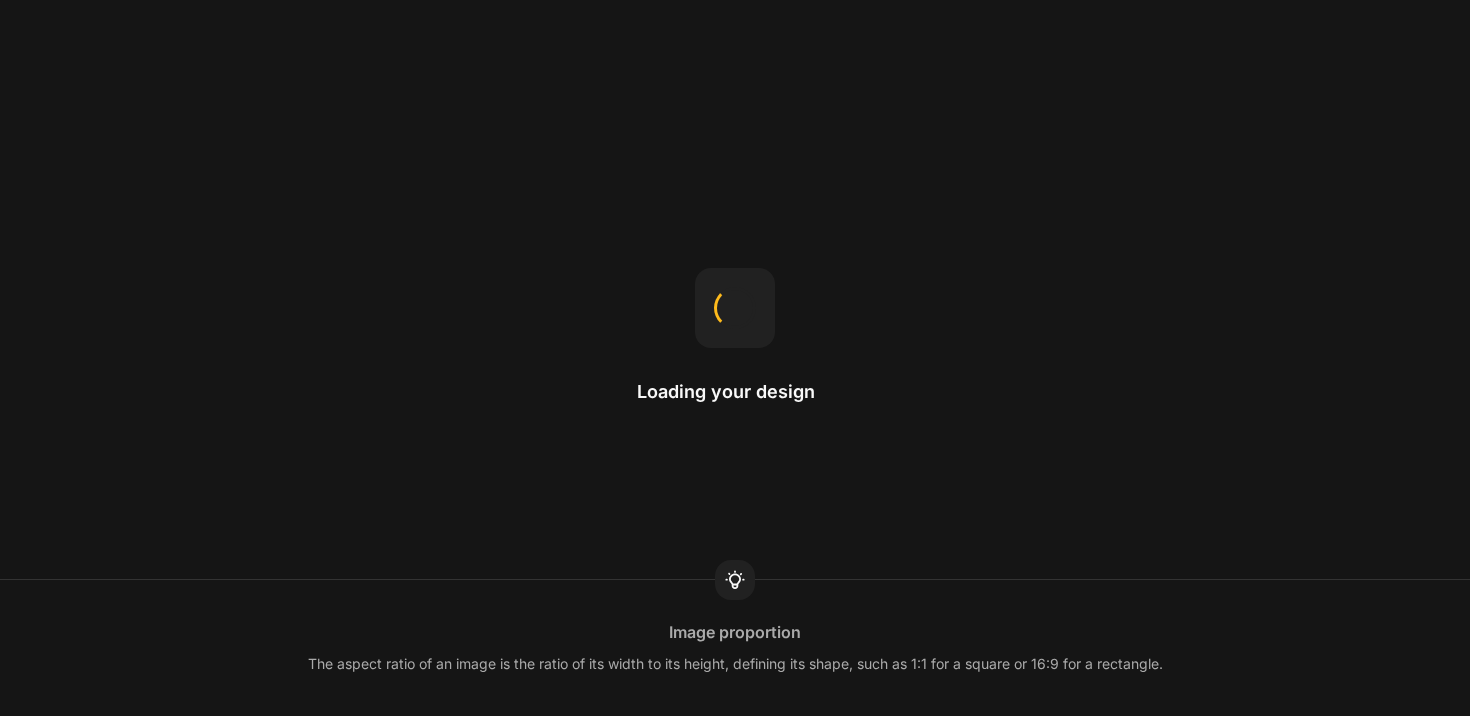 scroll, scrollTop: 0, scrollLeft: 0, axis: both 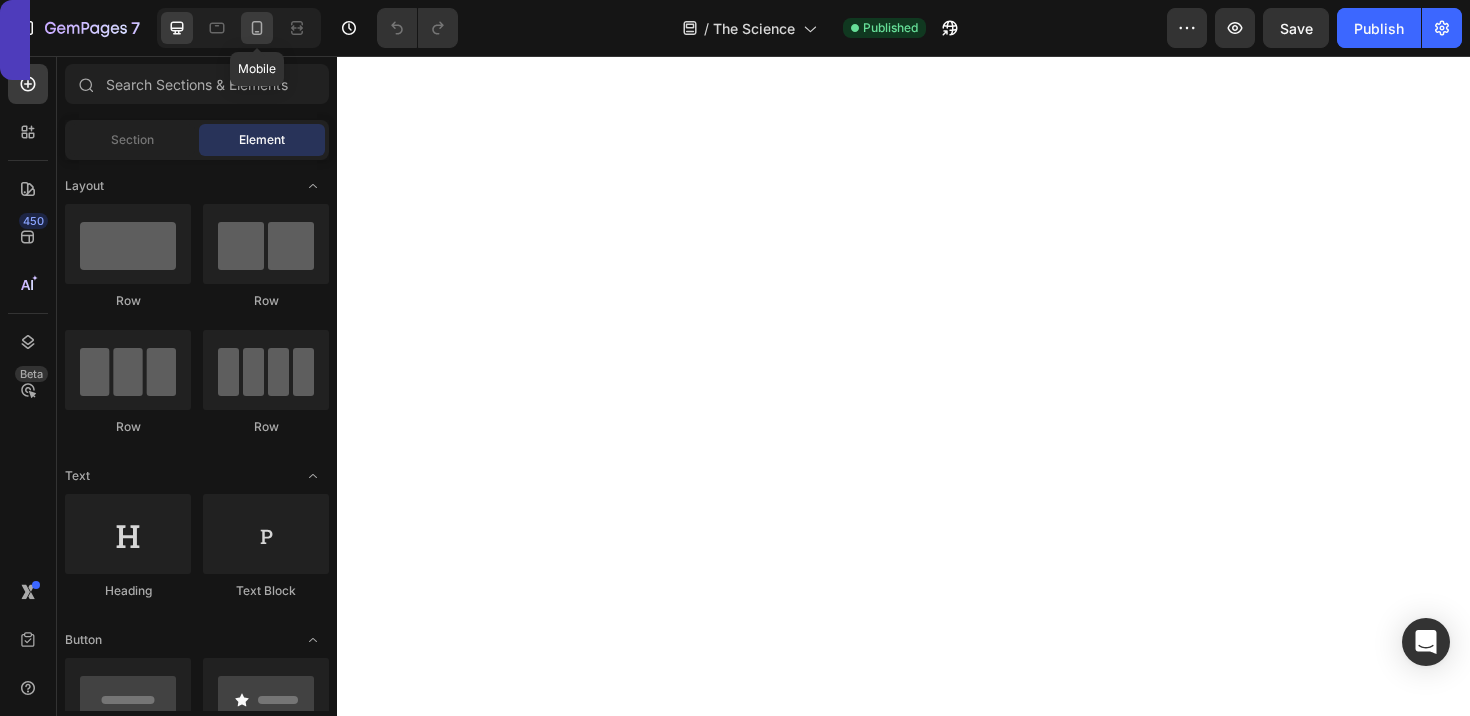 click 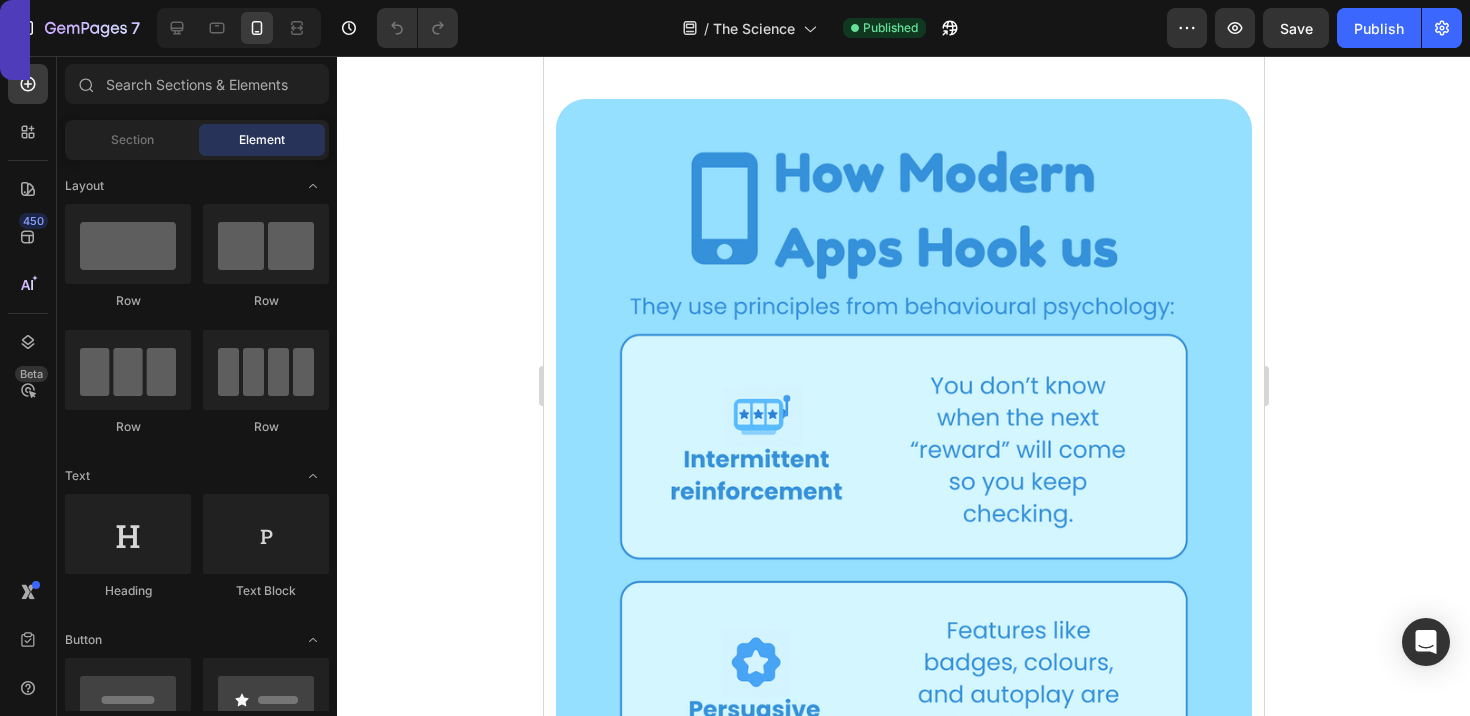 scroll, scrollTop: 0, scrollLeft: 0, axis: both 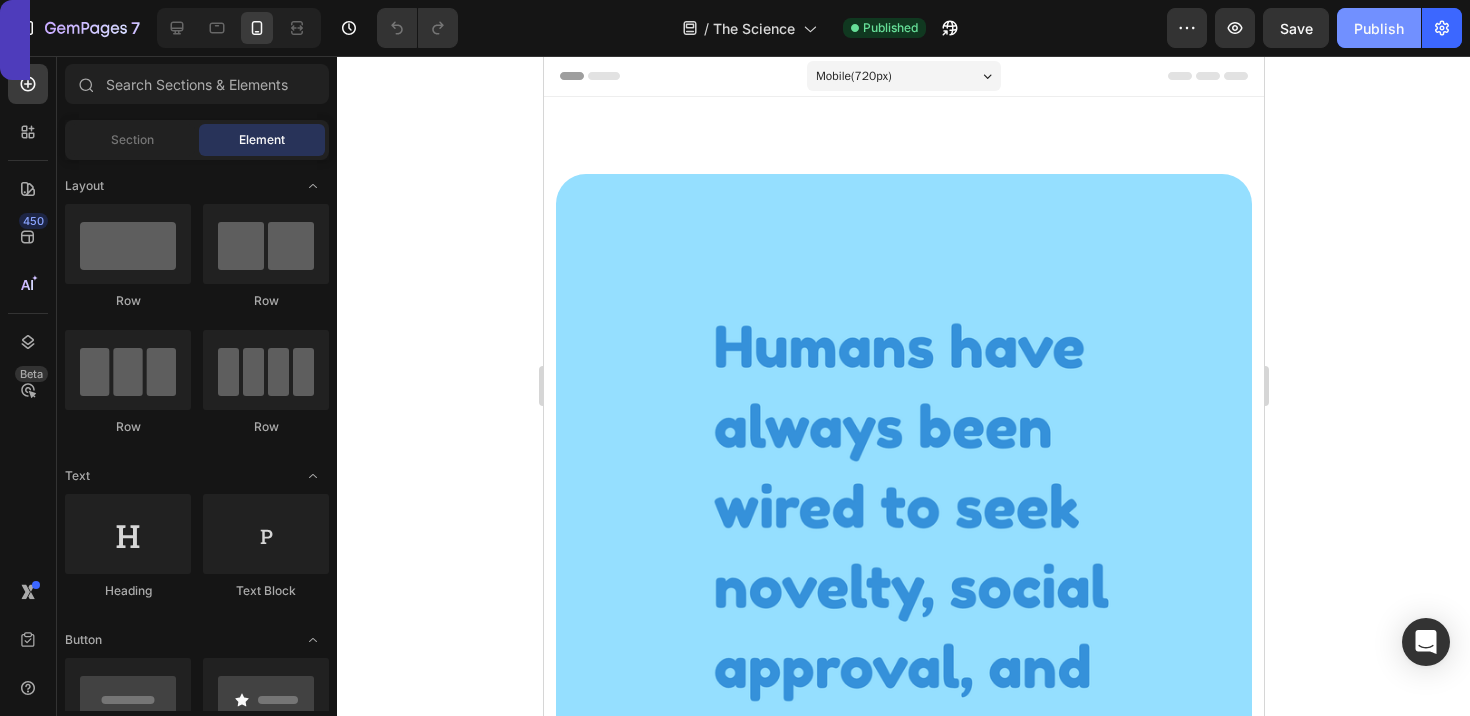 click on "Publish" at bounding box center (1379, 28) 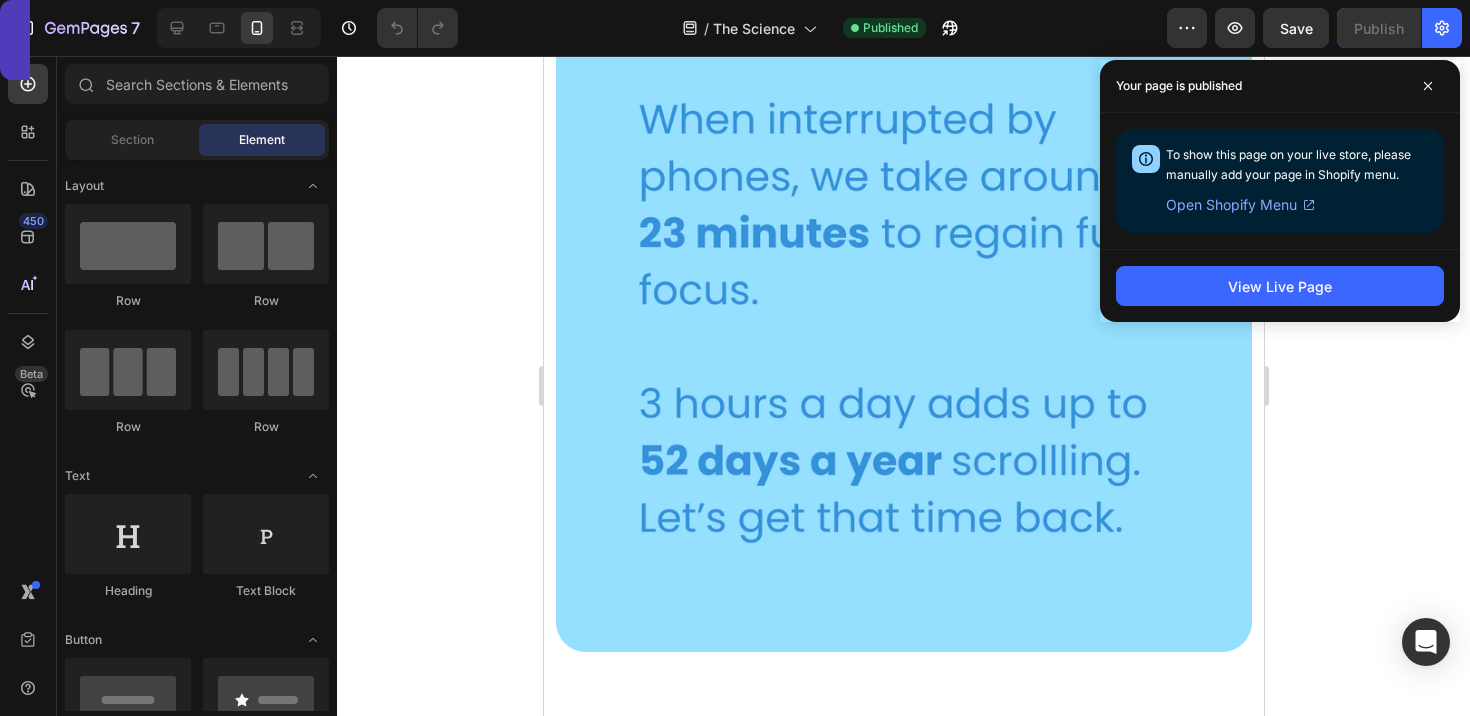 scroll, scrollTop: 1771, scrollLeft: 0, axis: vertical 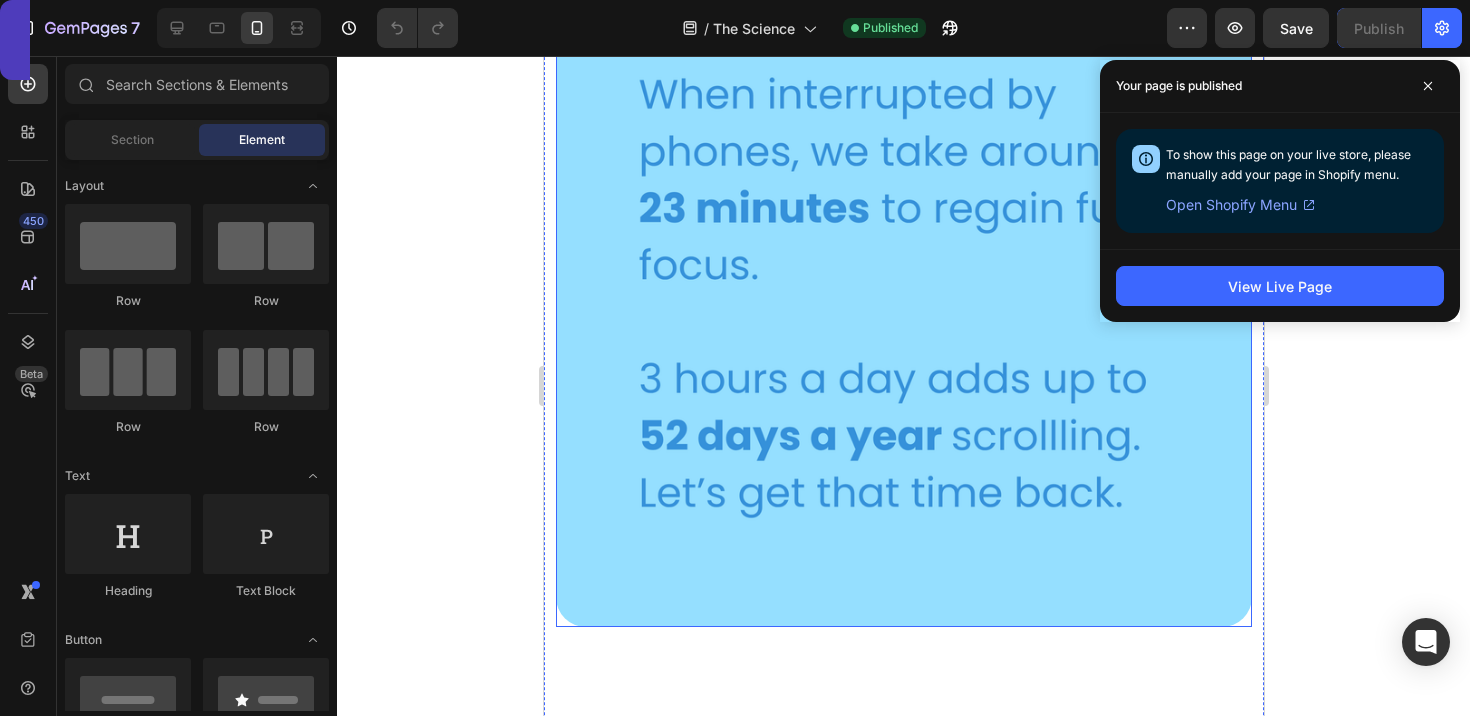 click at bounding box center [903, 109] 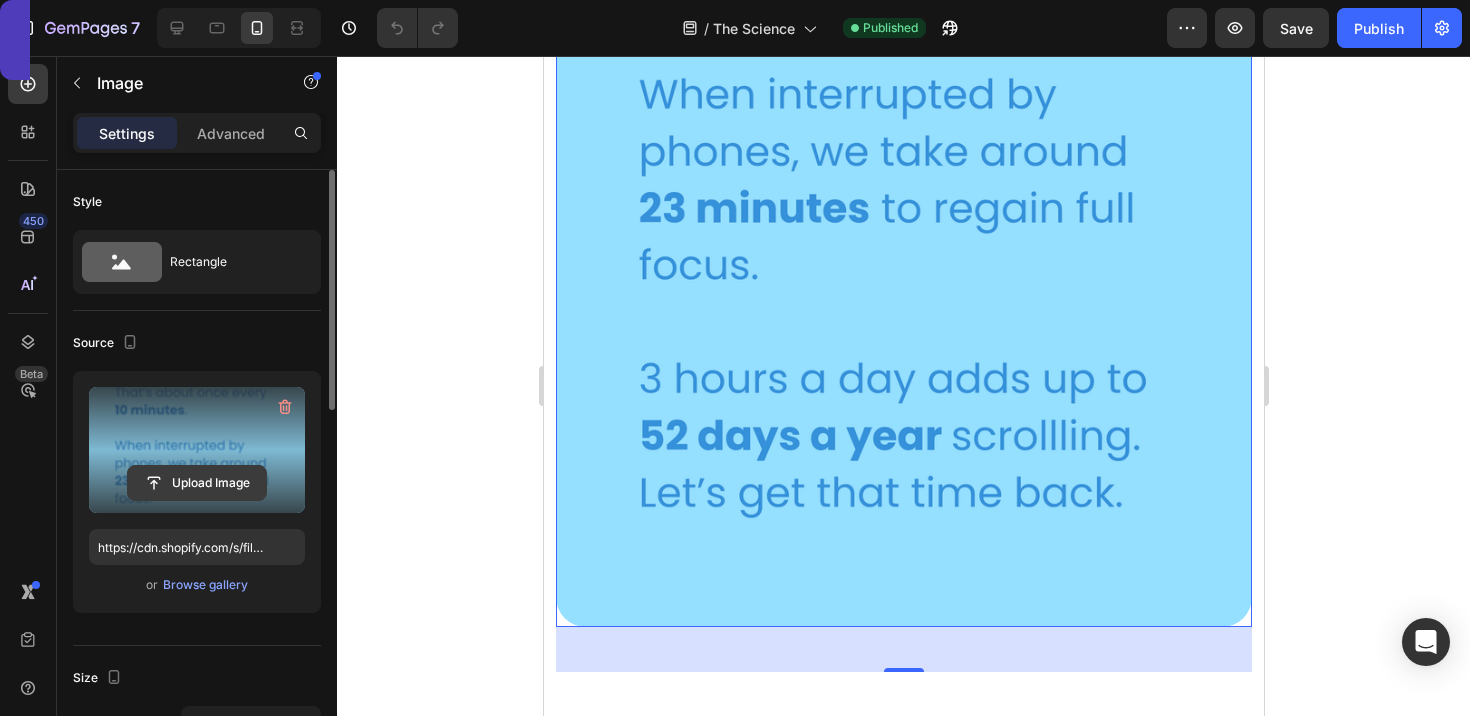 click 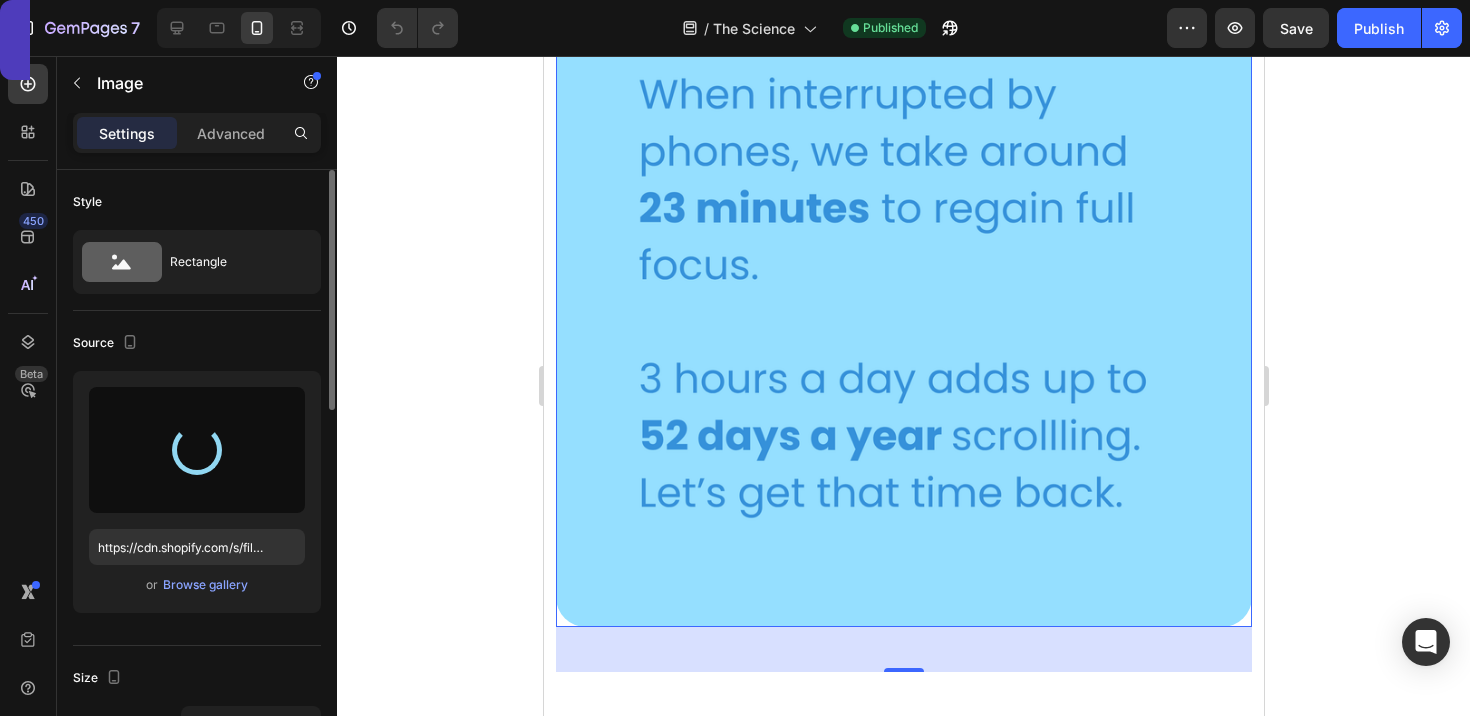 type on "https://cdn.shopify.com/s/files/1/0916/6857/8684/files/gempages_570851522548597575-2d22ad0f-245c-479c-9394-a4d0624638fb.png" 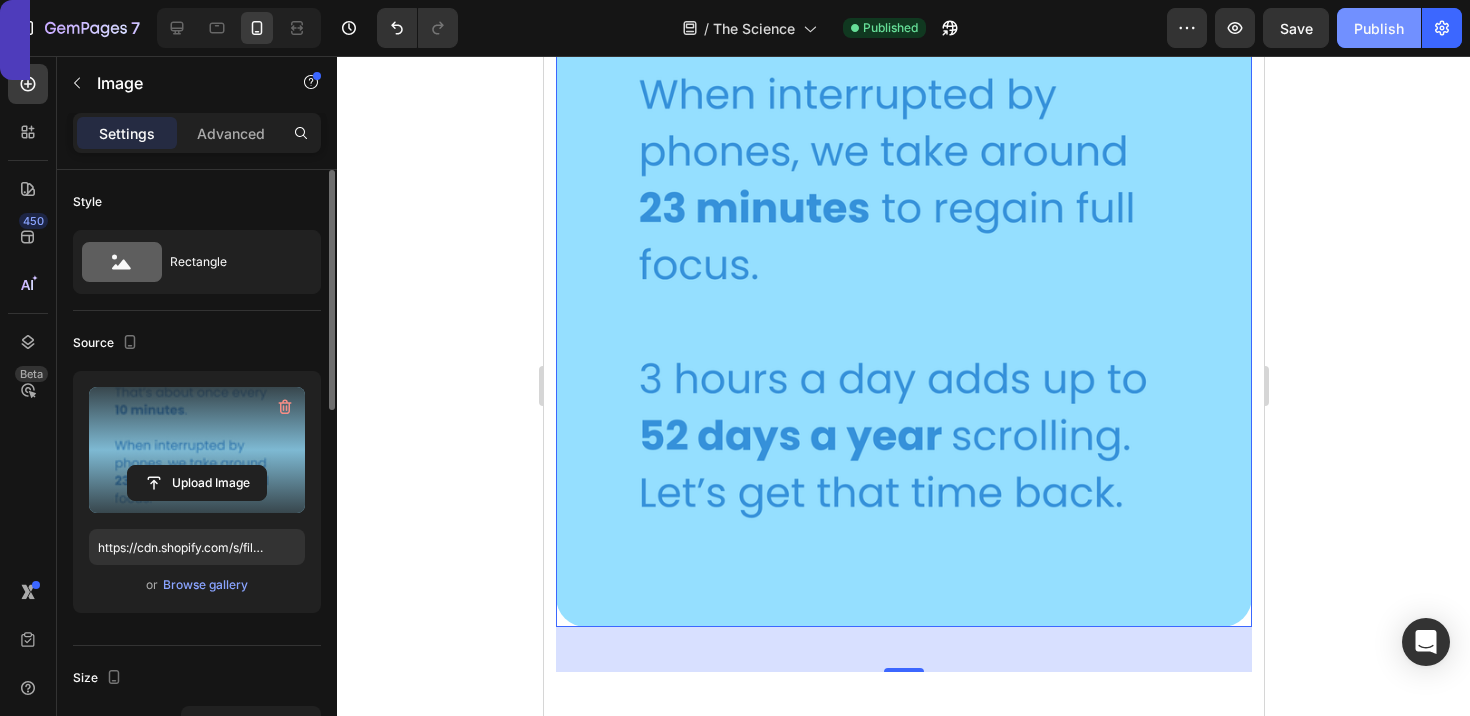 click on "Publish" at bounding box center [1379, 28] 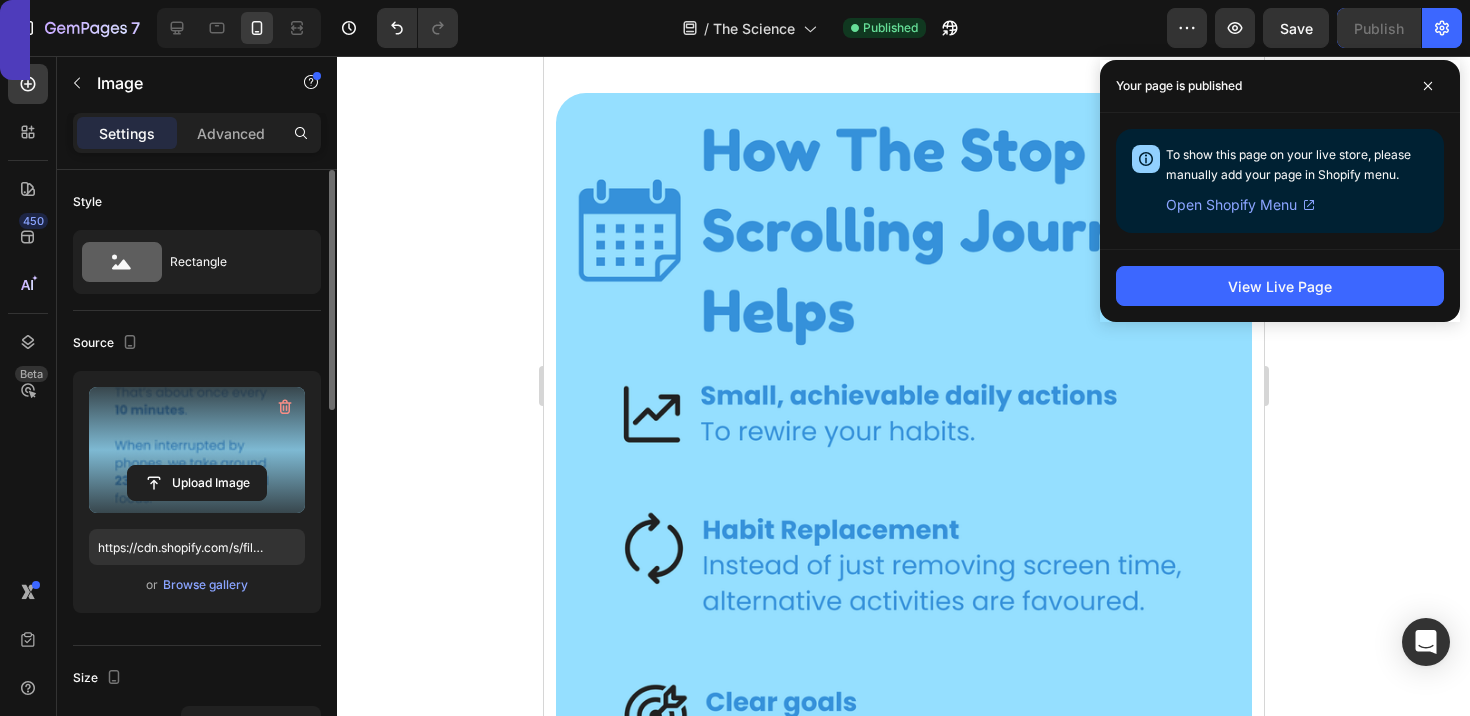 scroll, scrollTop: 4637, scrollLeft: 0, axis: vertical 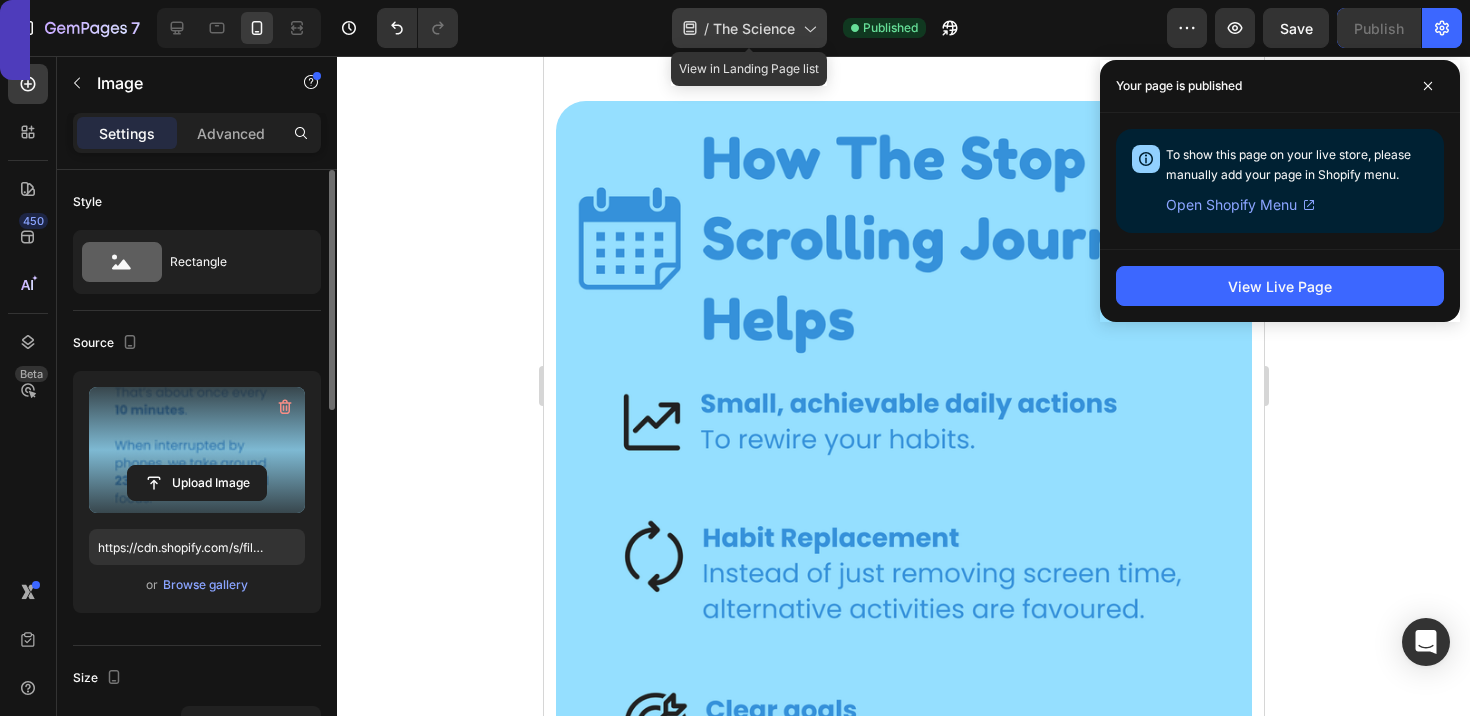 click on "The Science" at bounding box center [754, 28] 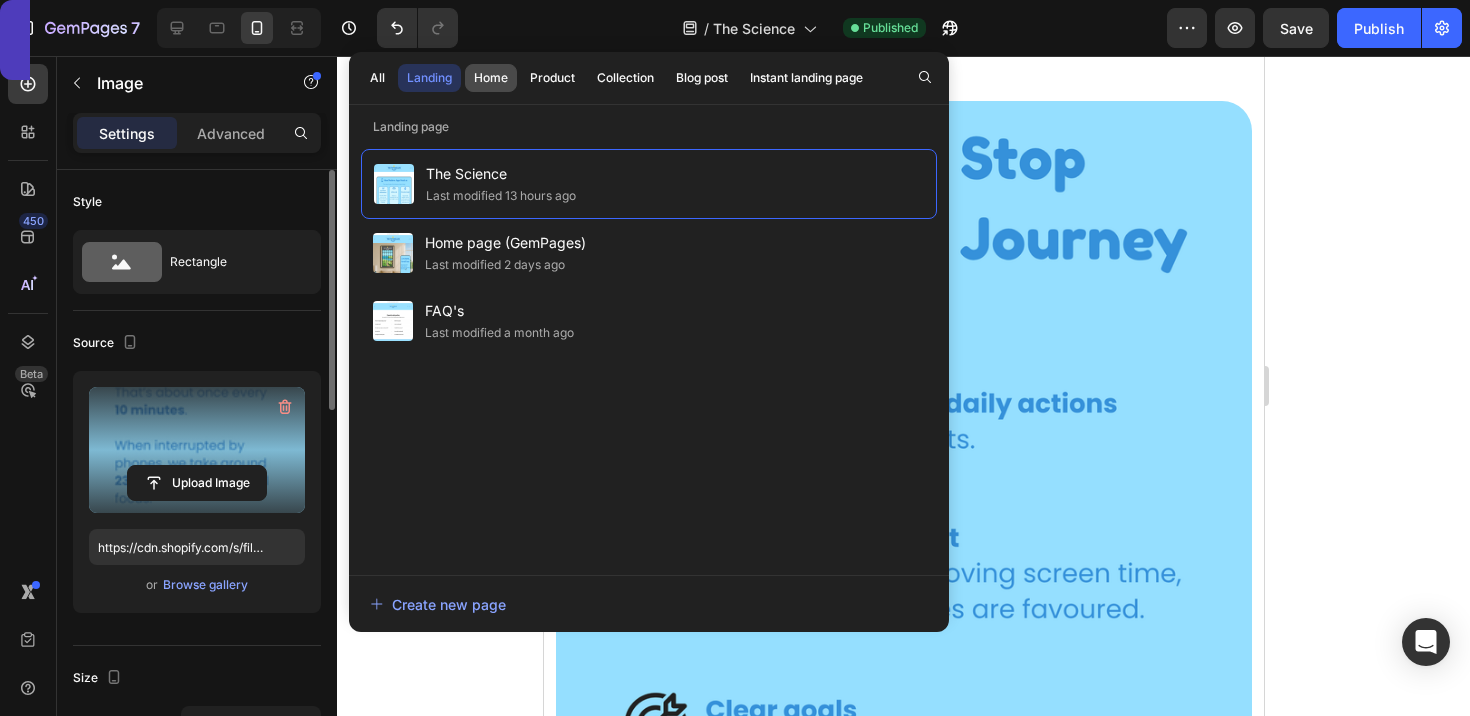 click on "Home" 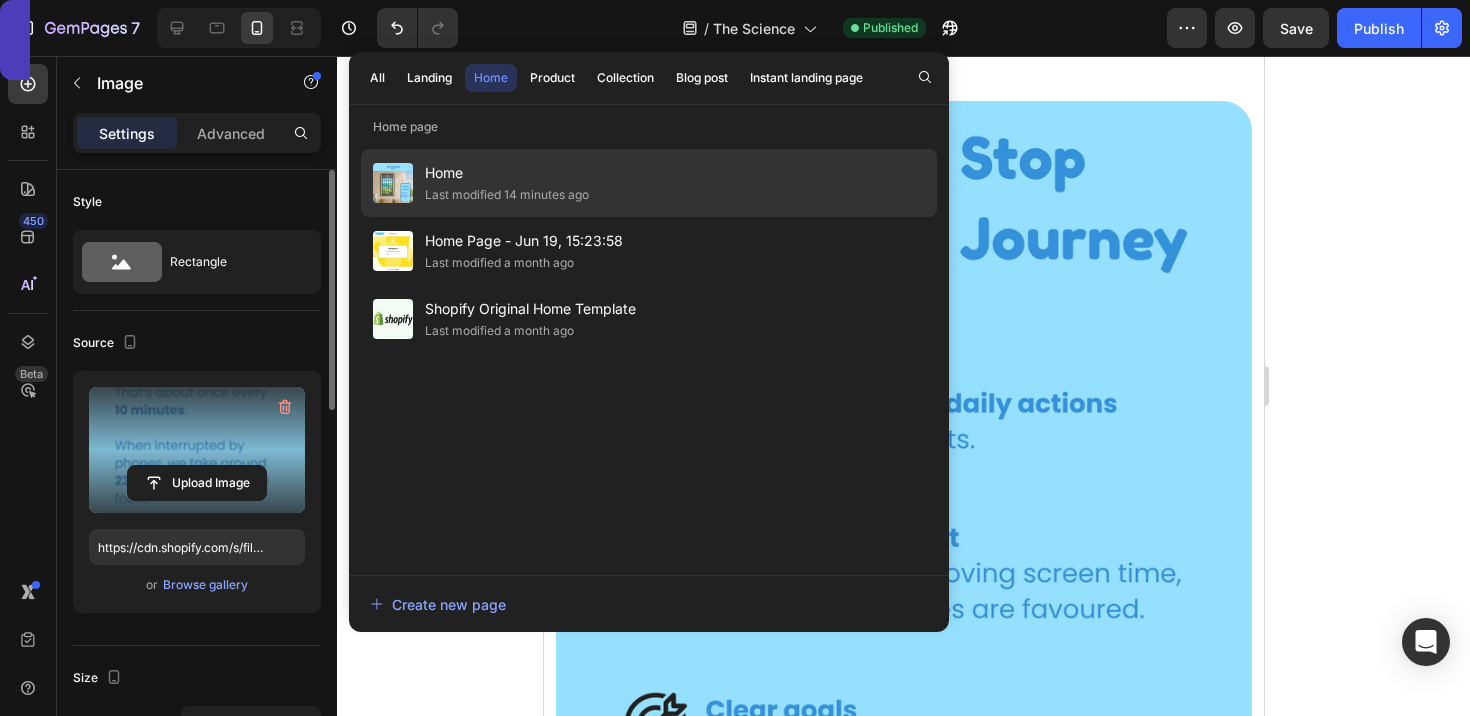 click on "Home" at bounding box center (507, 173) 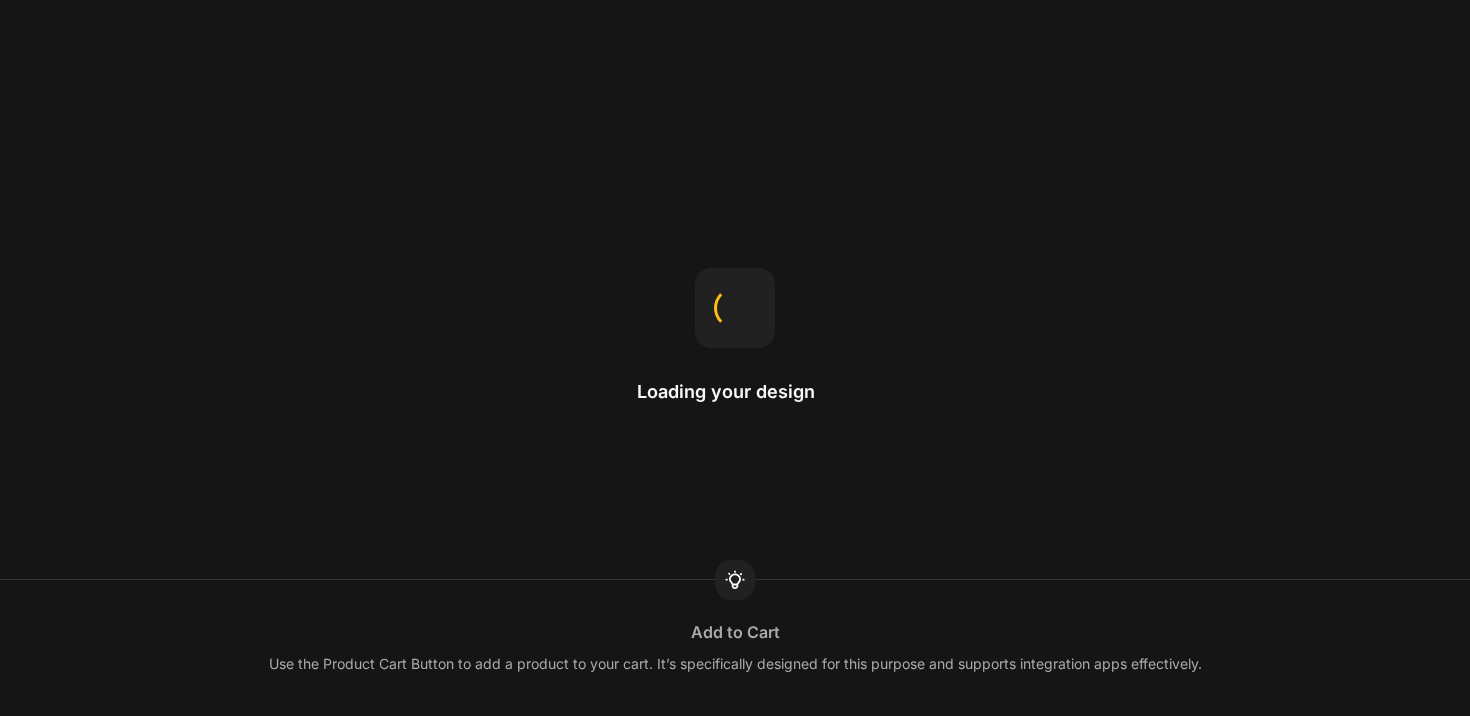 scroll, scrollTop: 0, scrollLeft: 0, axis: both 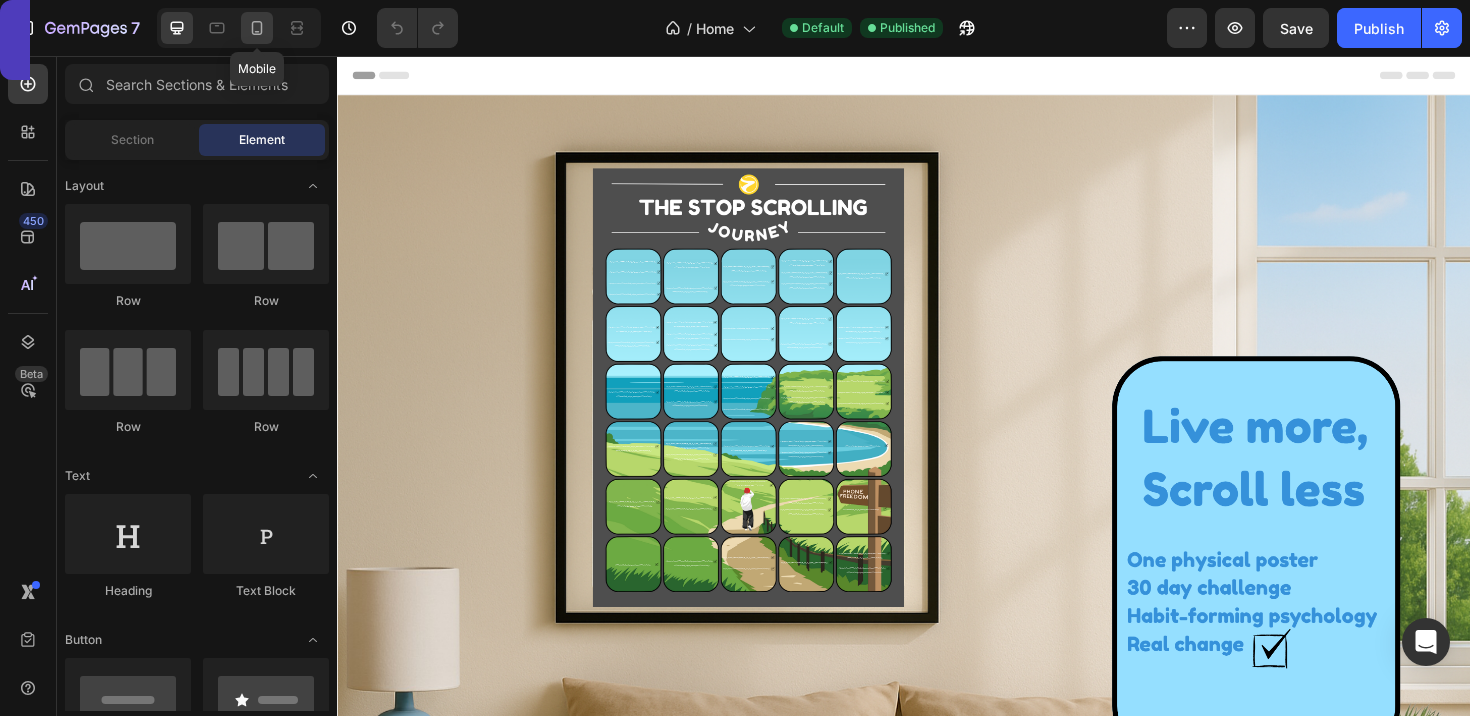 click 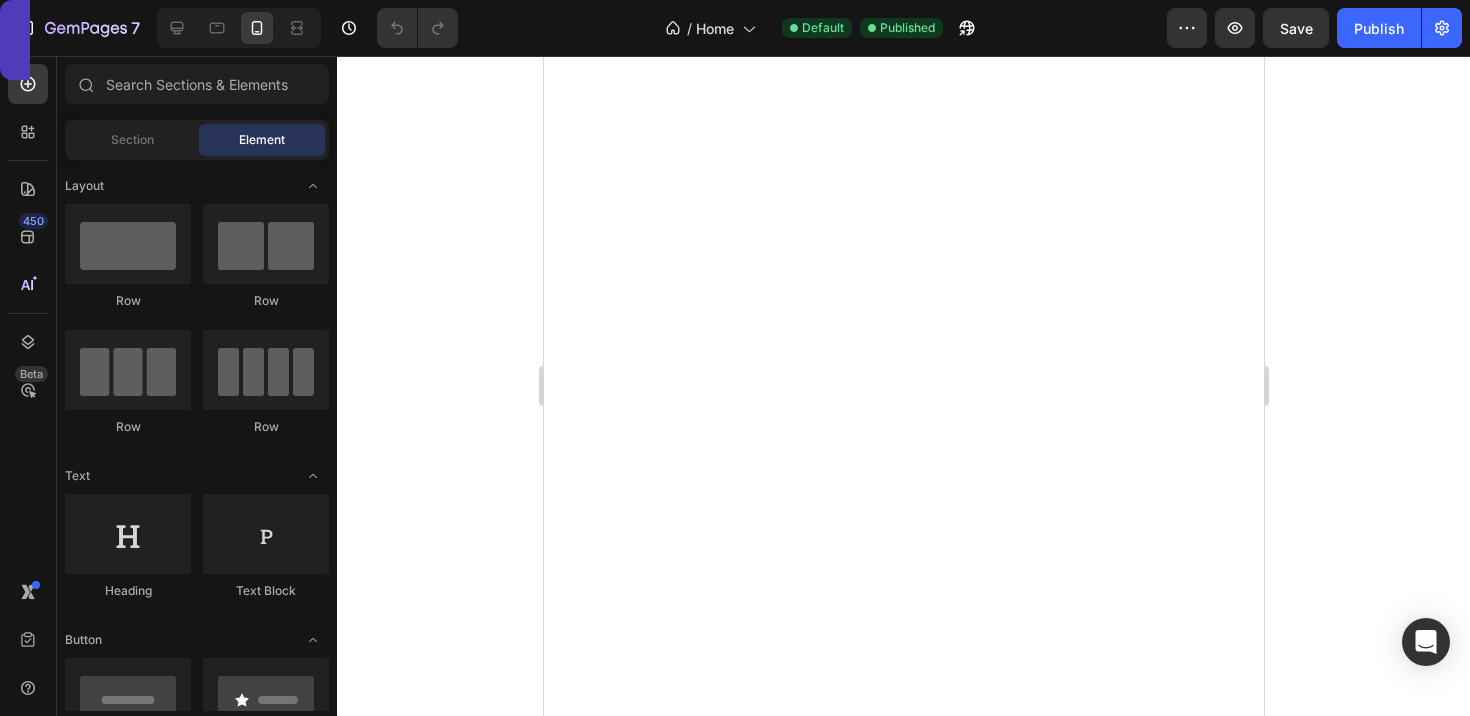 scroll, scrollTop: 6231, scrollLeft: 0, axis: vertical 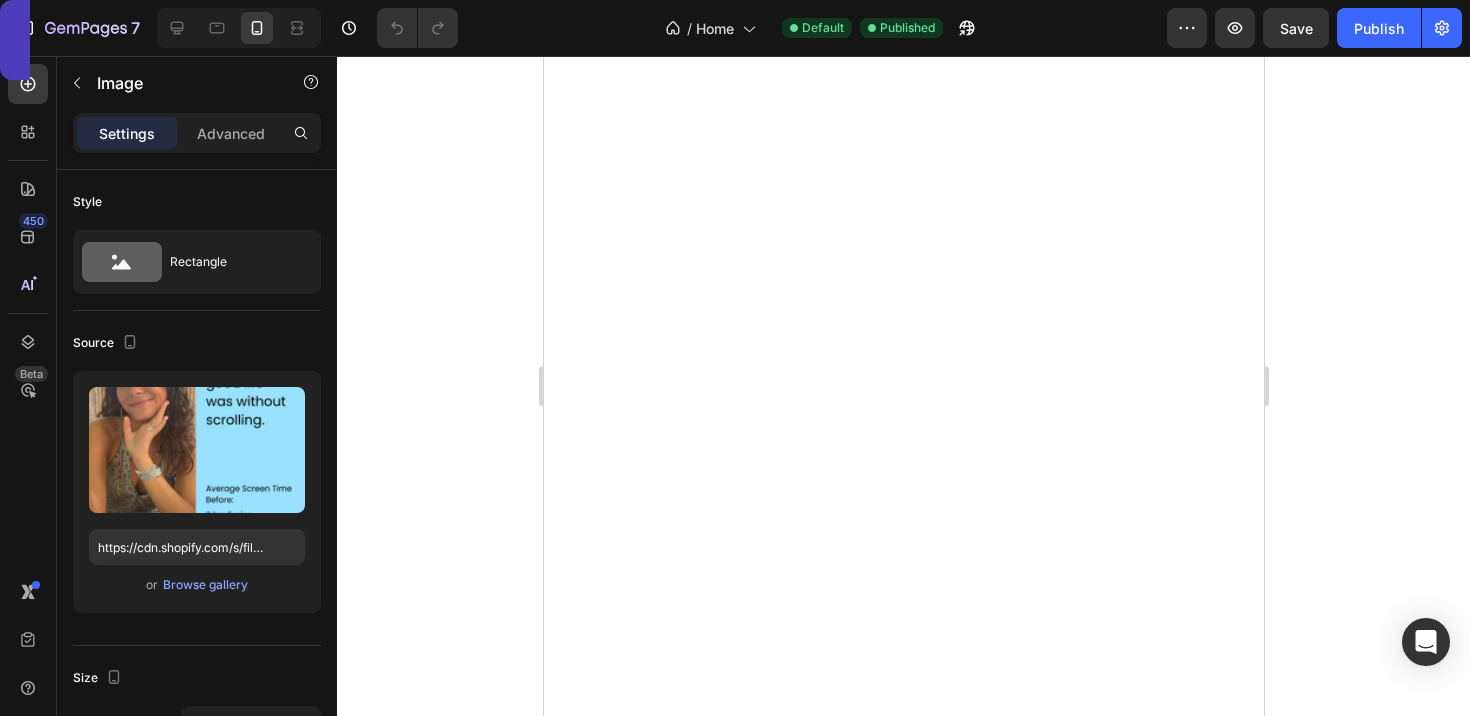 click at bounding box center [903, 5] 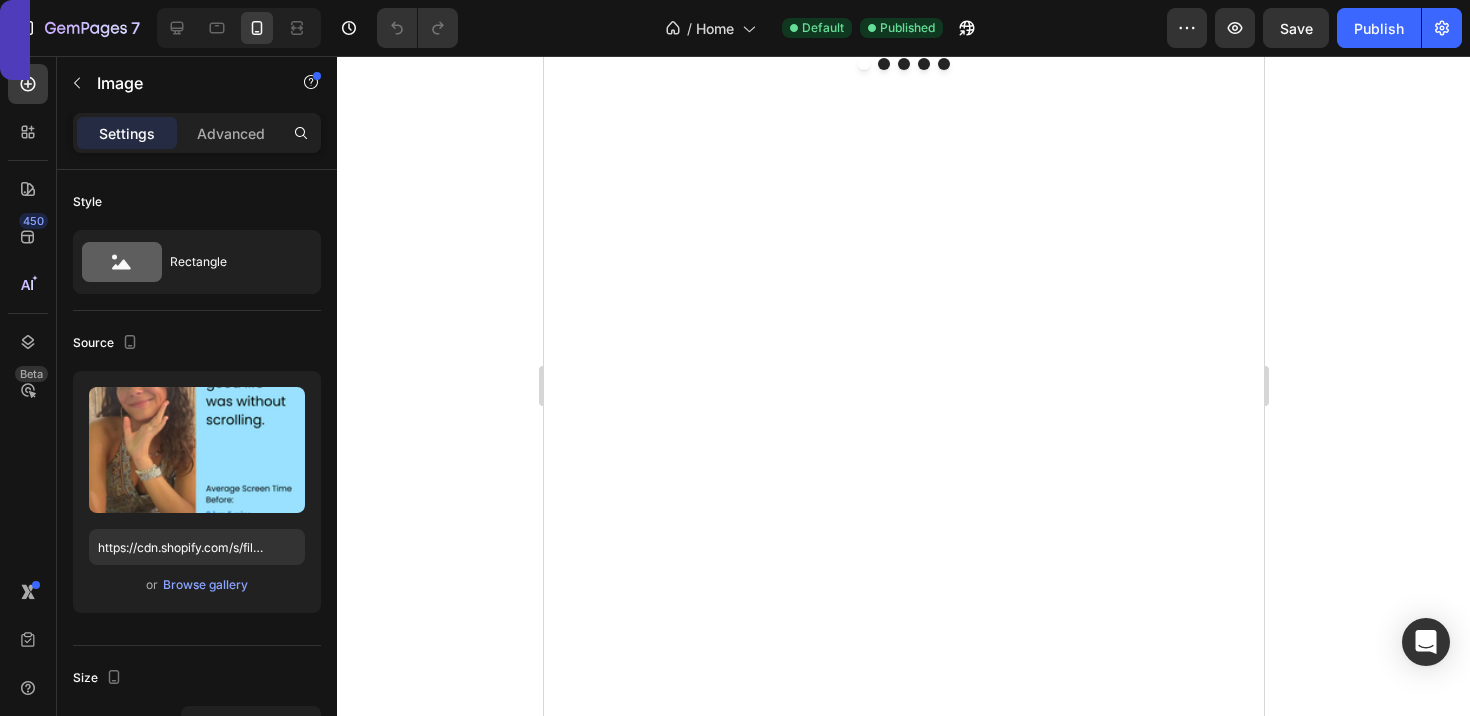 scroll, scrollTop: 6181, scrollLeft: 0, axis: vertical 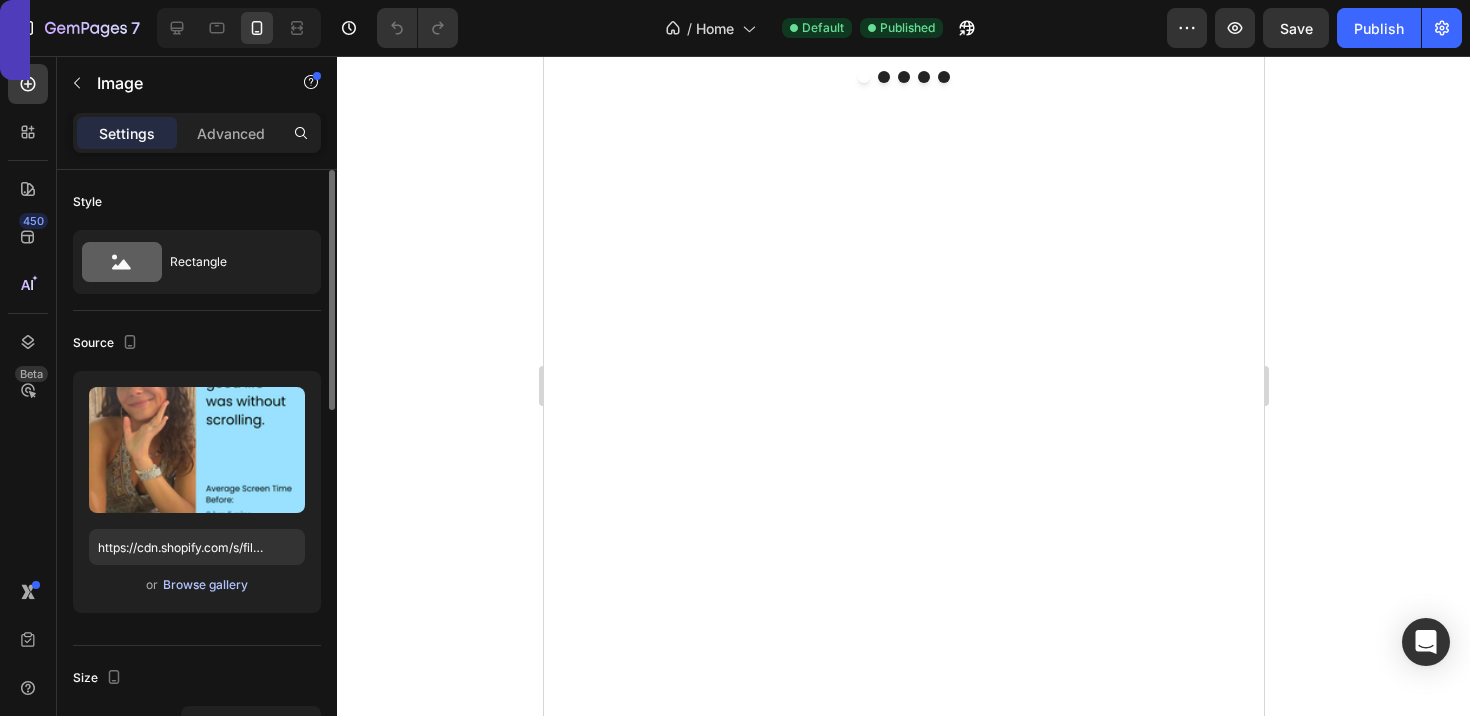 click on "Browse gallery" at bounding box center [205, 585] 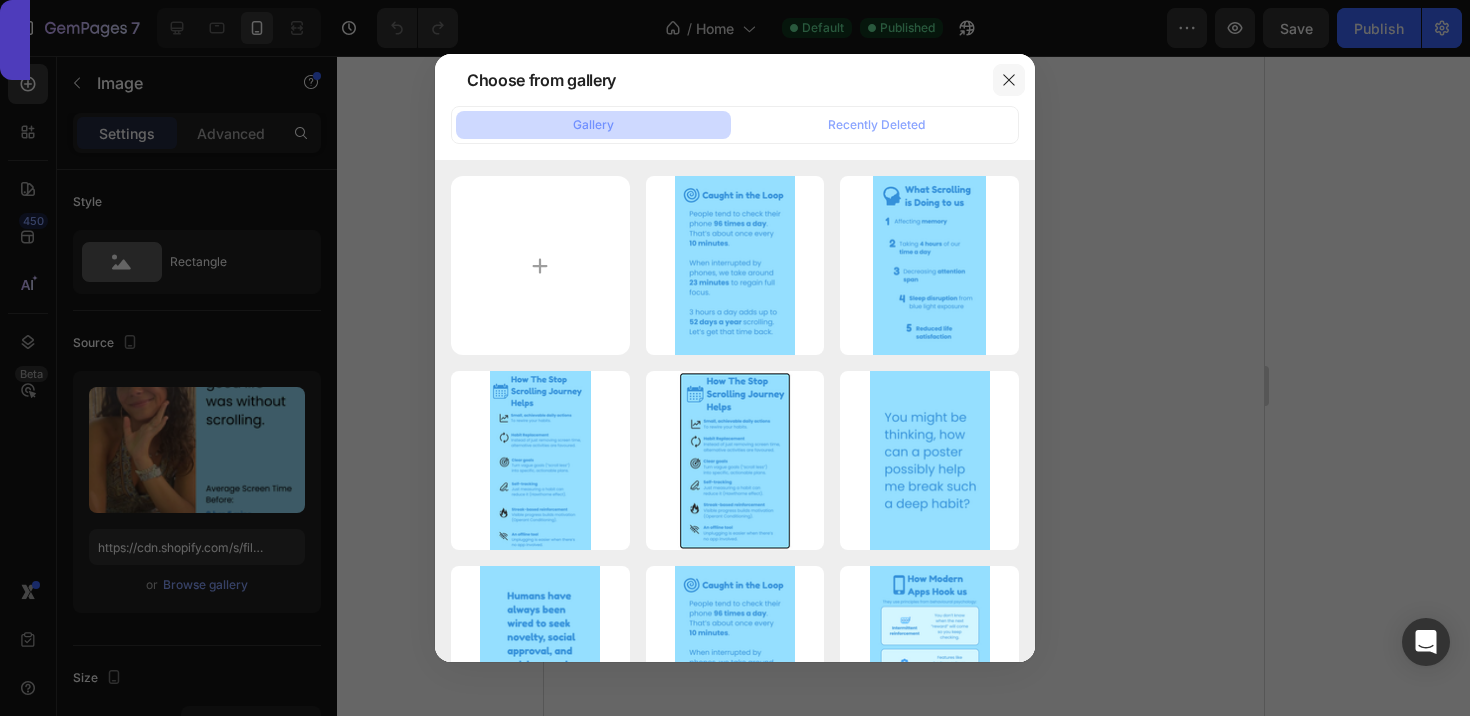 click 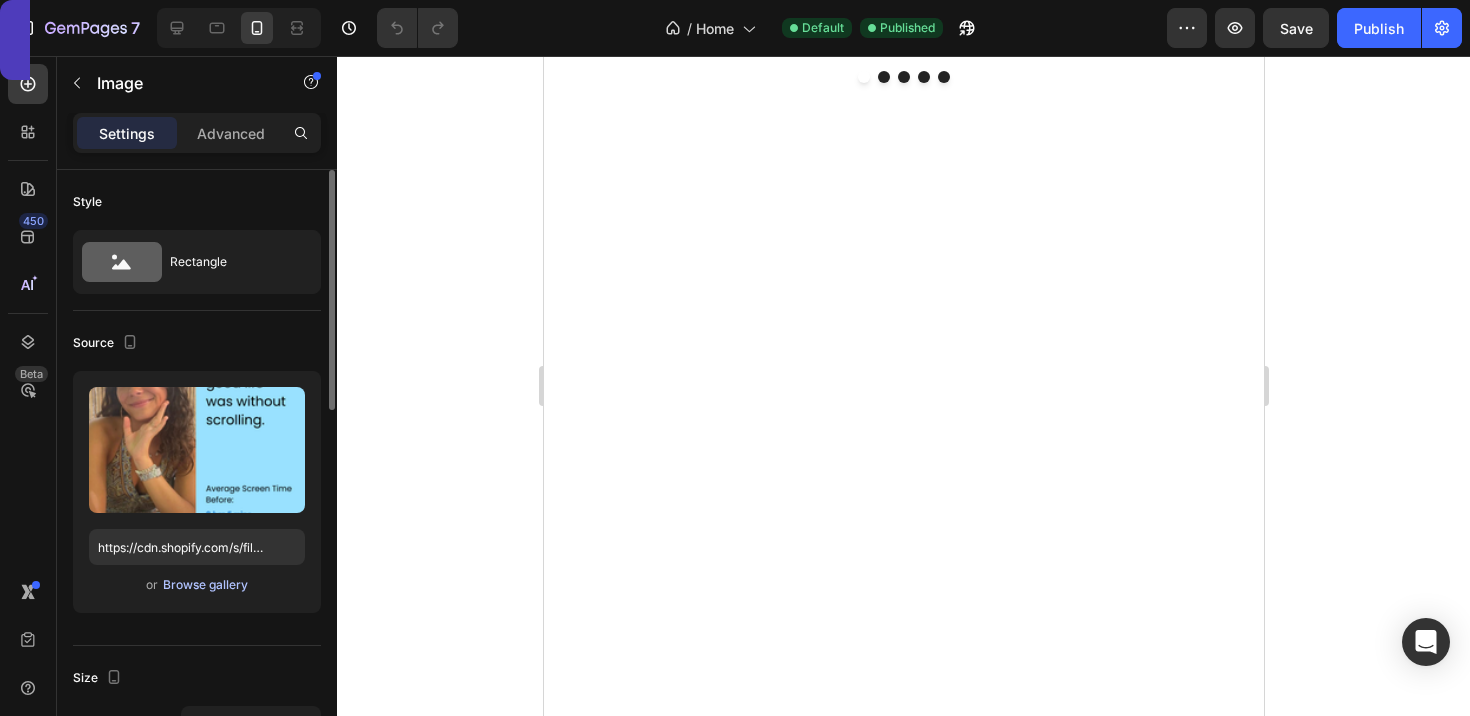 click on "Browse gallery" at bounding box center [205, 585] 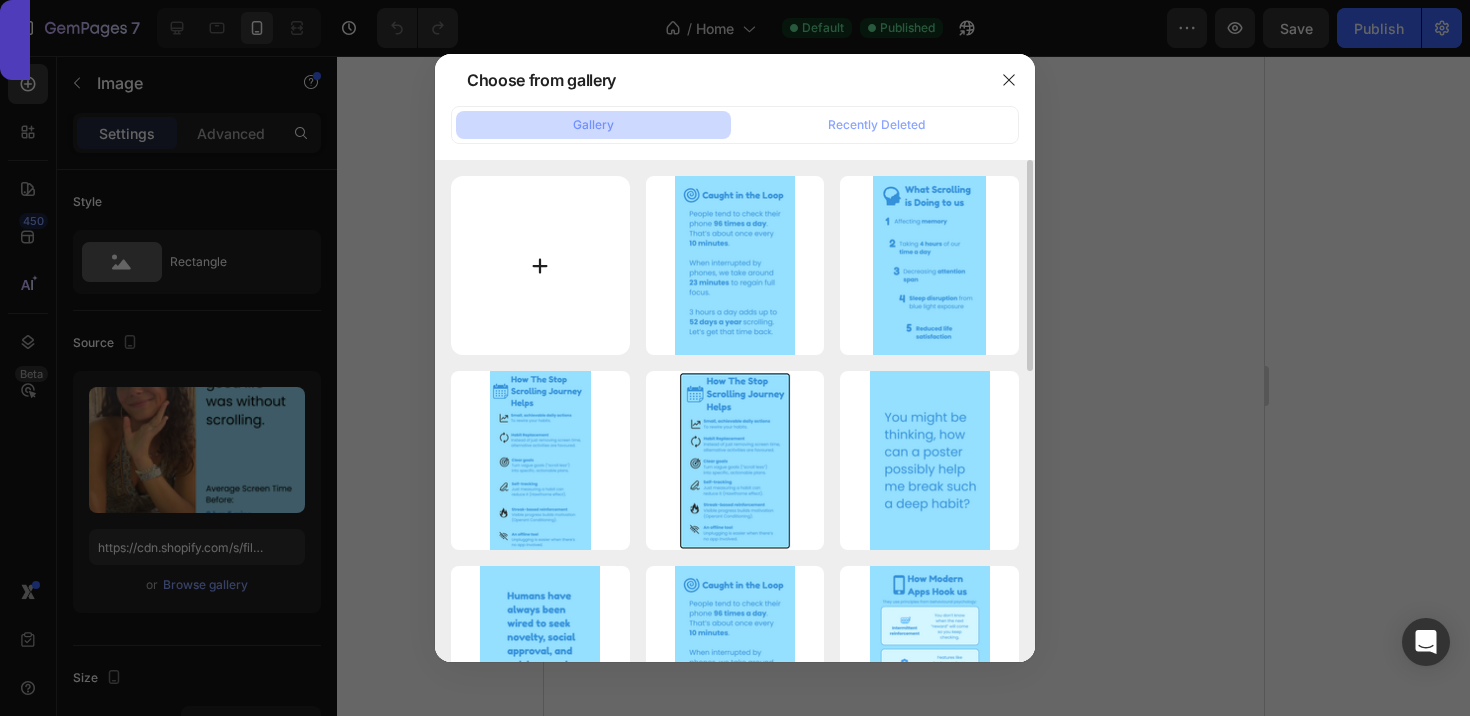 click at bounding box center (540, 265) 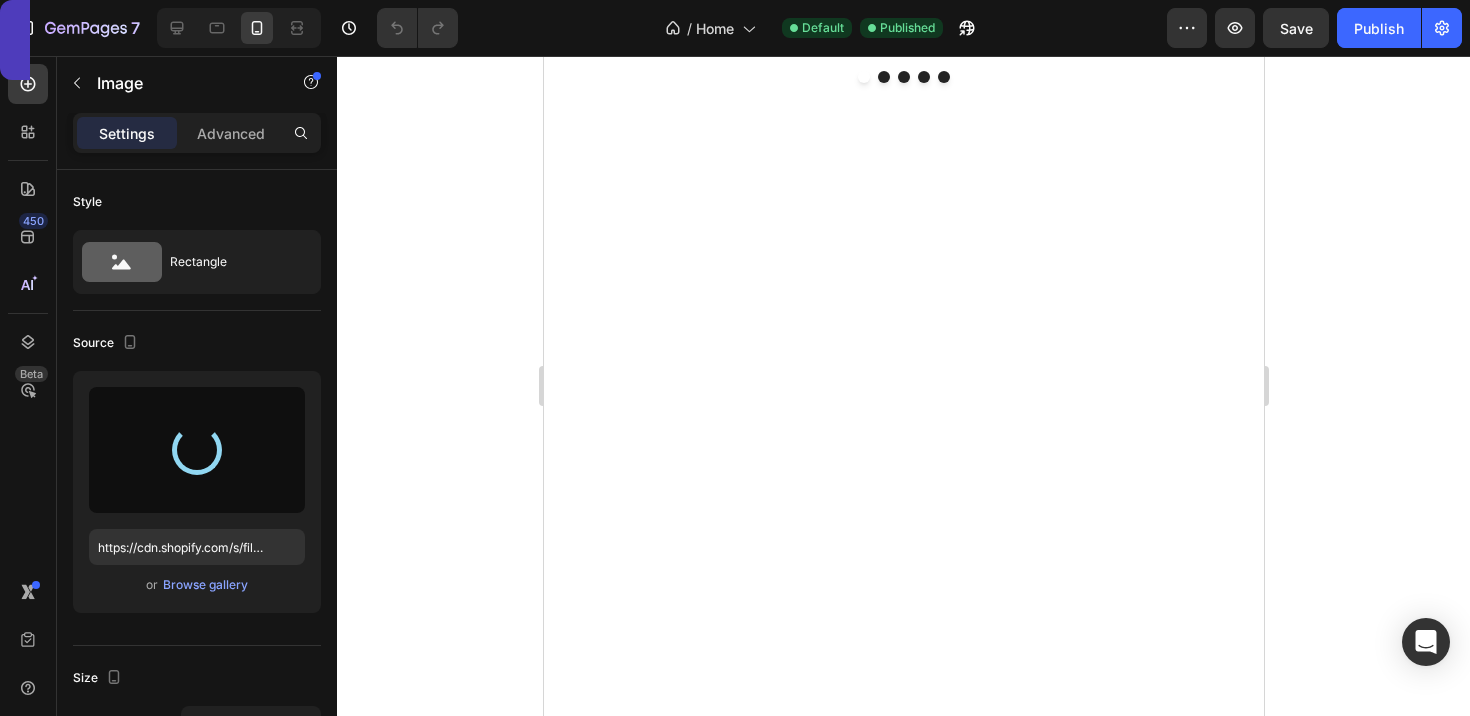 type on "https://cdn.shopify.com/s/files/1/0916/6857/8684/files/gempages_570851522548597575-65ecd6d1-4f8d-4916-b26c-bc85a4088e16.png" 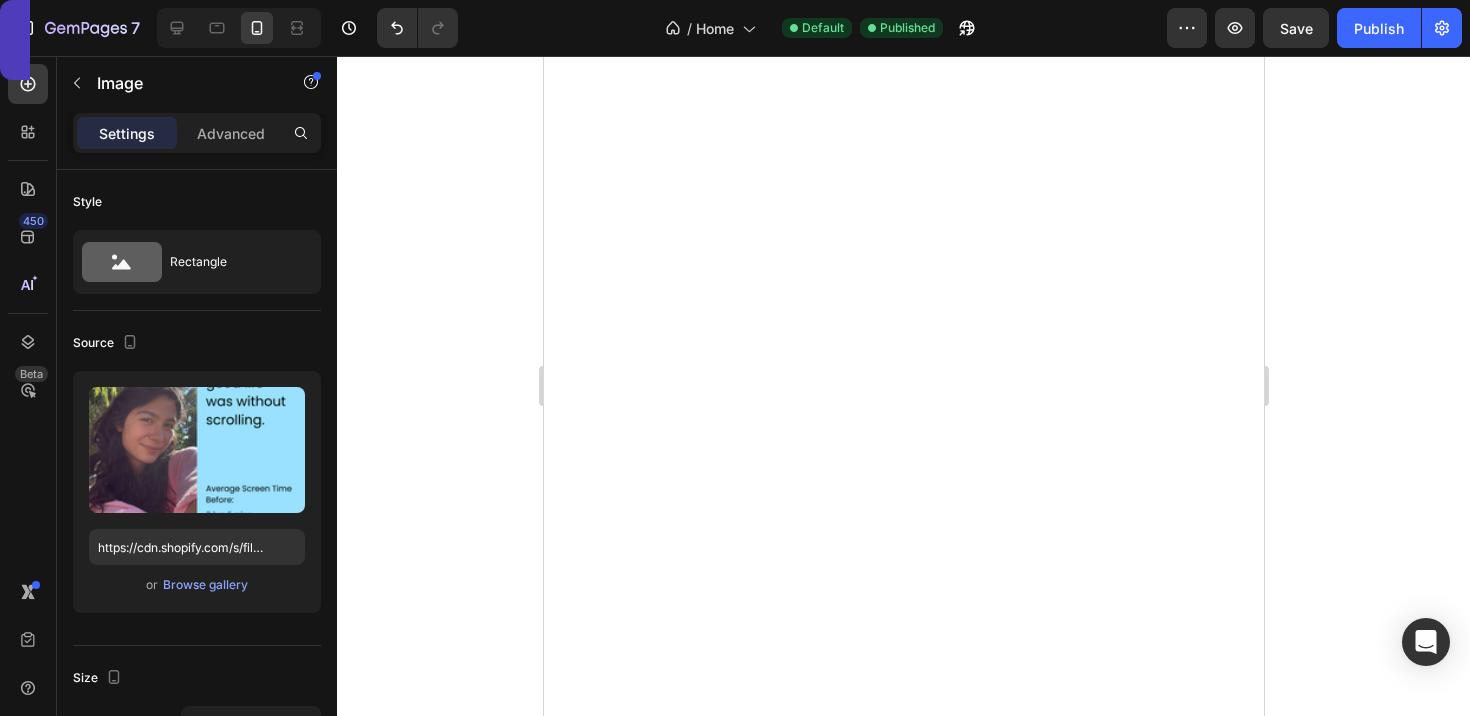 scroll, scrollTop: 6271, scrollLeft: 0, axis: vertical 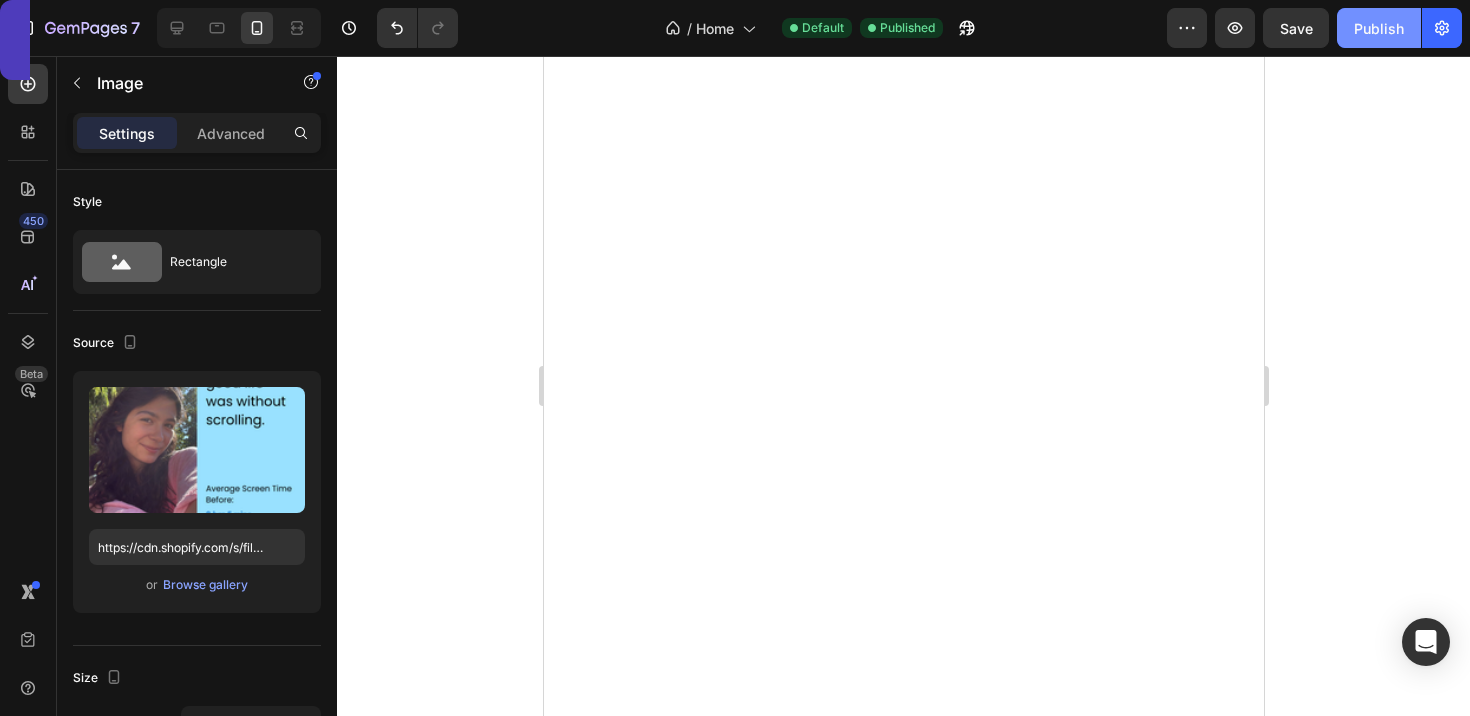 click on "Publish" at bounding box center [1379, 28] 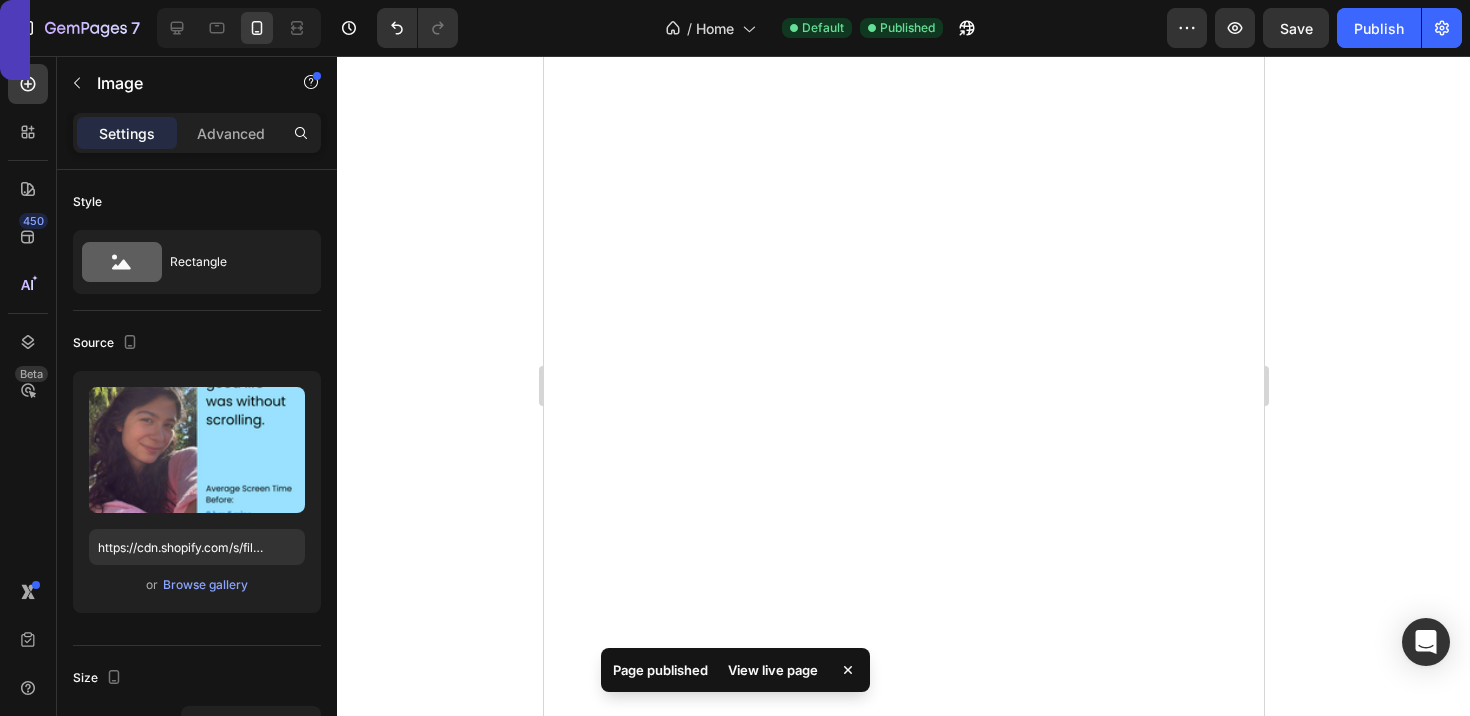 scroll, scrollTop: 6420, scrollLeft: 0, axis: vertical 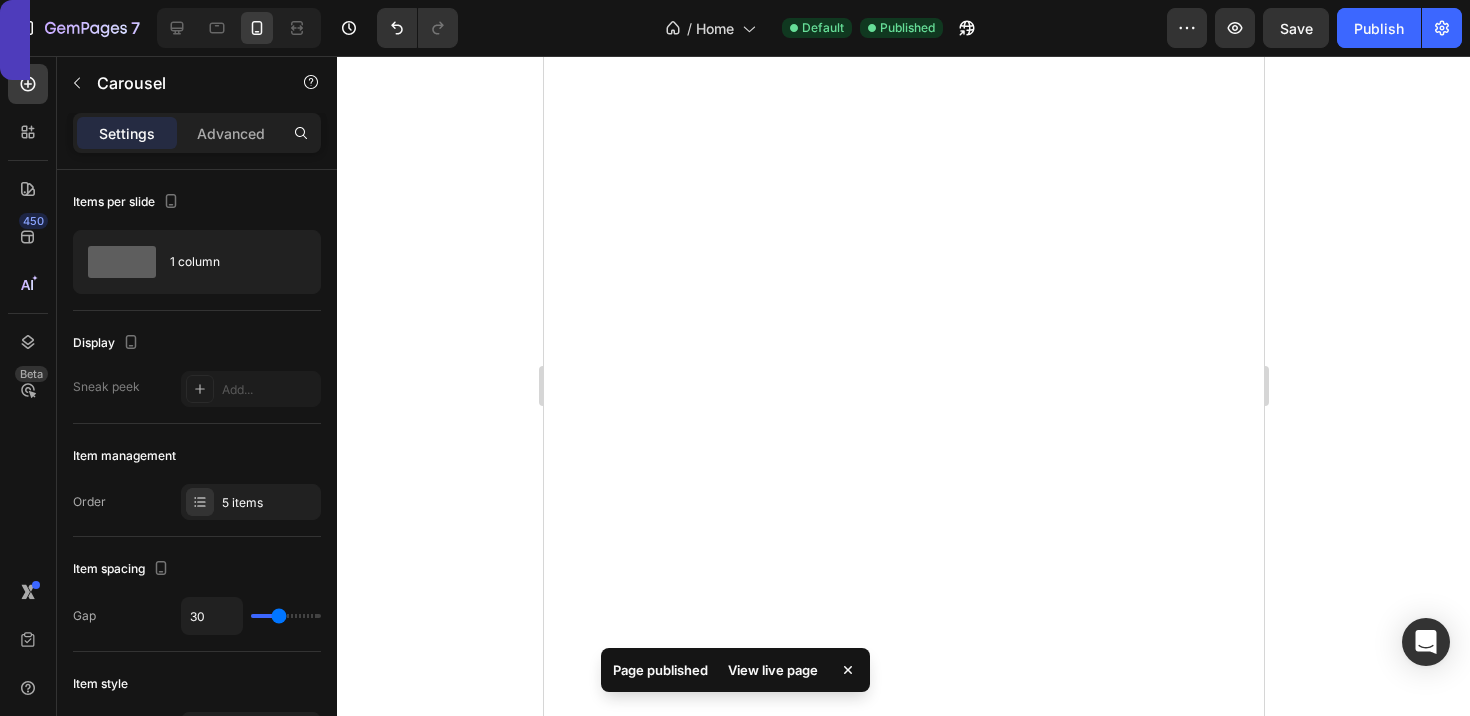 click at bounding box center [883, -162] 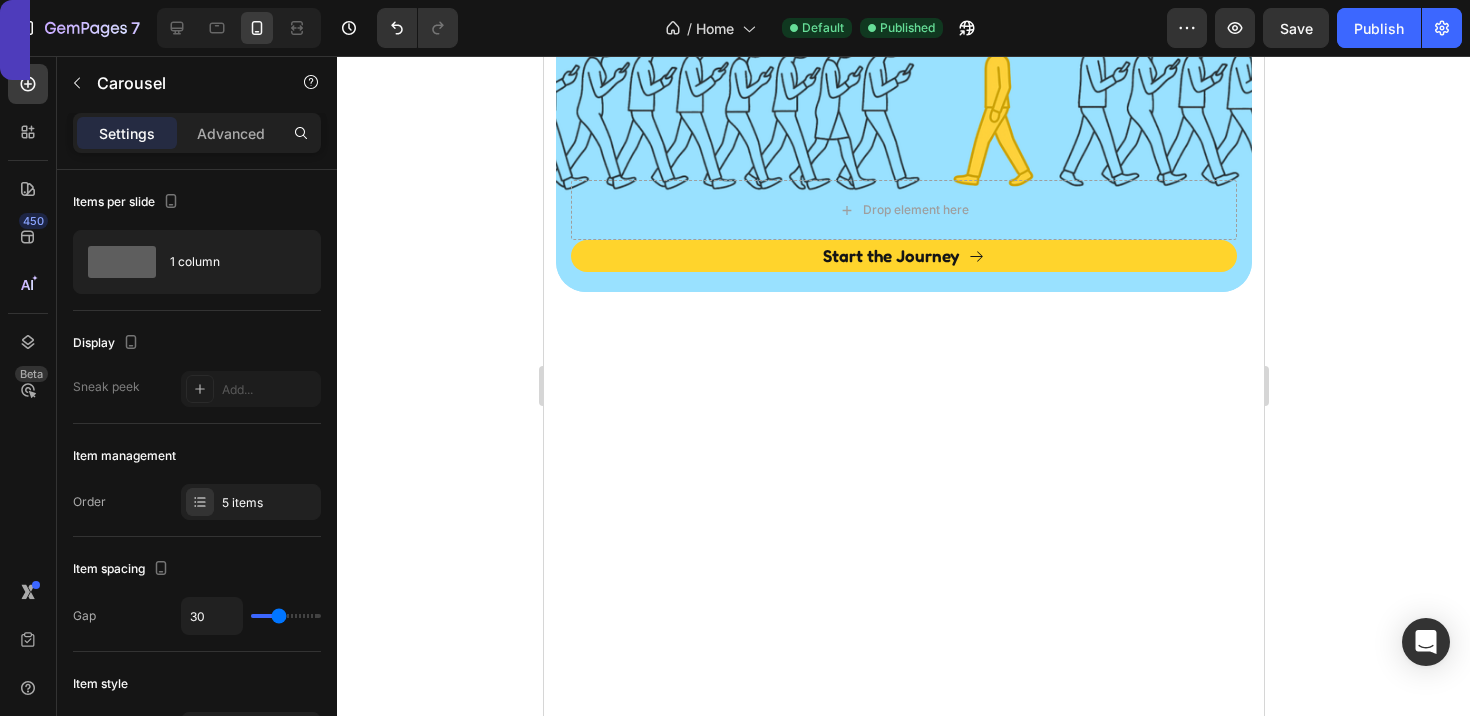 scroll, scrollTop: 6488, scrollLeft: 0, axis: vertical 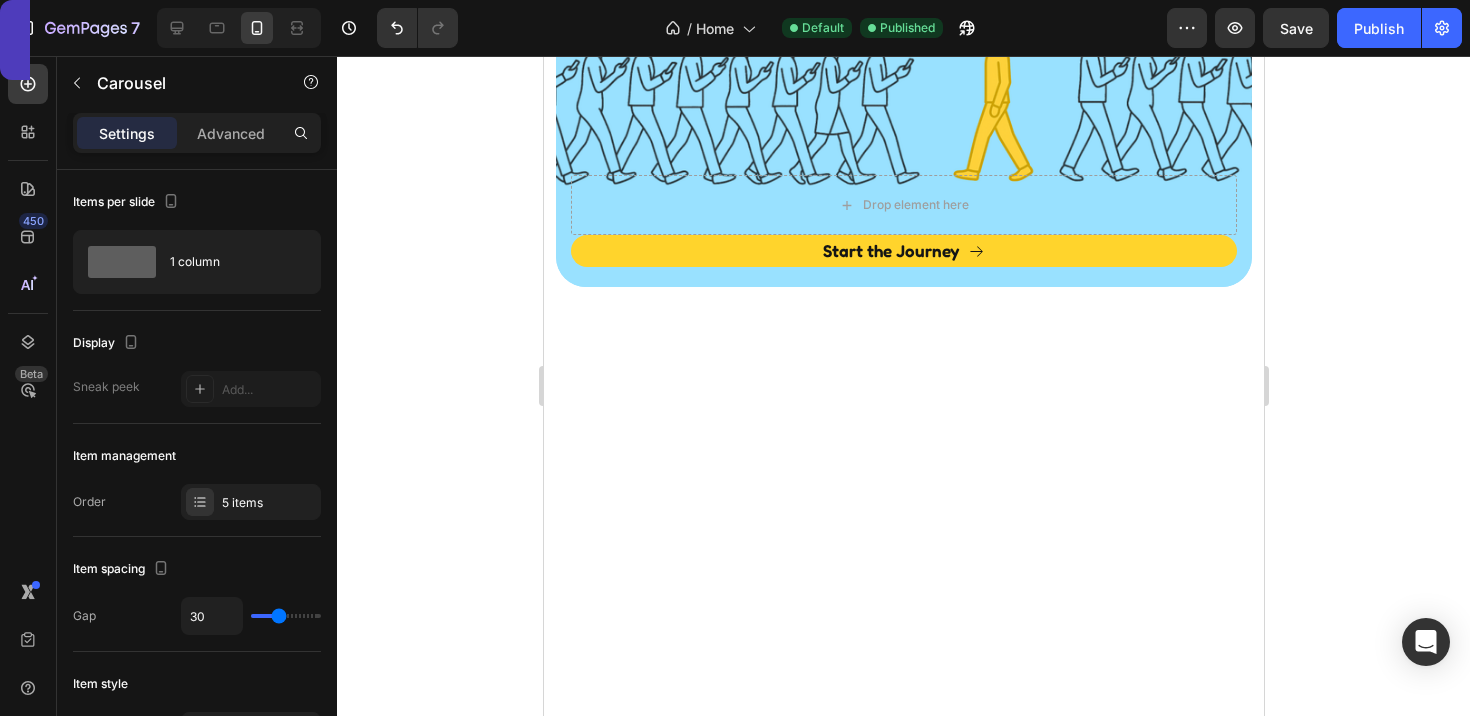 click at bounding box center [903, -230] 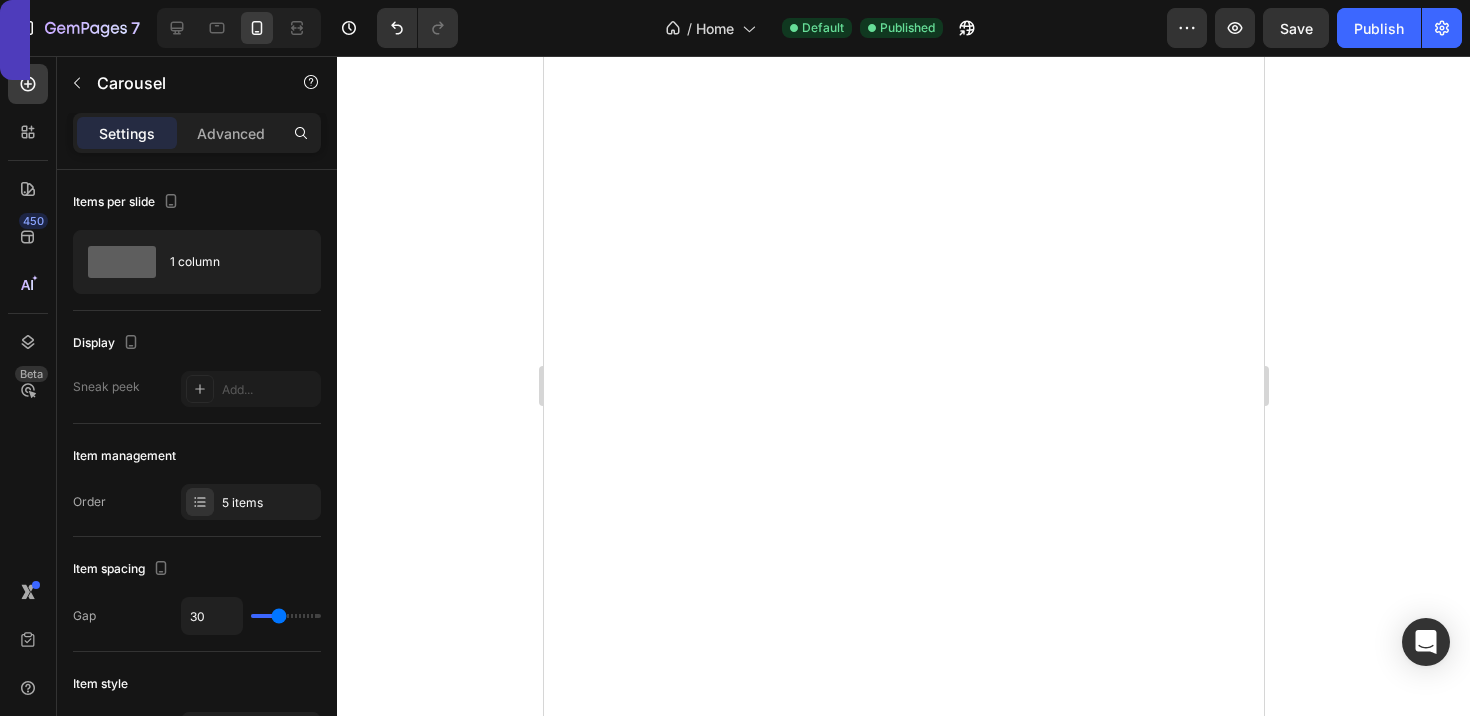 scroll, scrollTop: 6397, scrollLeft: 0, axis: vertical 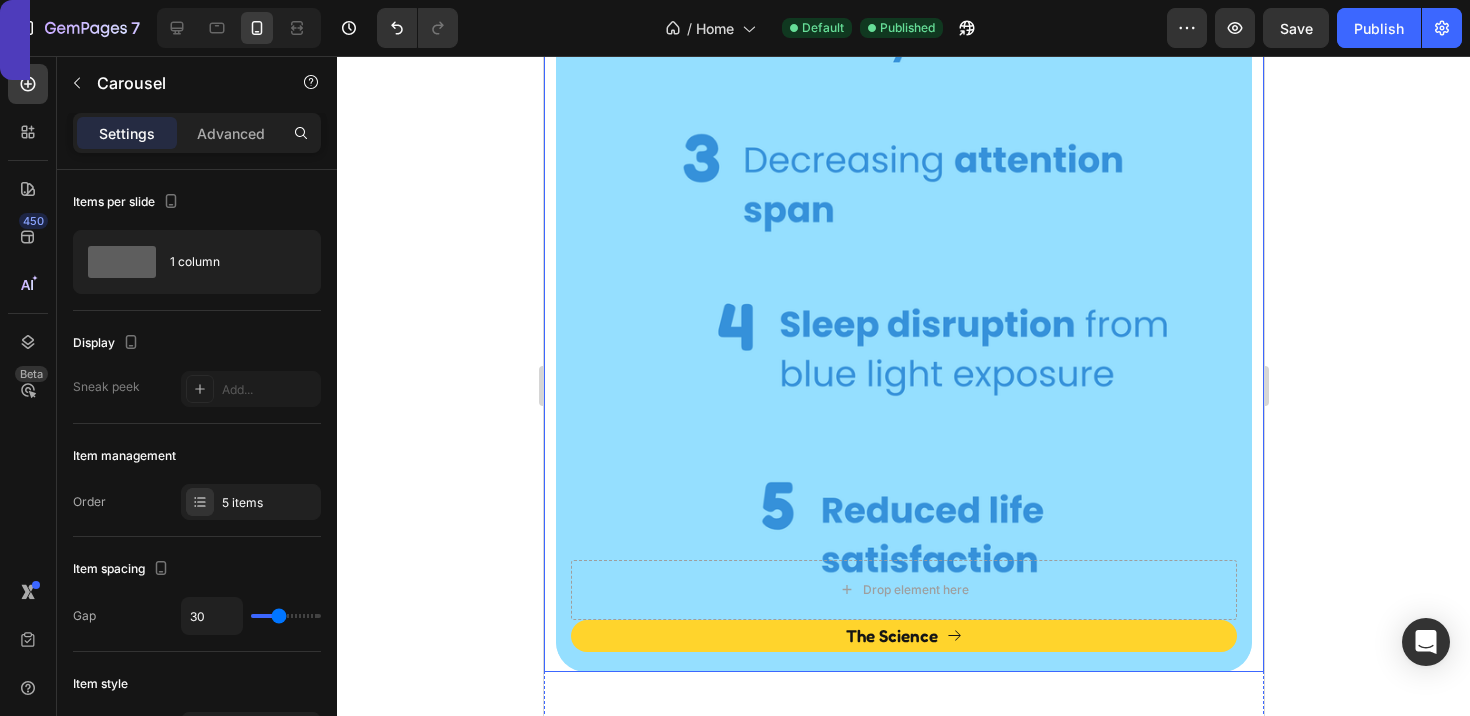 click at bounding box center (903, 124) 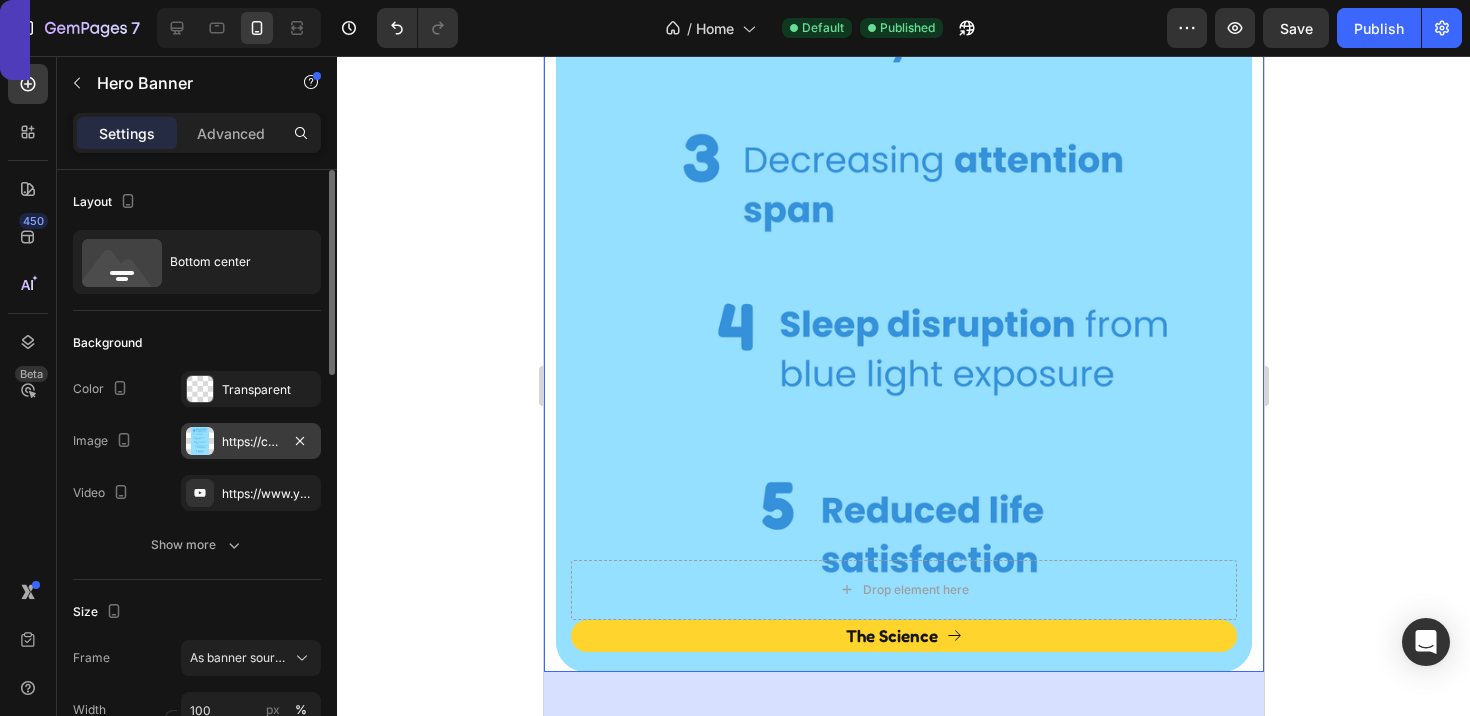 click on "https://cdn.shopify.com/s/files/1/0916/6857/8684/files/gempages_570851522548597575-ea9f9443-e51d-49c2-8b58-ac25b060c31a.png" at bounding box center (251, 442) 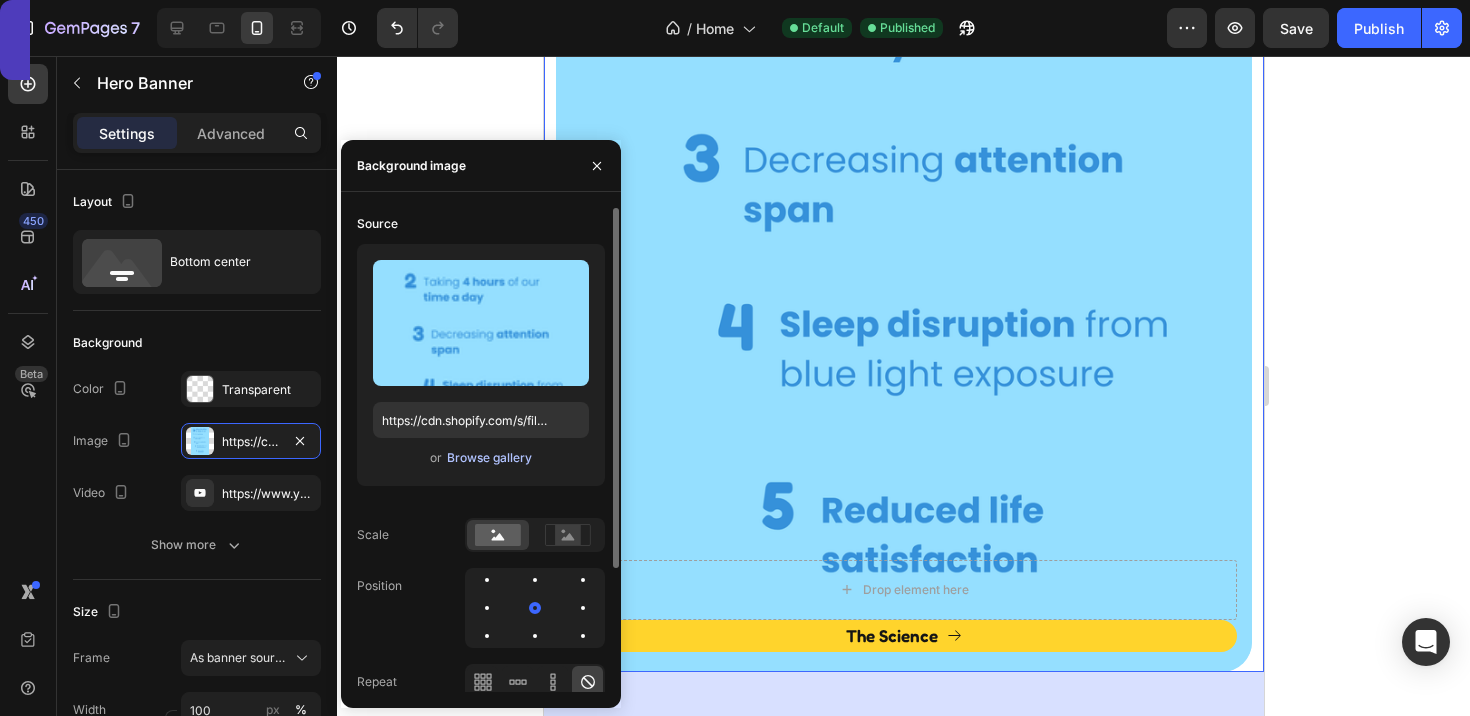 click on "Browse gallery" at bounding box center [489, 458] 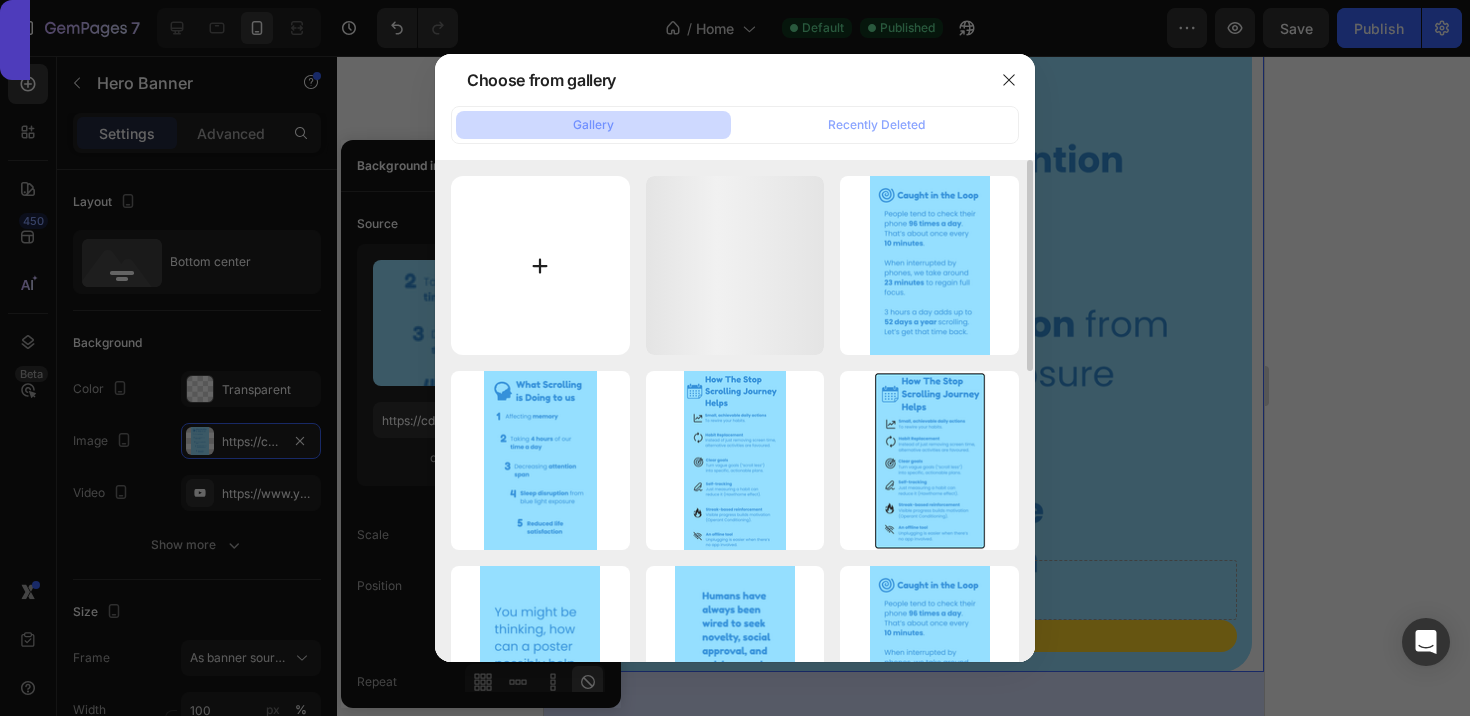 click at bounding box center (540, 265) 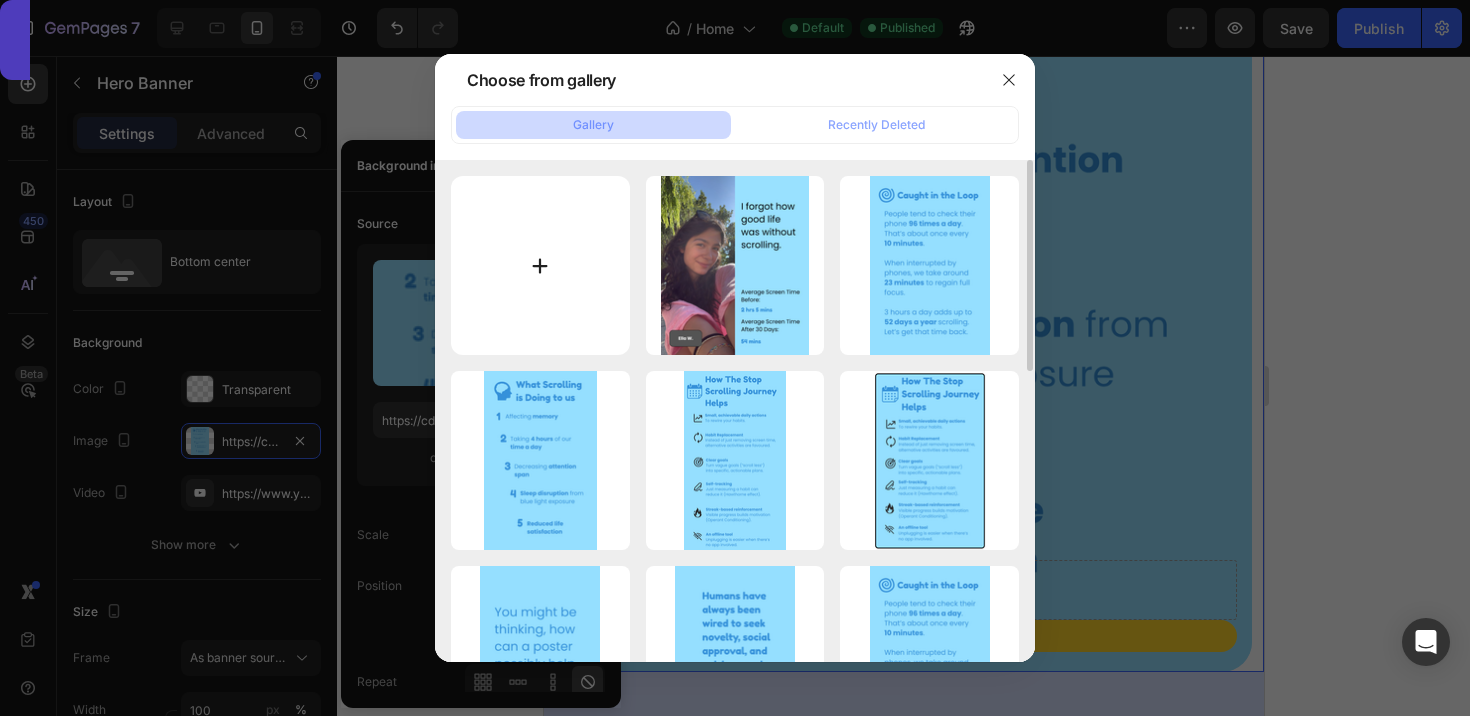 type on "C:\fakepath\[NAME].png" 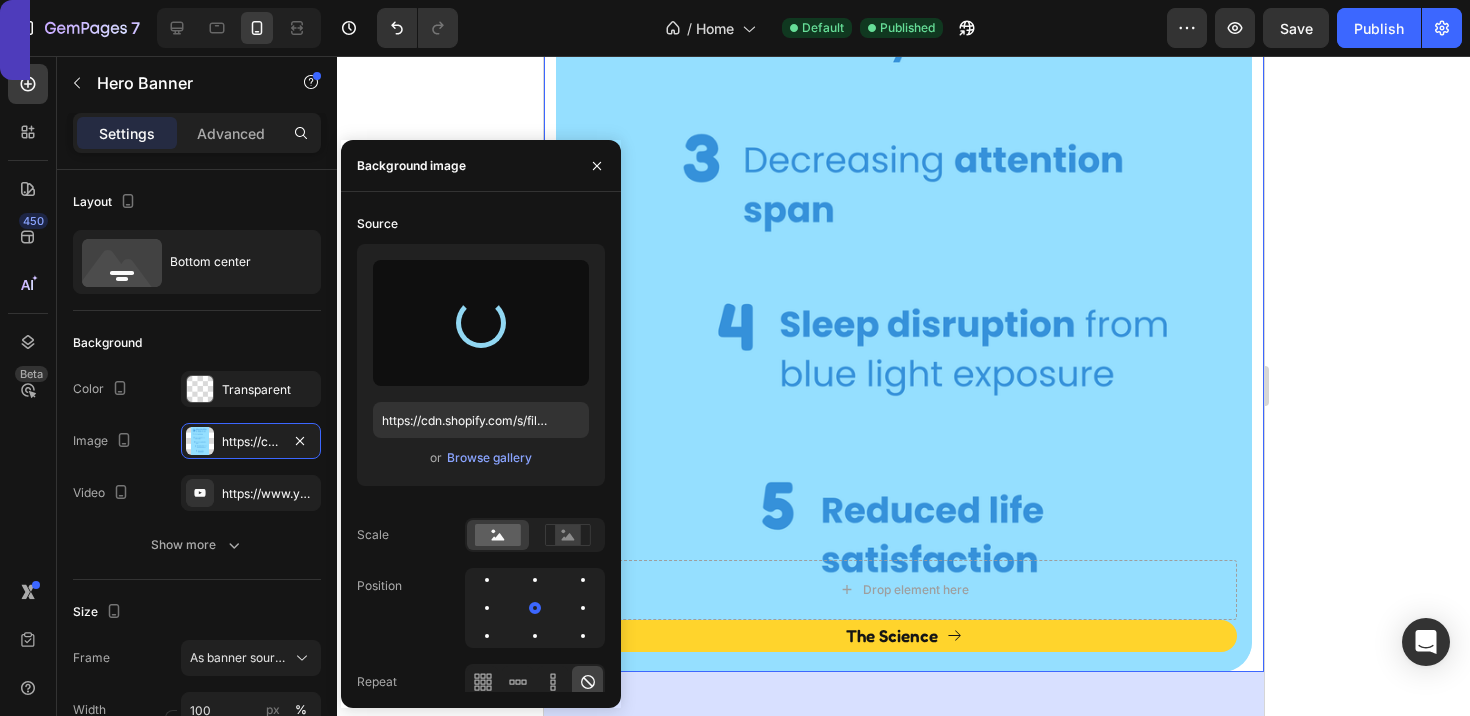 scroll, scrollTop: 5461, scrollLeft: 0, axis: vertical 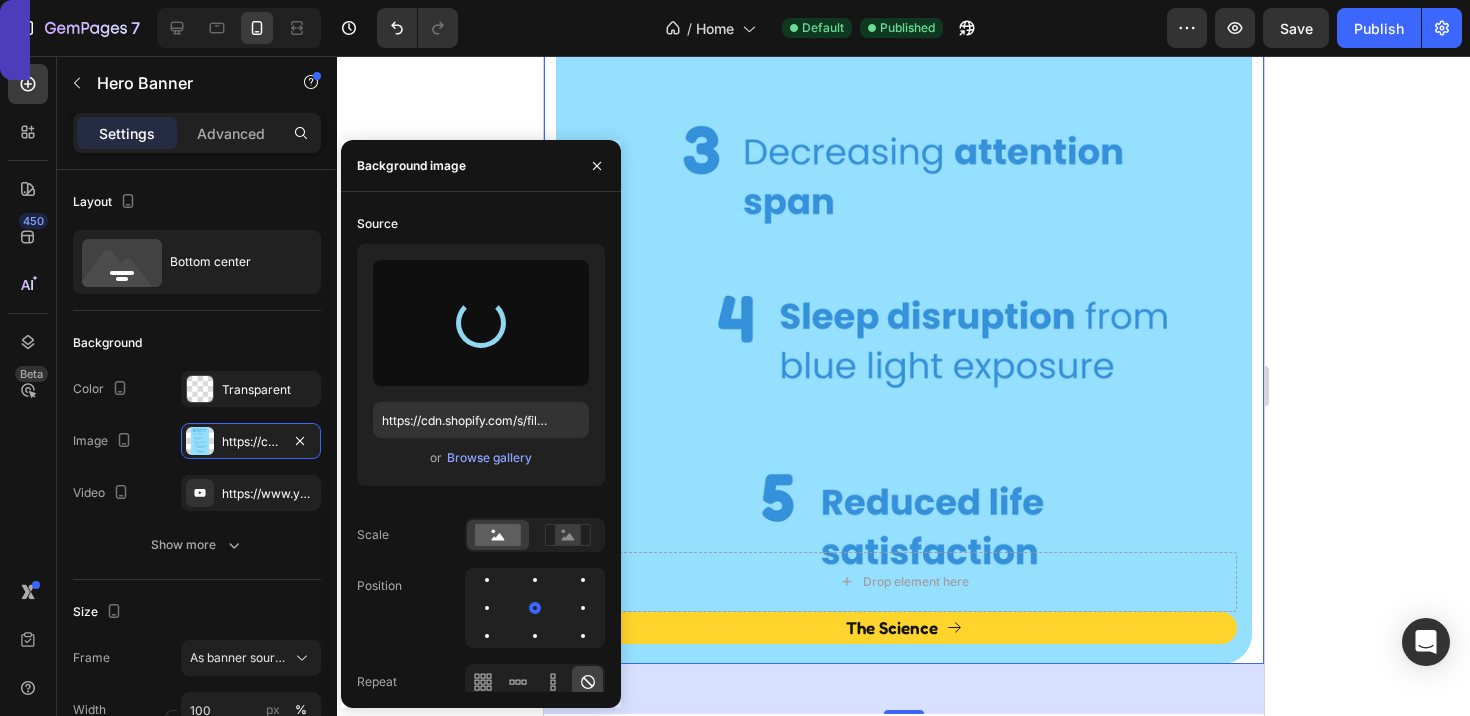 type on "https://cdn.shopify.com/s/files/1/0916/6857/8684/files/gempages_570851522548597575-a94b2b55-be33-4ba4-9bfc-864f735d760f.png" 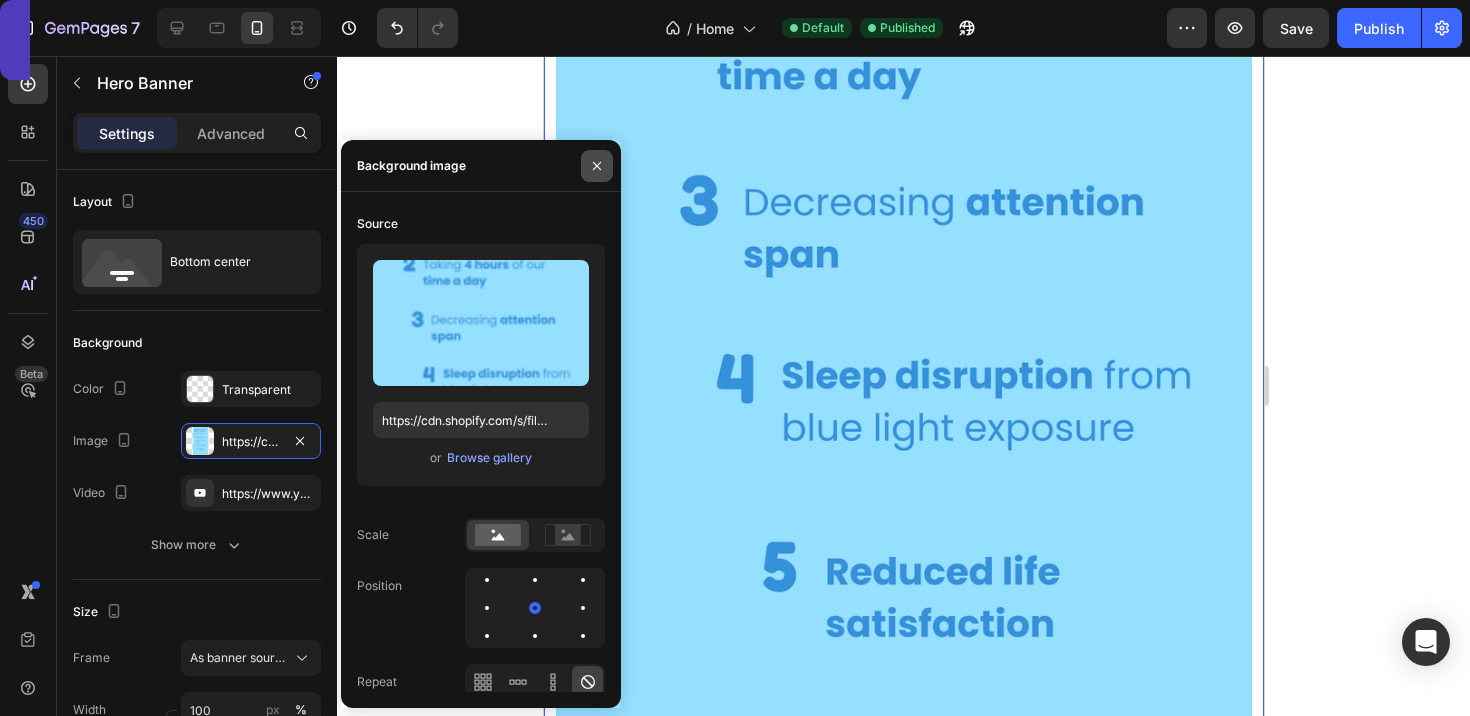 click at bounding box center [597, 166] 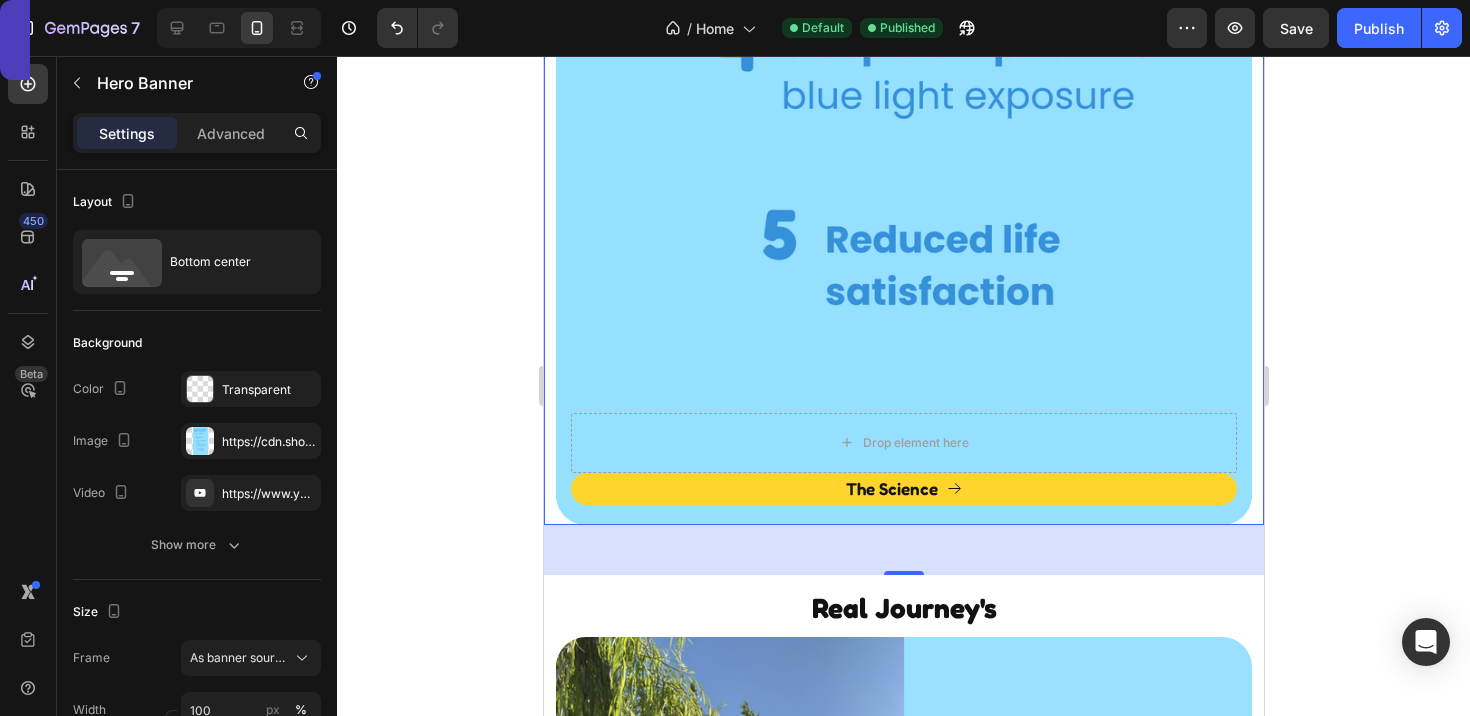 scroll, scrollTop: 5824, scrollLeft: 0, axis: vertical 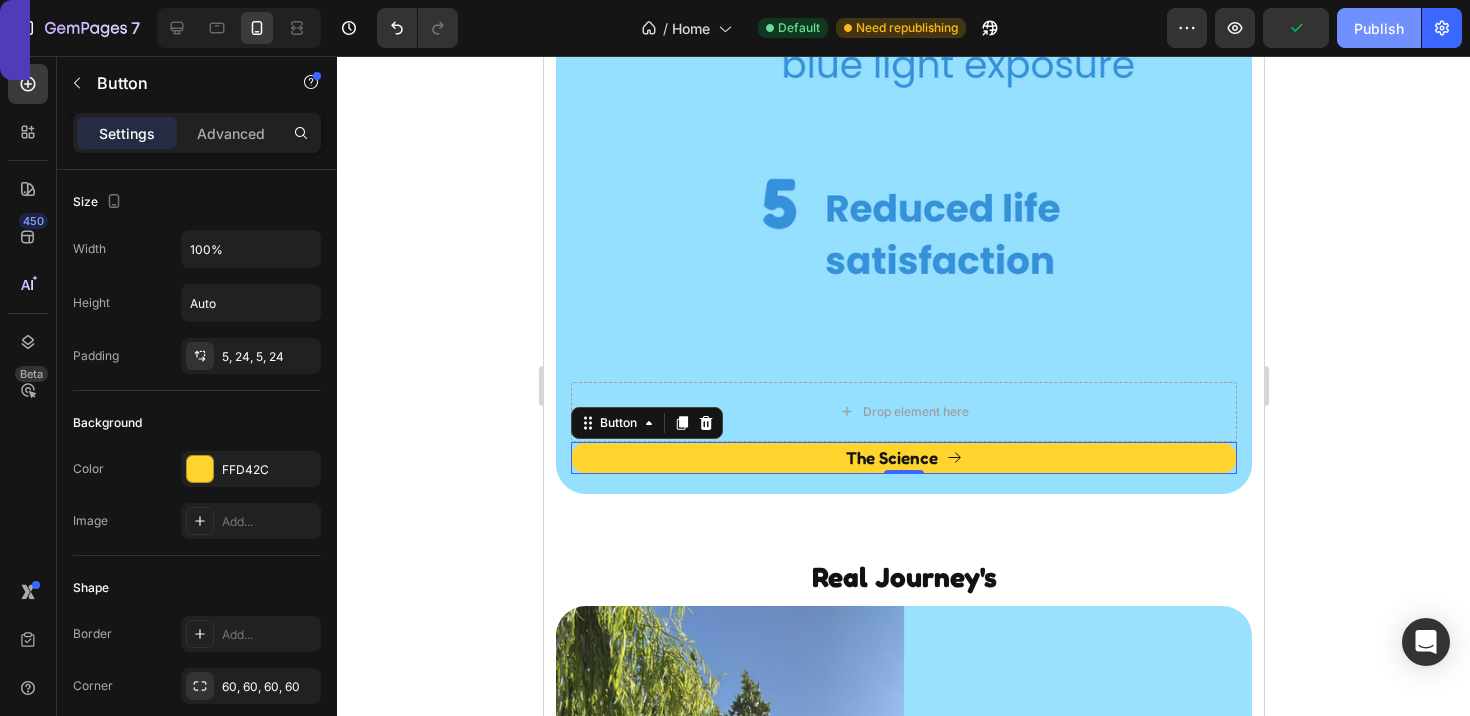 click on "Publish" 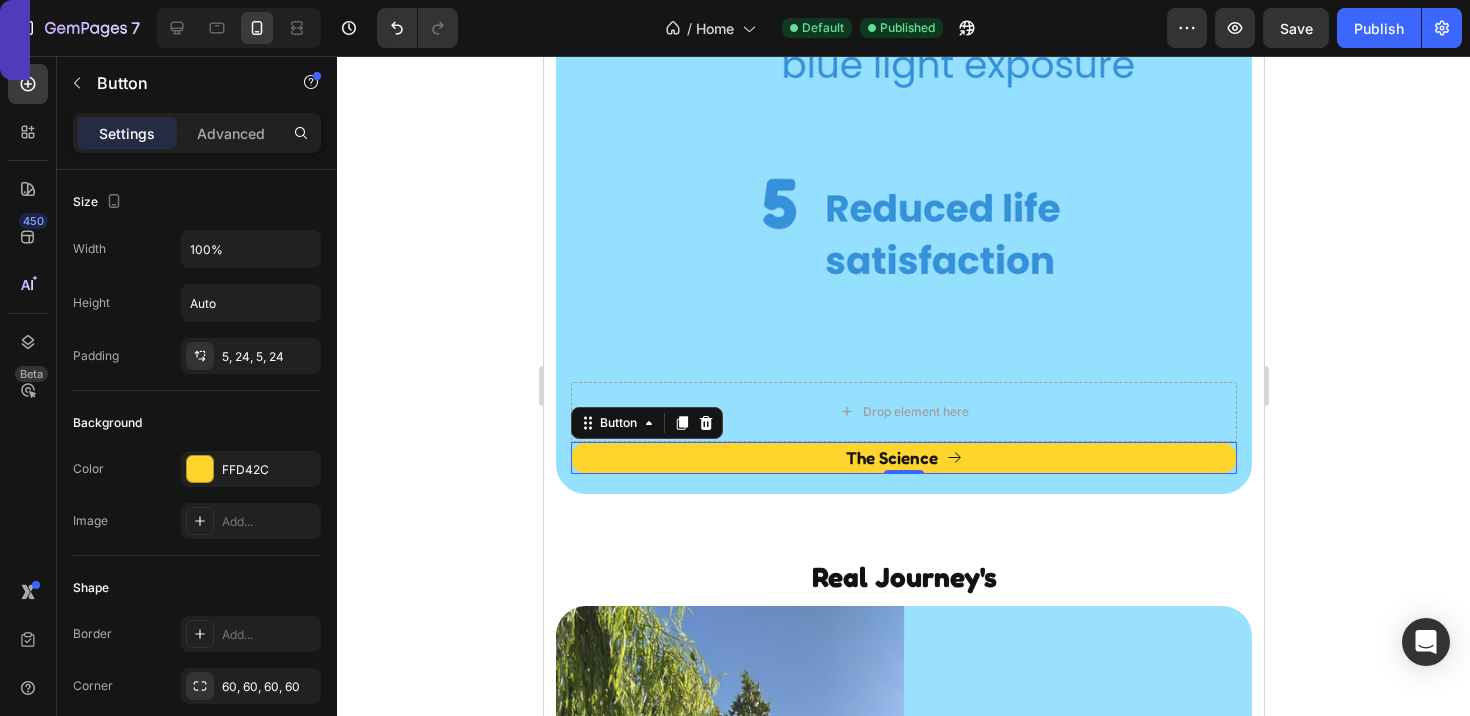 click 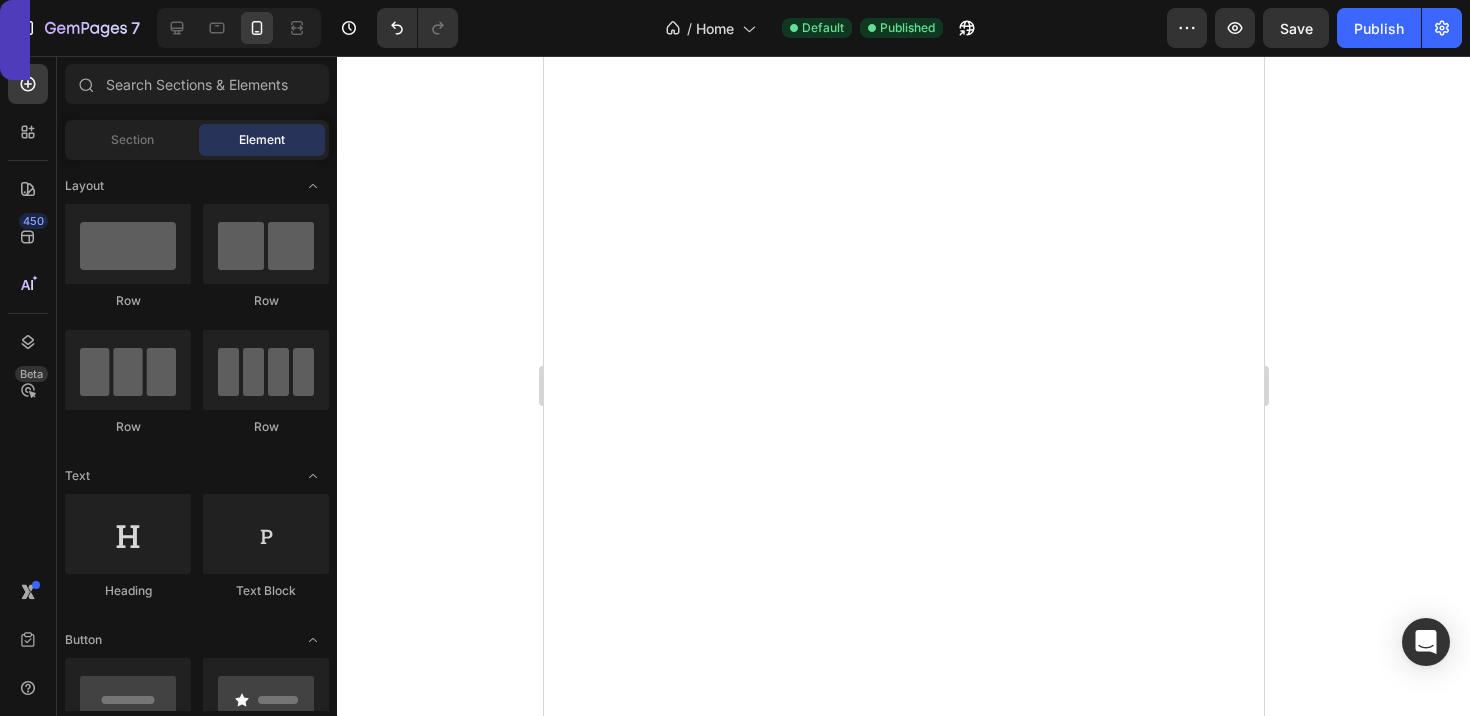 scroll, scrollTop: 3368, scrollLeft: 0, axis: vertical 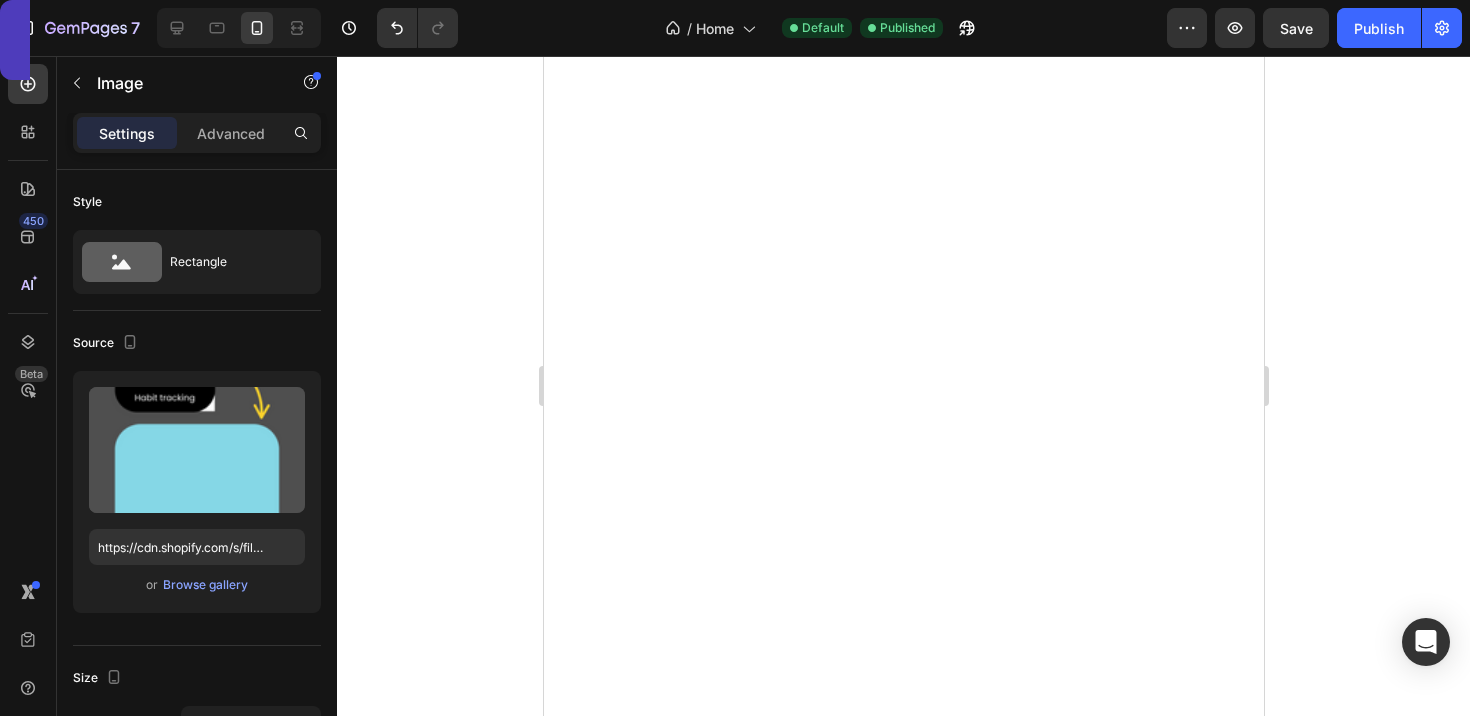 click at bounding box center [903, -1117] 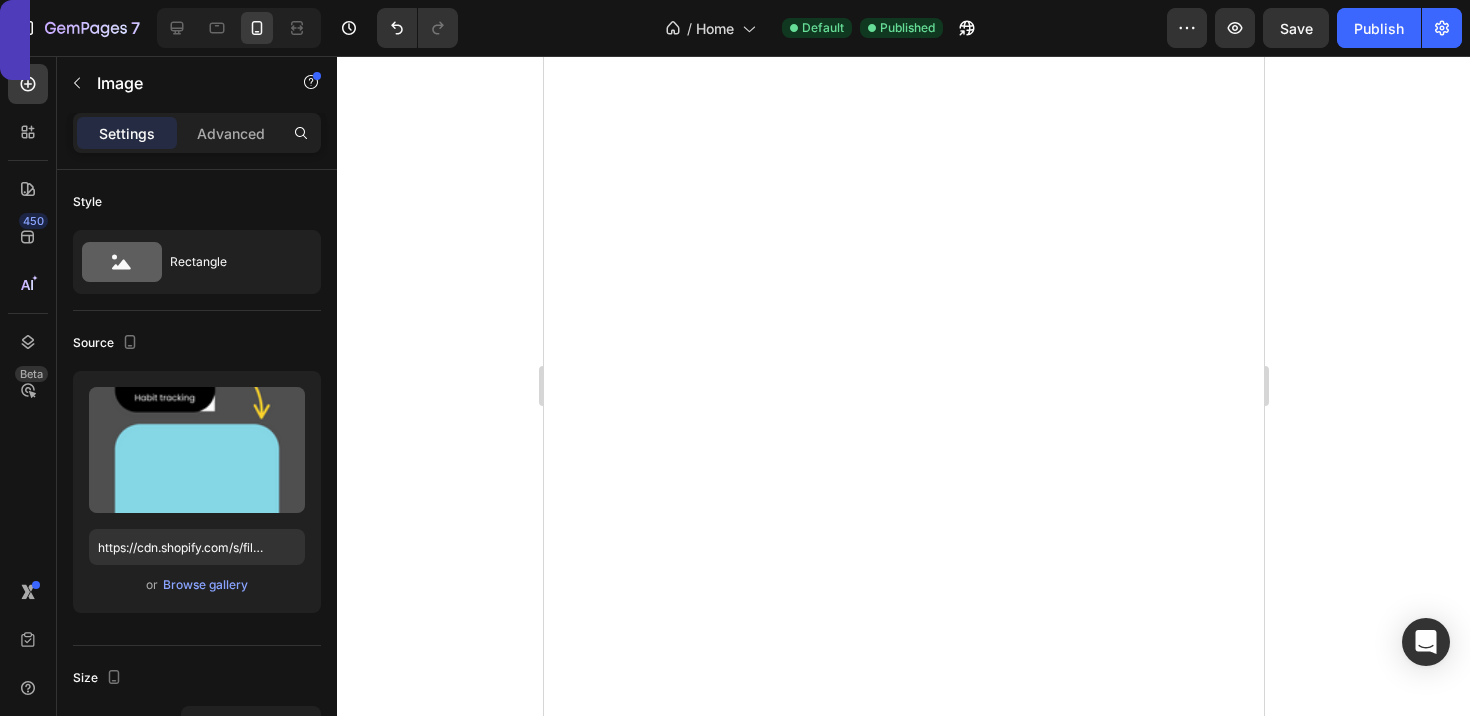 scroll, scrollTop: 3703, scrollLeft: 0, axis: vertical 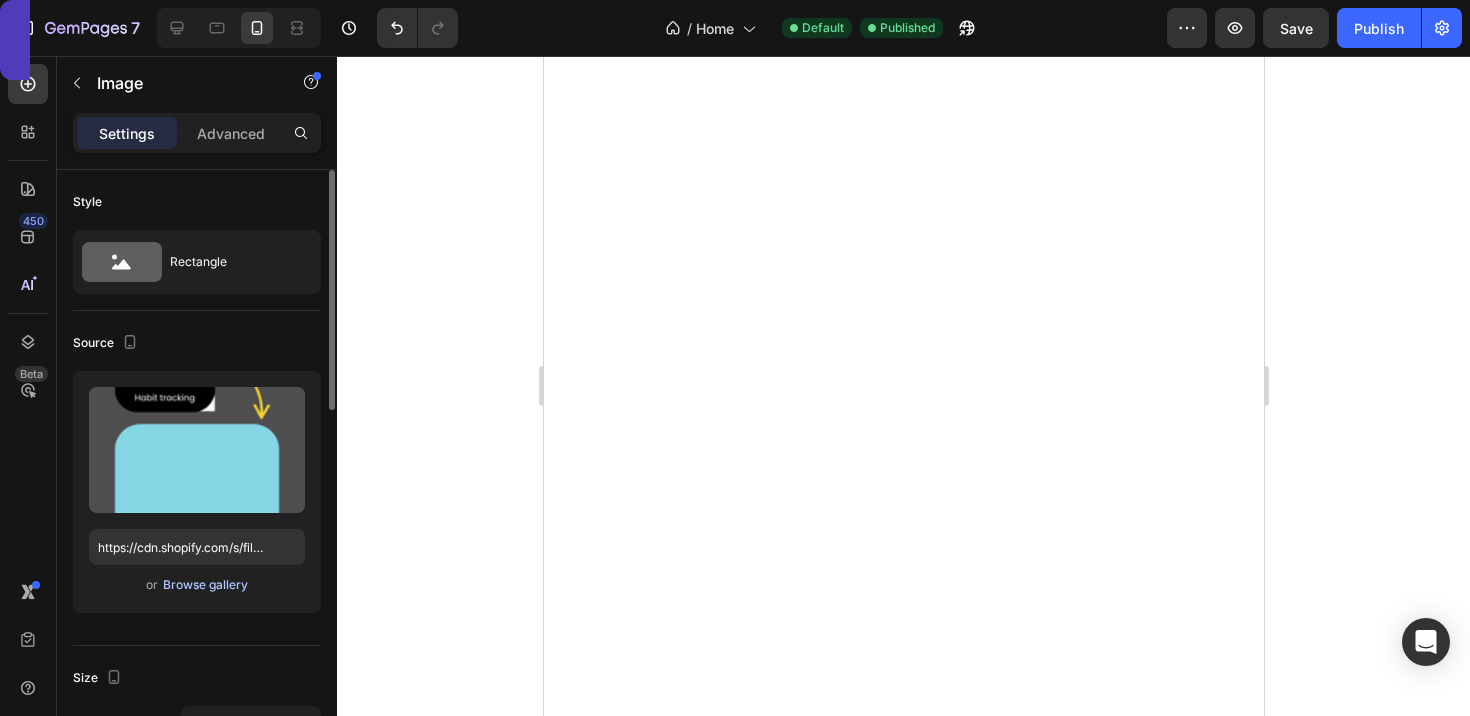click on "Browse gallery" at bounding box center (205, 585) 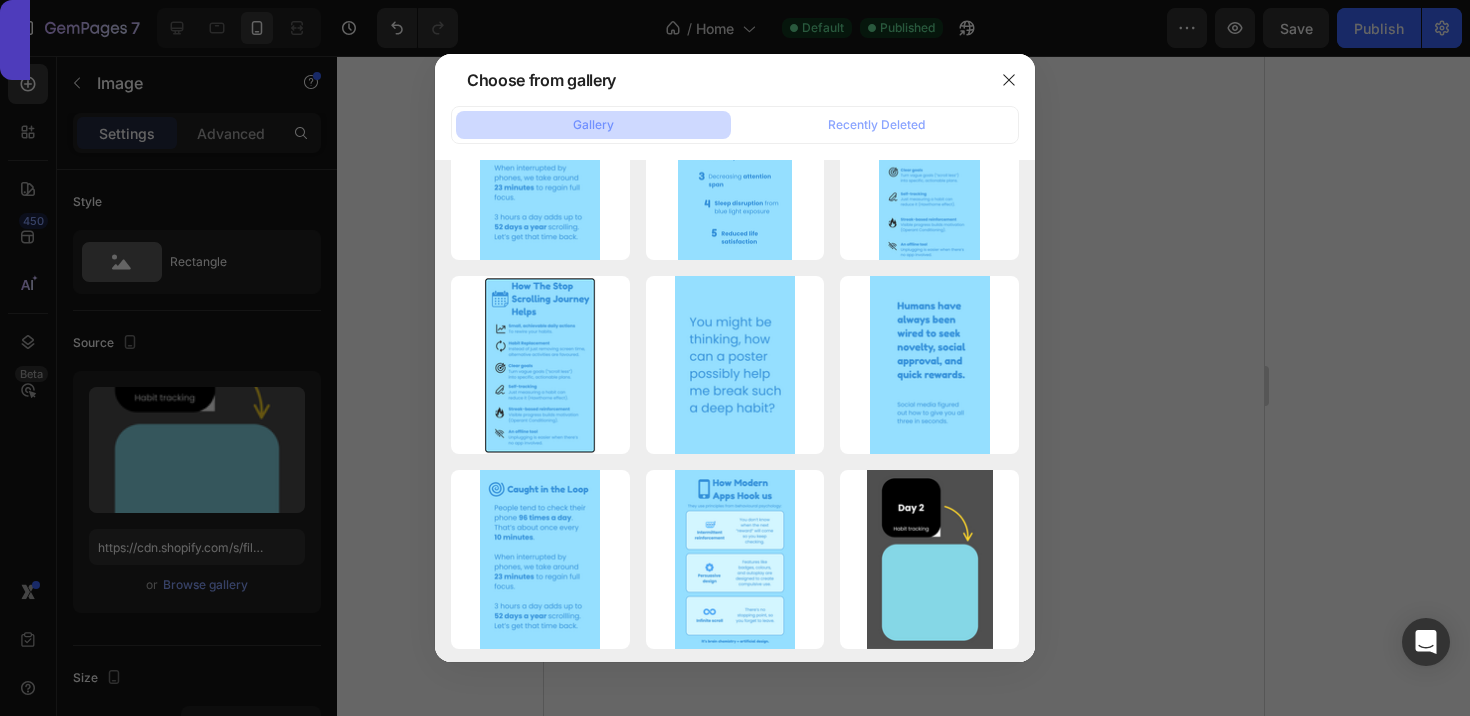 scroll, scrollTop: 0, scrollLeft: 0, axis: both 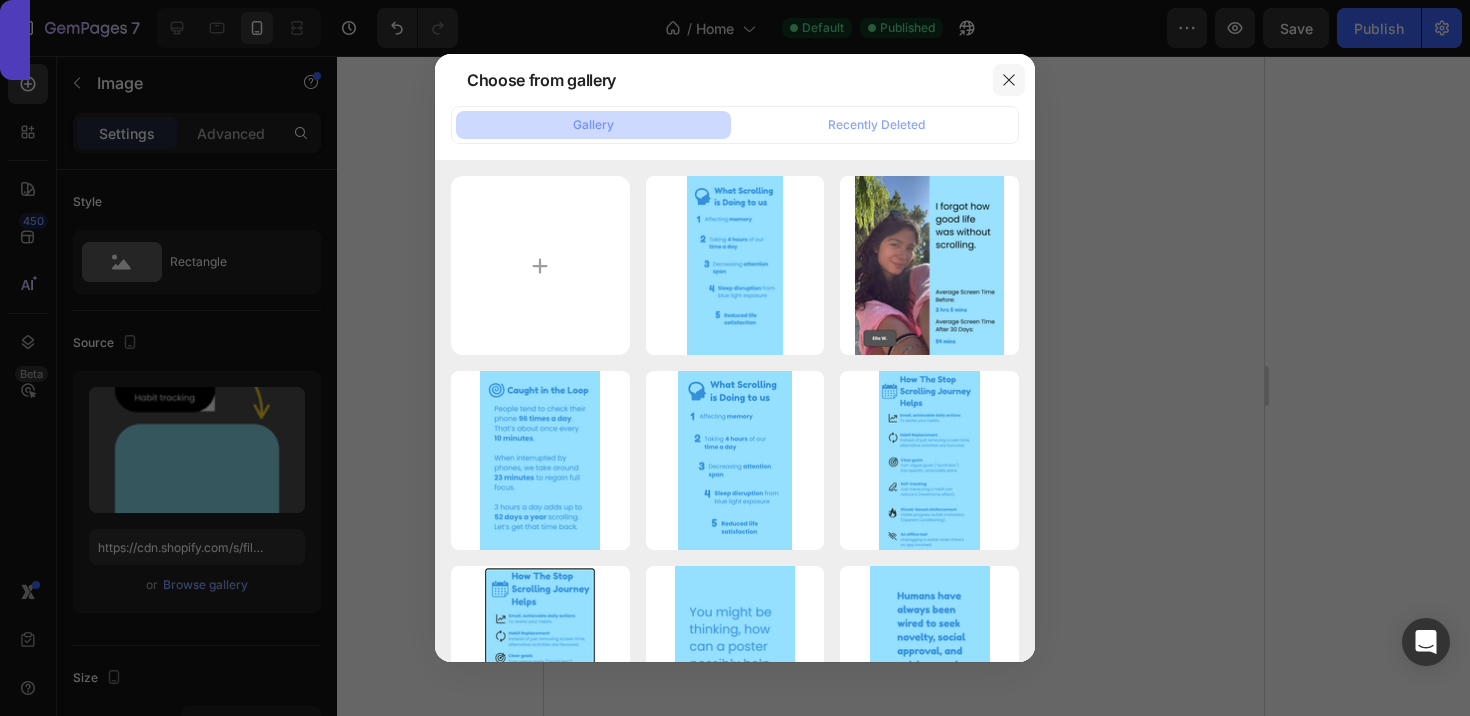 click 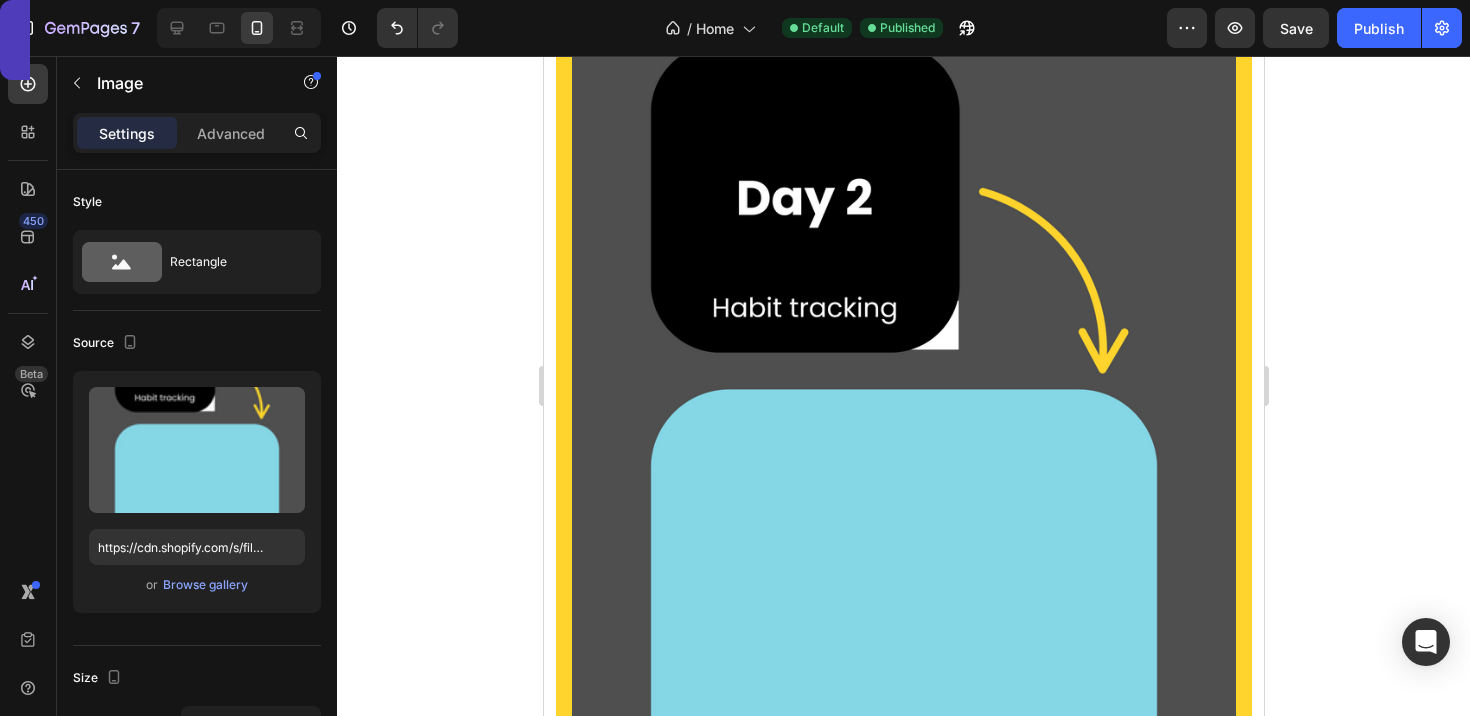 scroll, scrollTop: 3565, scrollLeft: 0, axis: vertical 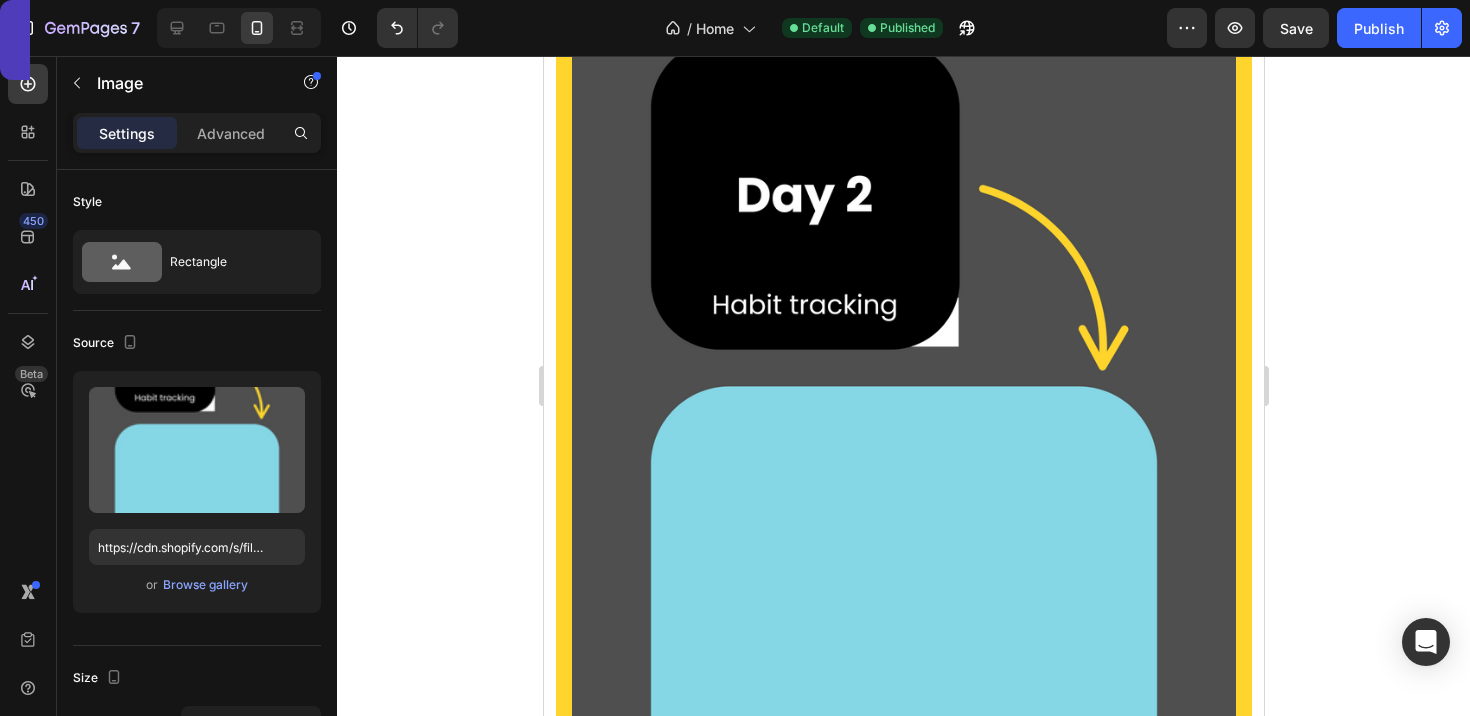 click at bounding box center [903, 466] 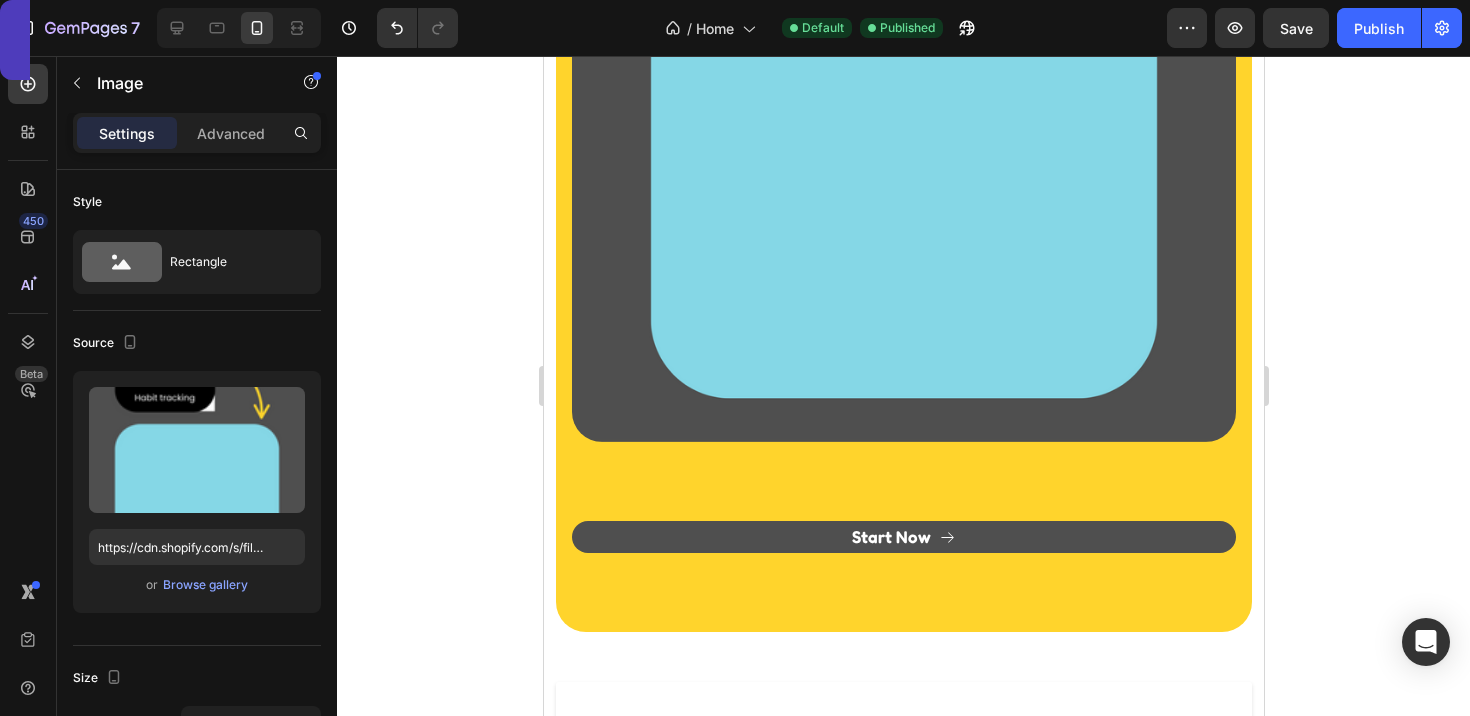 scroll, scrollTop: 4071, scrollLeft: 0, axis: vertical 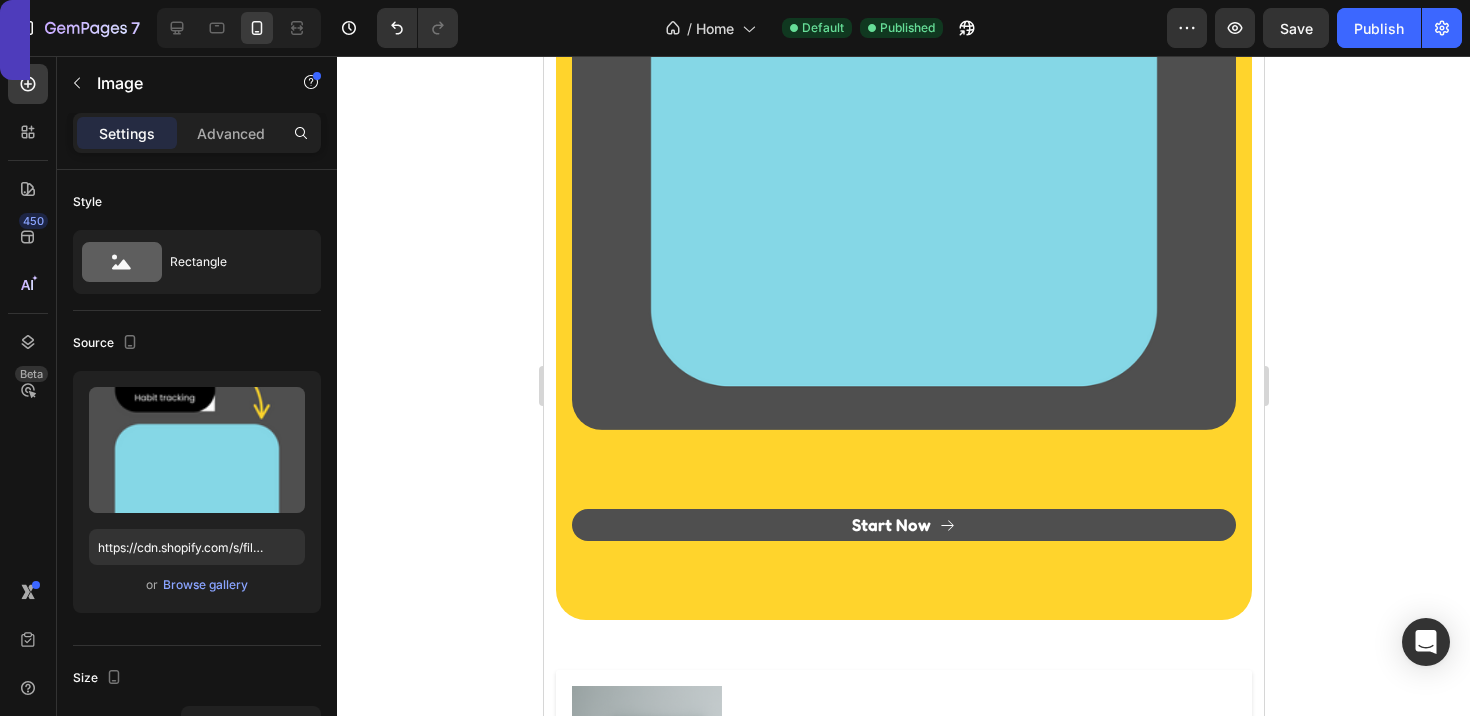 click at bounding box center [903, -40] 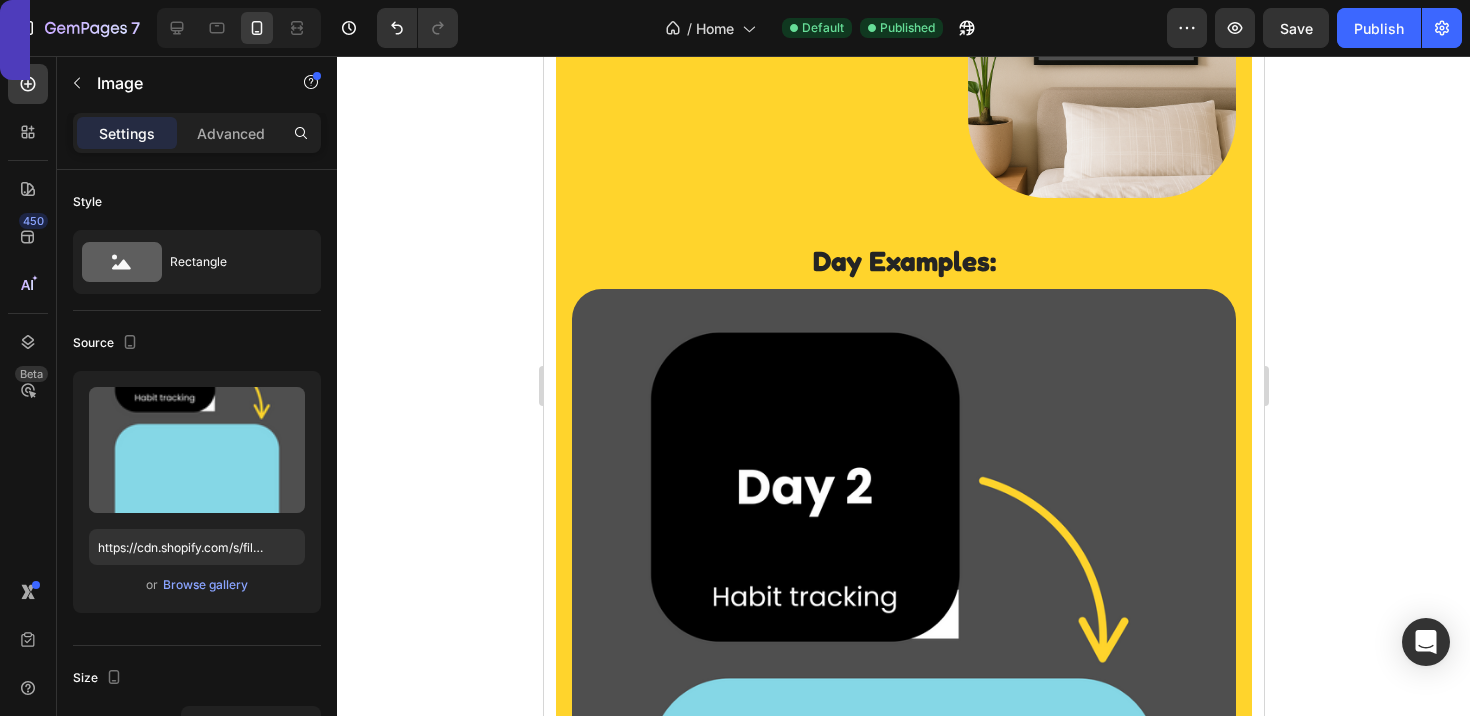 scroll, scrollTop: 3266, scrollLeft: 0, axis: vertical 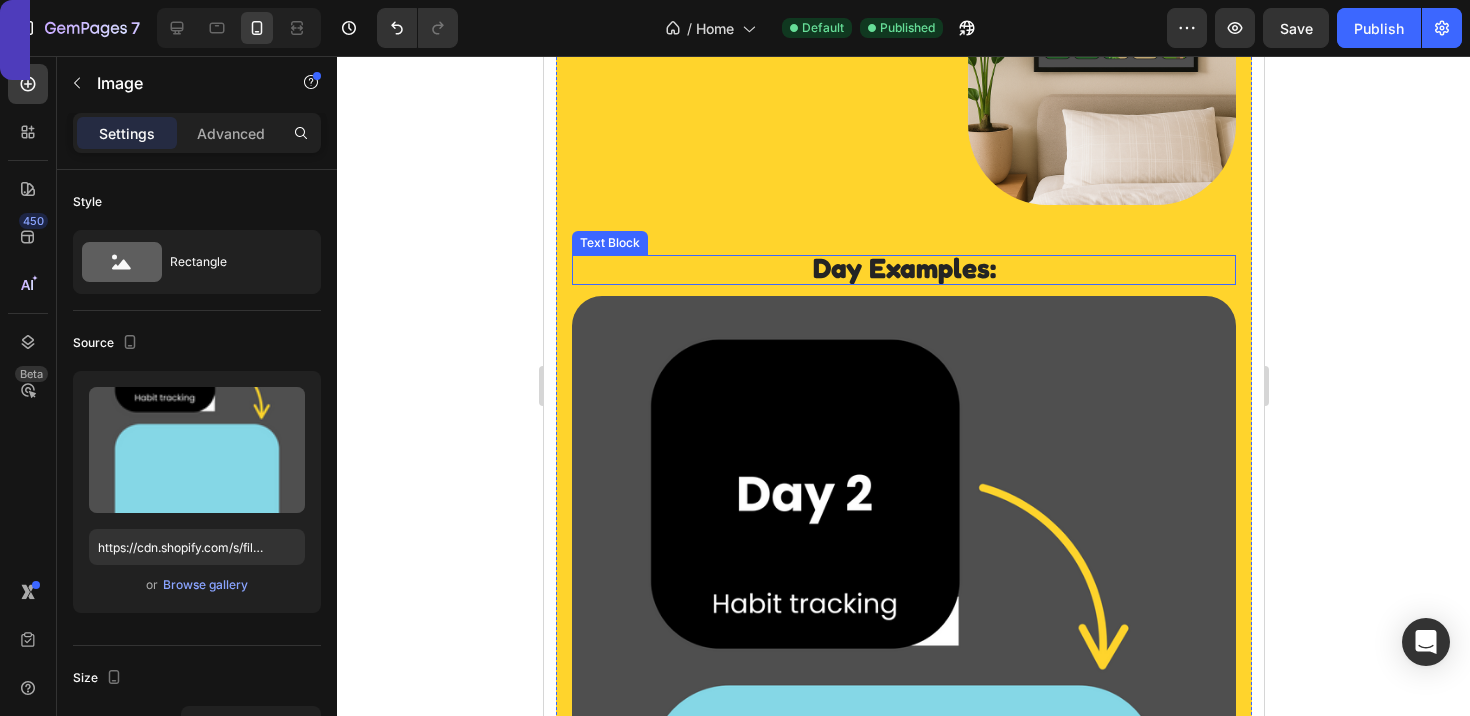 click on "Day Examples:" at bounding box center (903, 270) 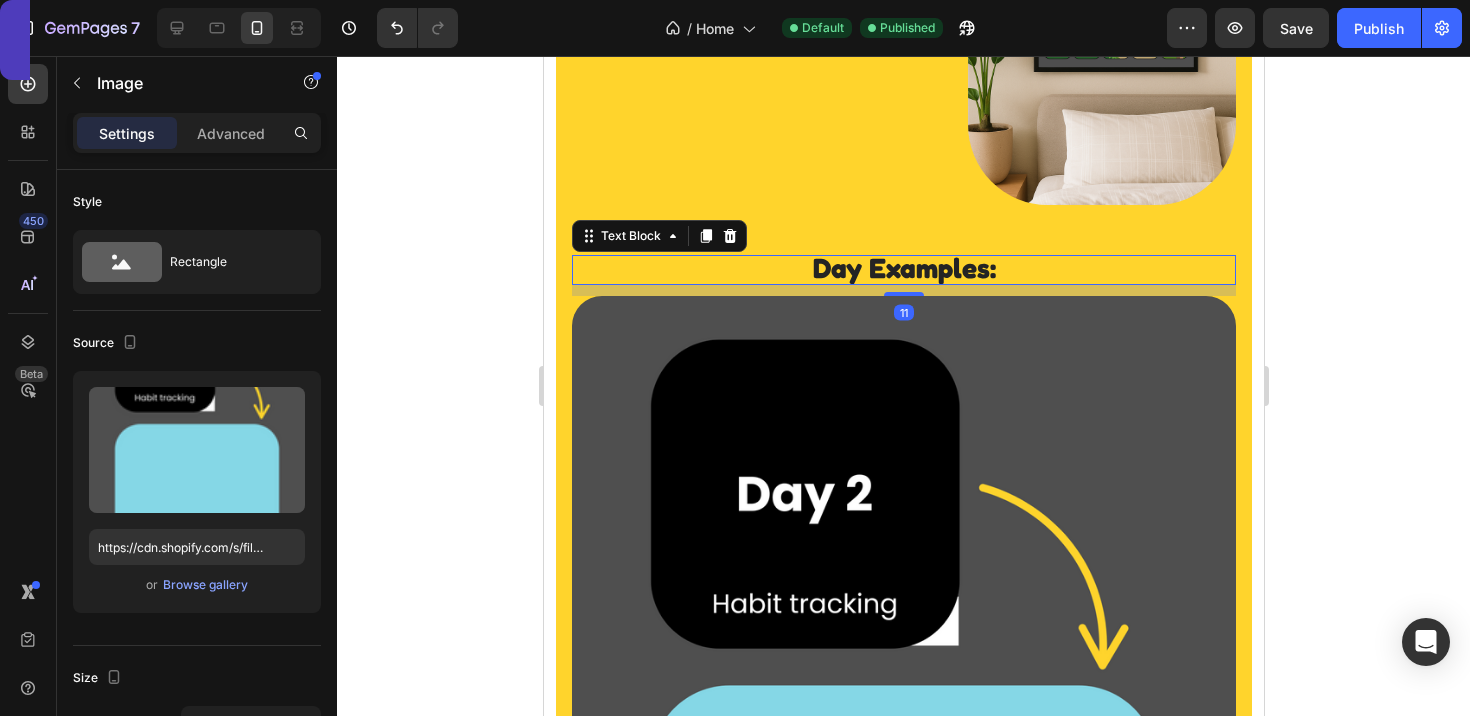 click at bounding box center (903, 765) 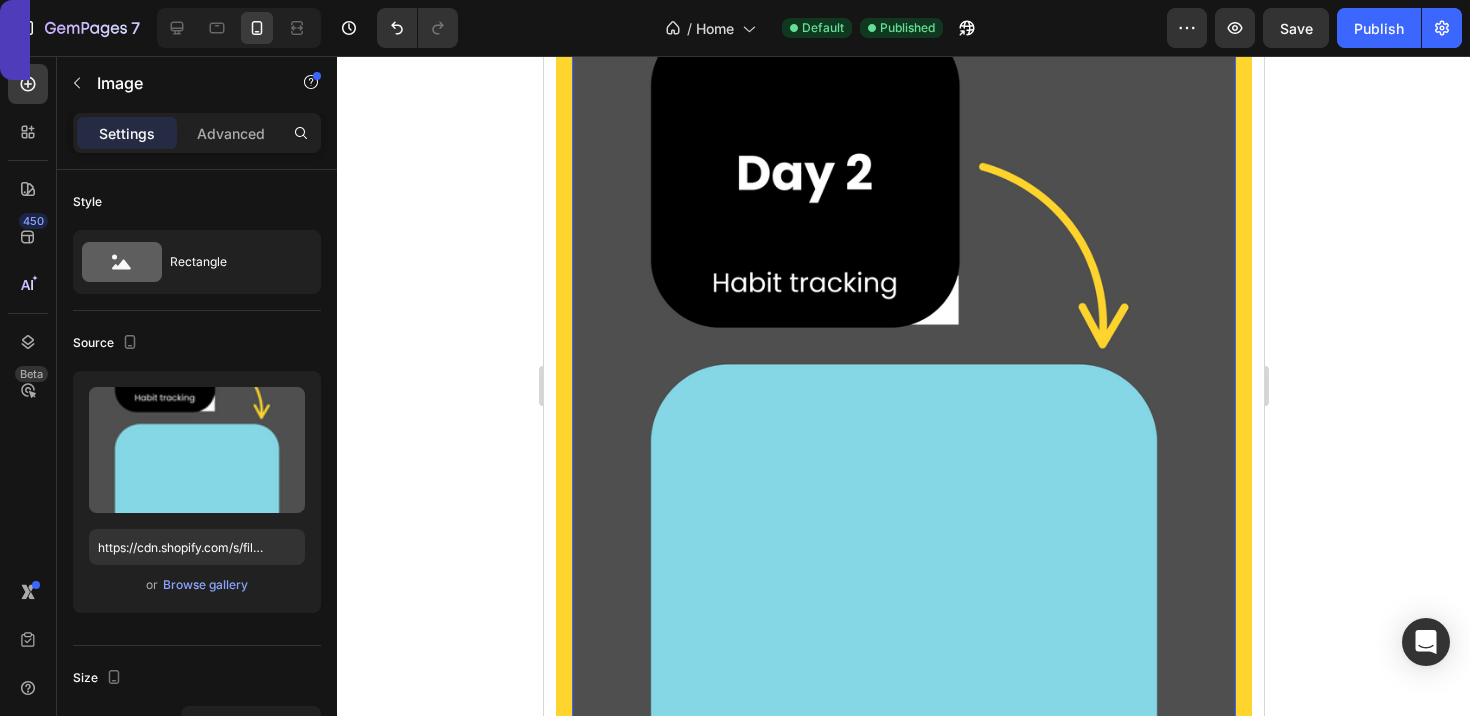 scroll, scrollTop: 3608, scrollLeft: 0, axis: vertical 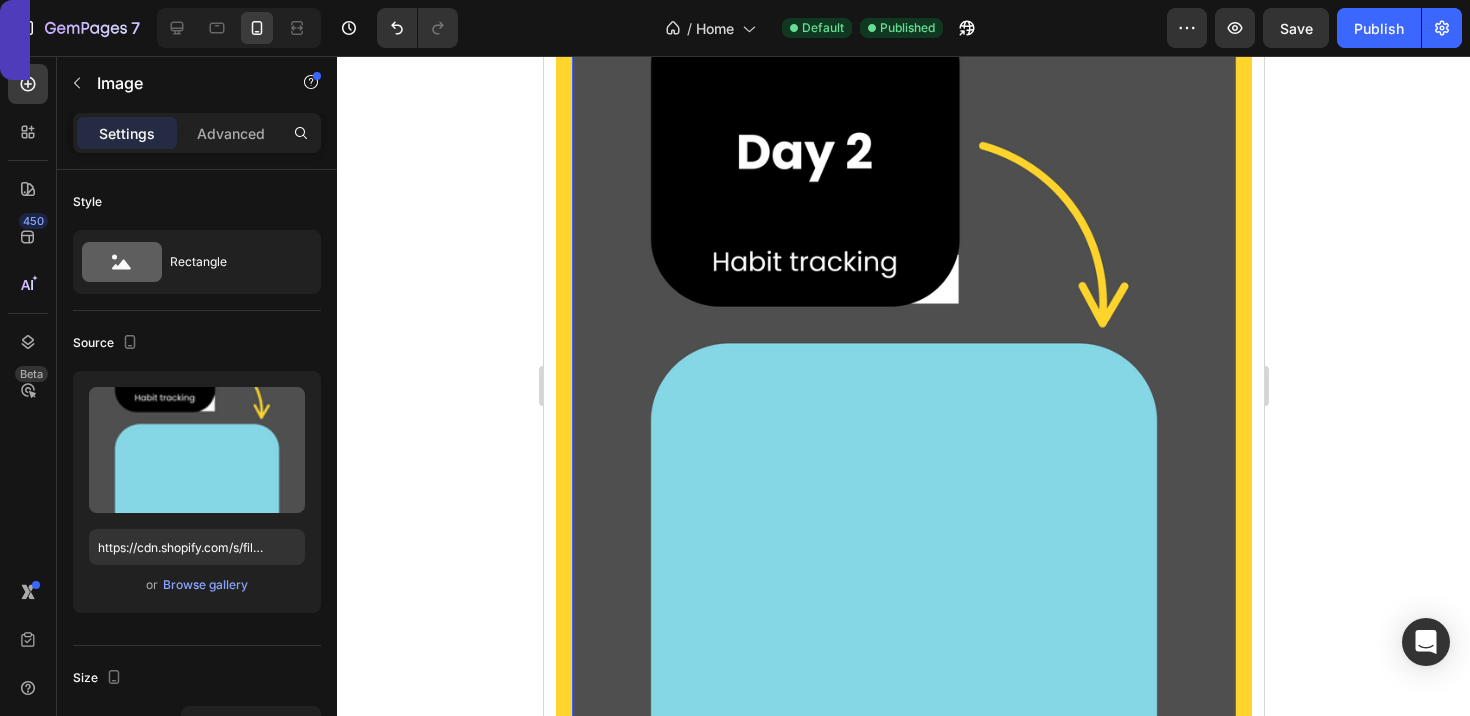 click at bounding box center [903, 423] 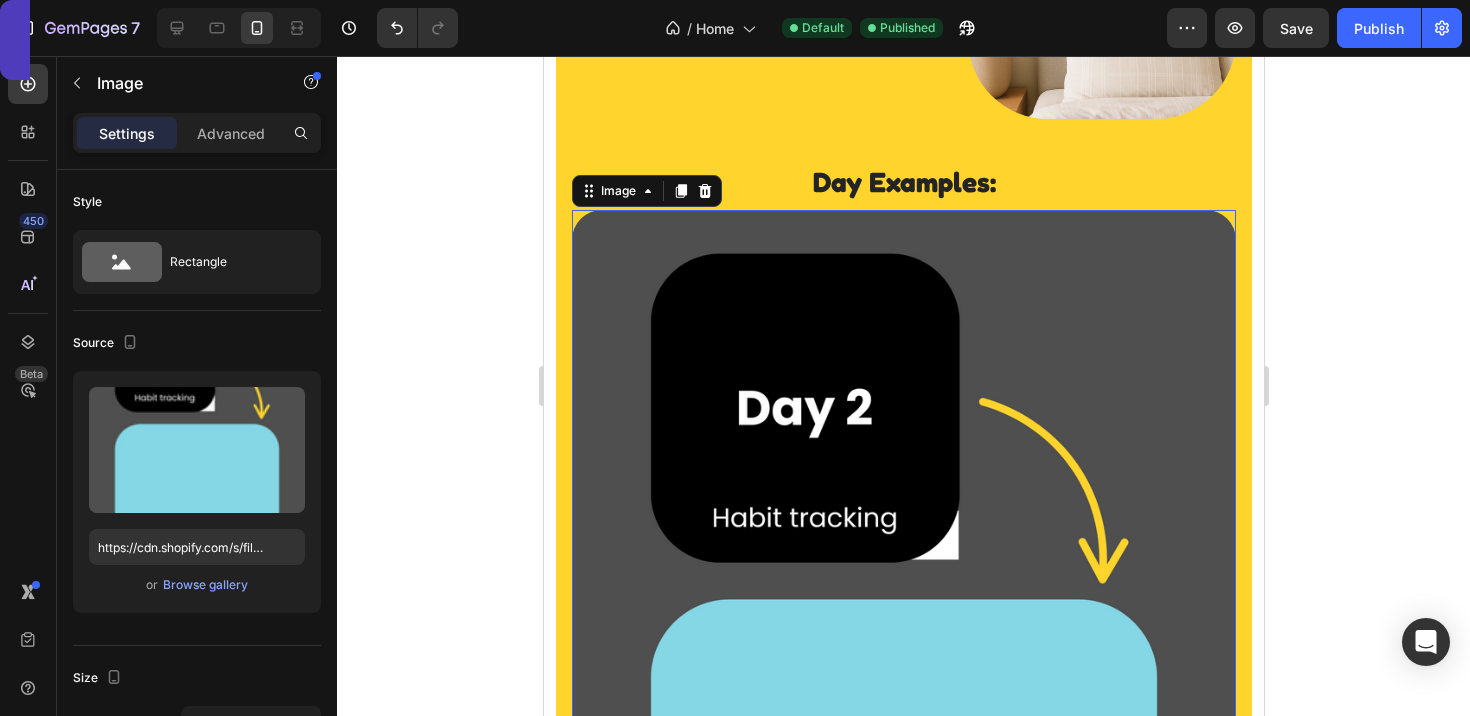 scroll, scrollTop: 3322, scrollLeft: 0, axis: vertical 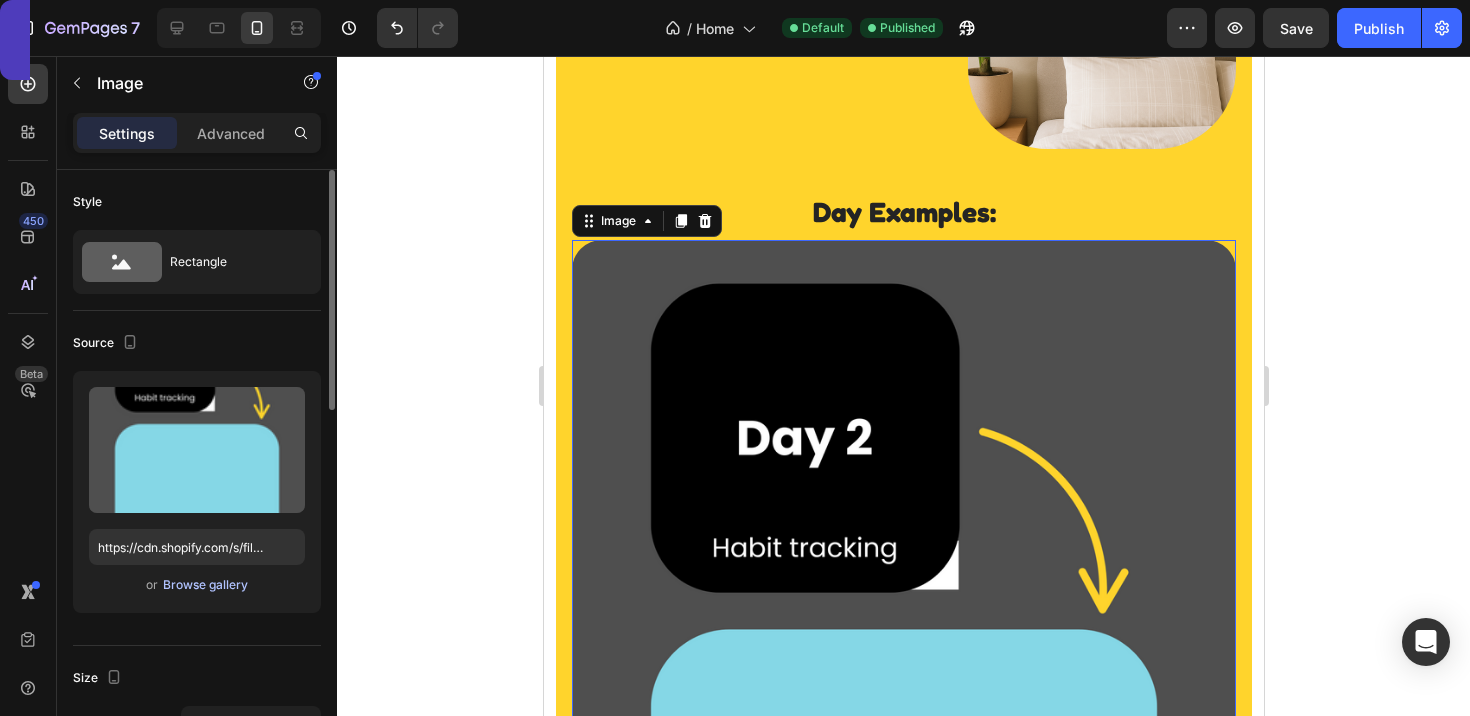 click on "Browse gallery" at bounding box center [205, 585] 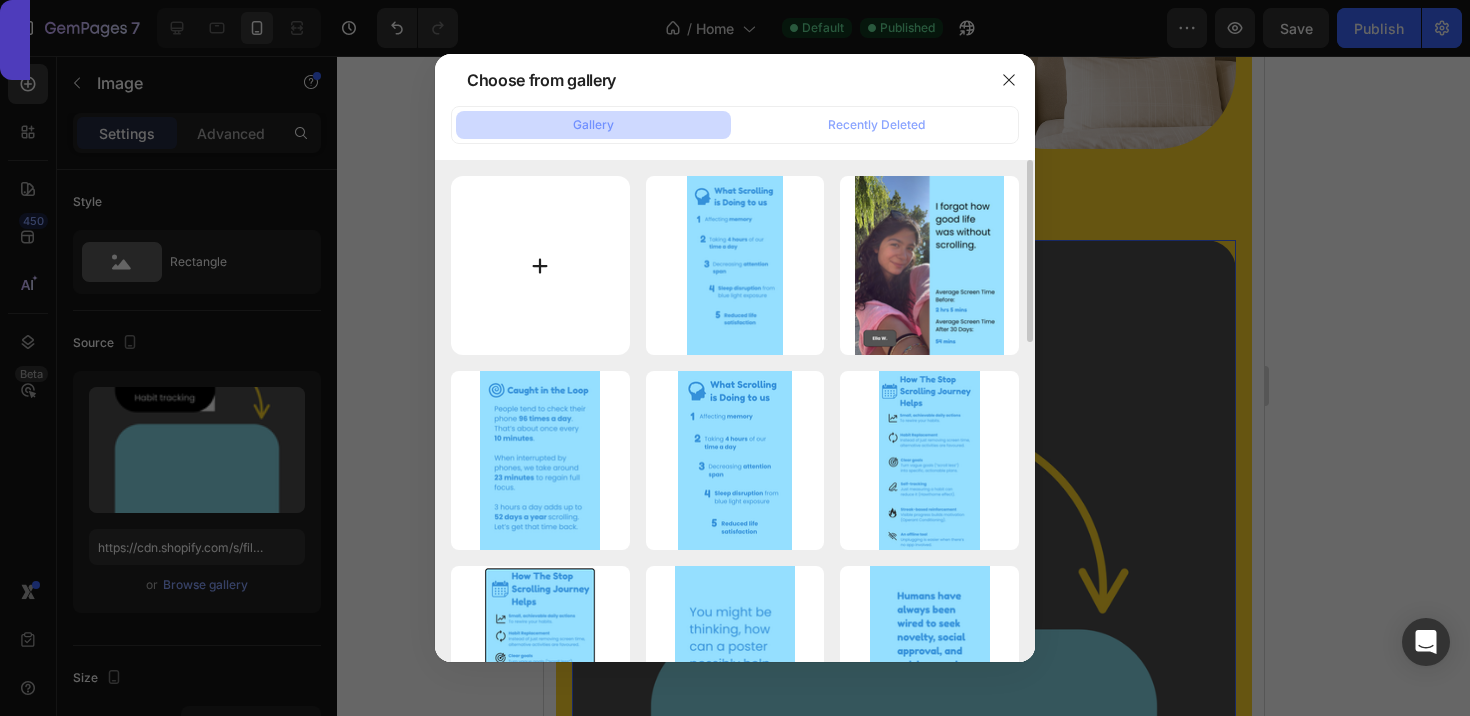 click at bounding box center (540, 265) 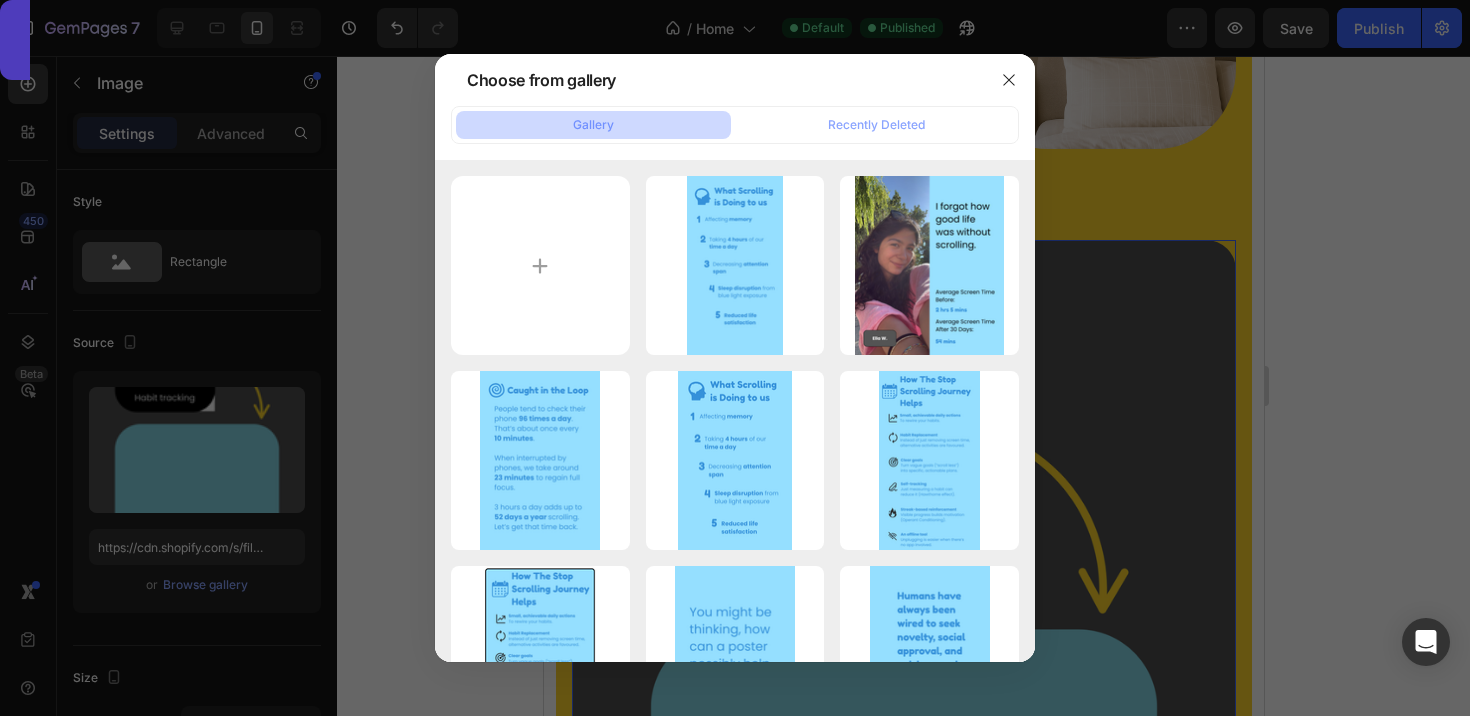 type on "C:\fakepath\[NAME].png" 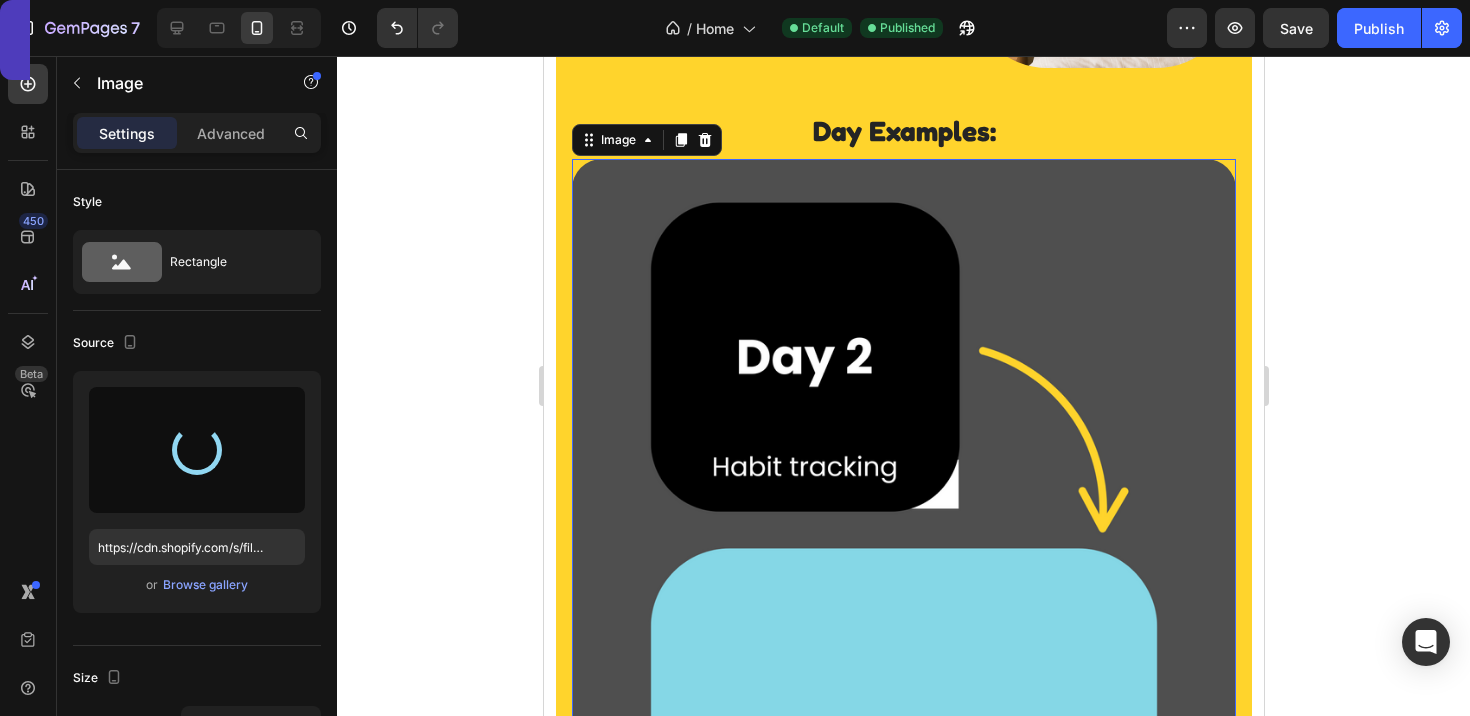 scroll, scrollTop: 3381, scrollLeft: 0, axis: vertical 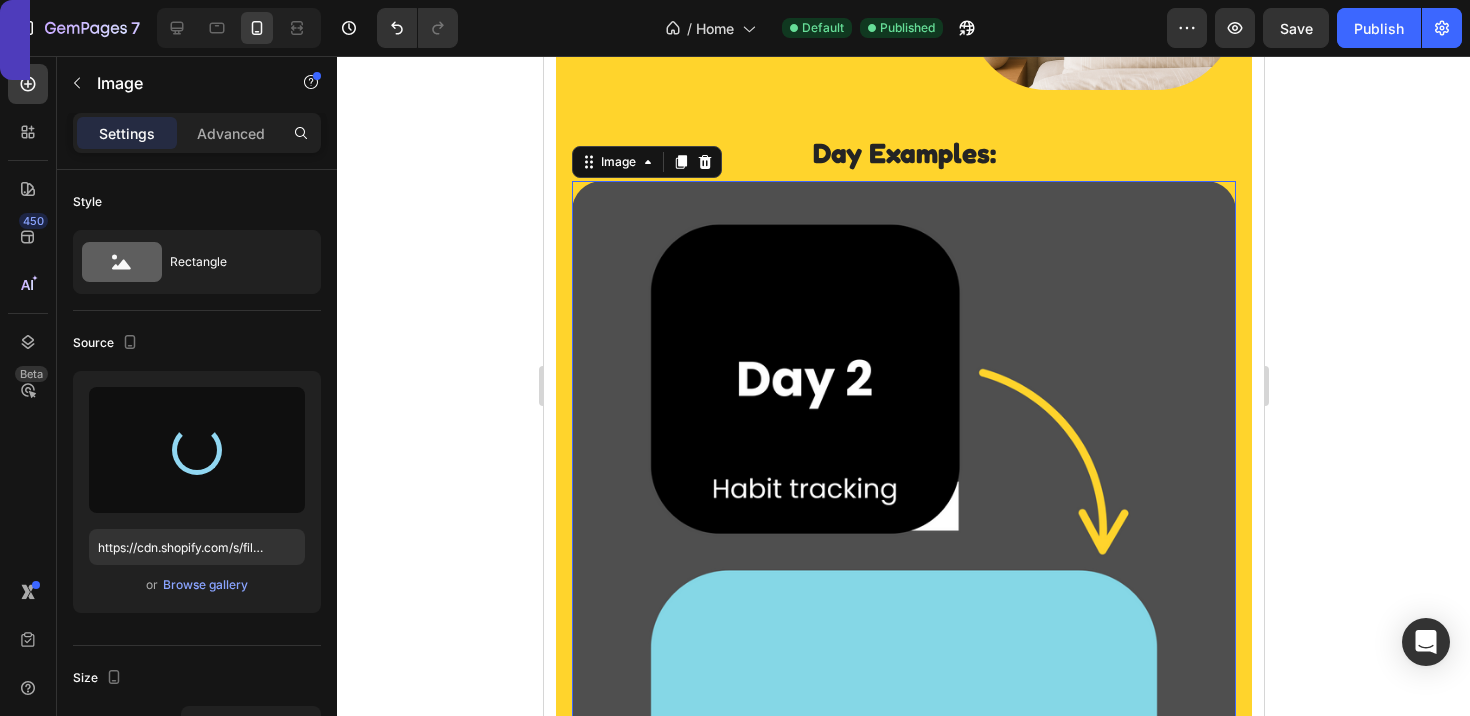 type on "https://cdn.shopify.com/s/files/1/0916/6857/8684/files/gempages_570851522548597575-c6b04327-c2d6-402a-88e1-5aab8cab3f68.png" 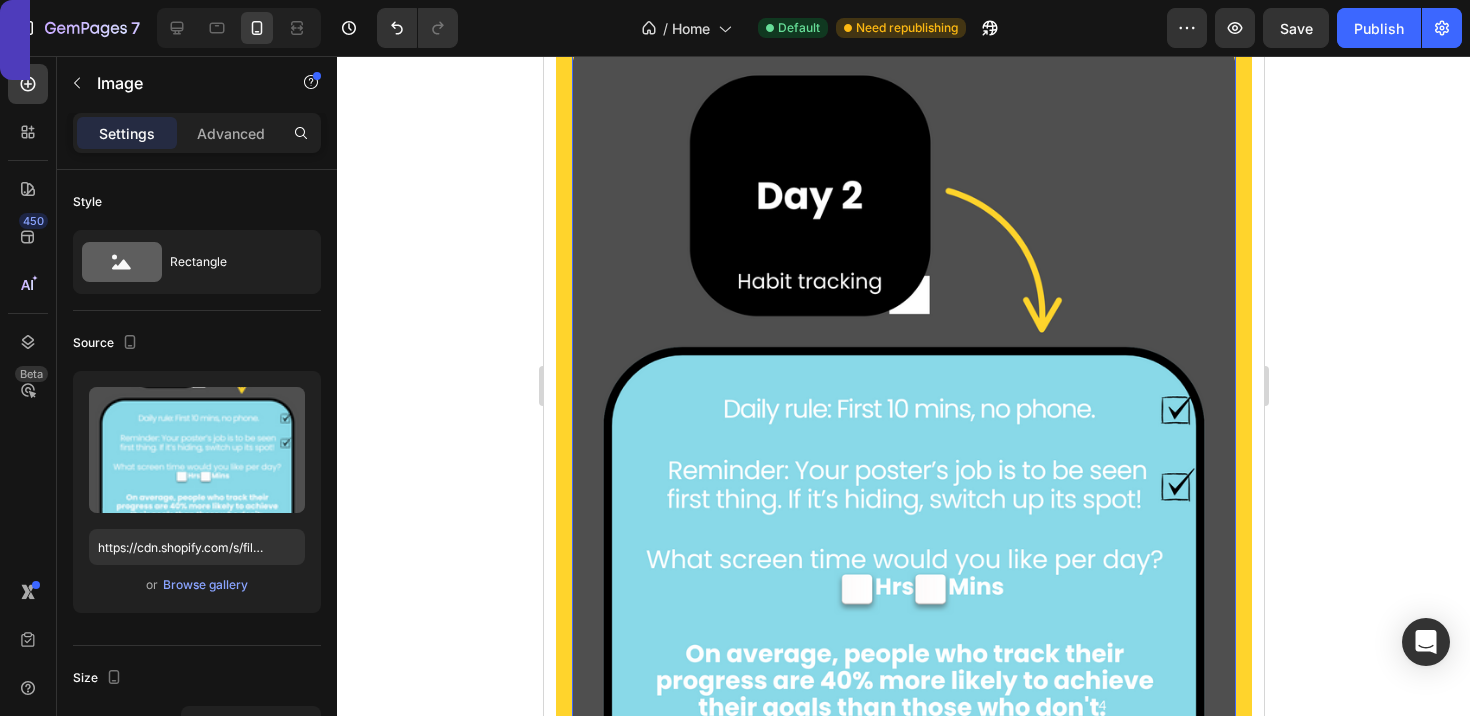 scroll, scrollTop: 3483, scrollLeft: 0, axis: vertical 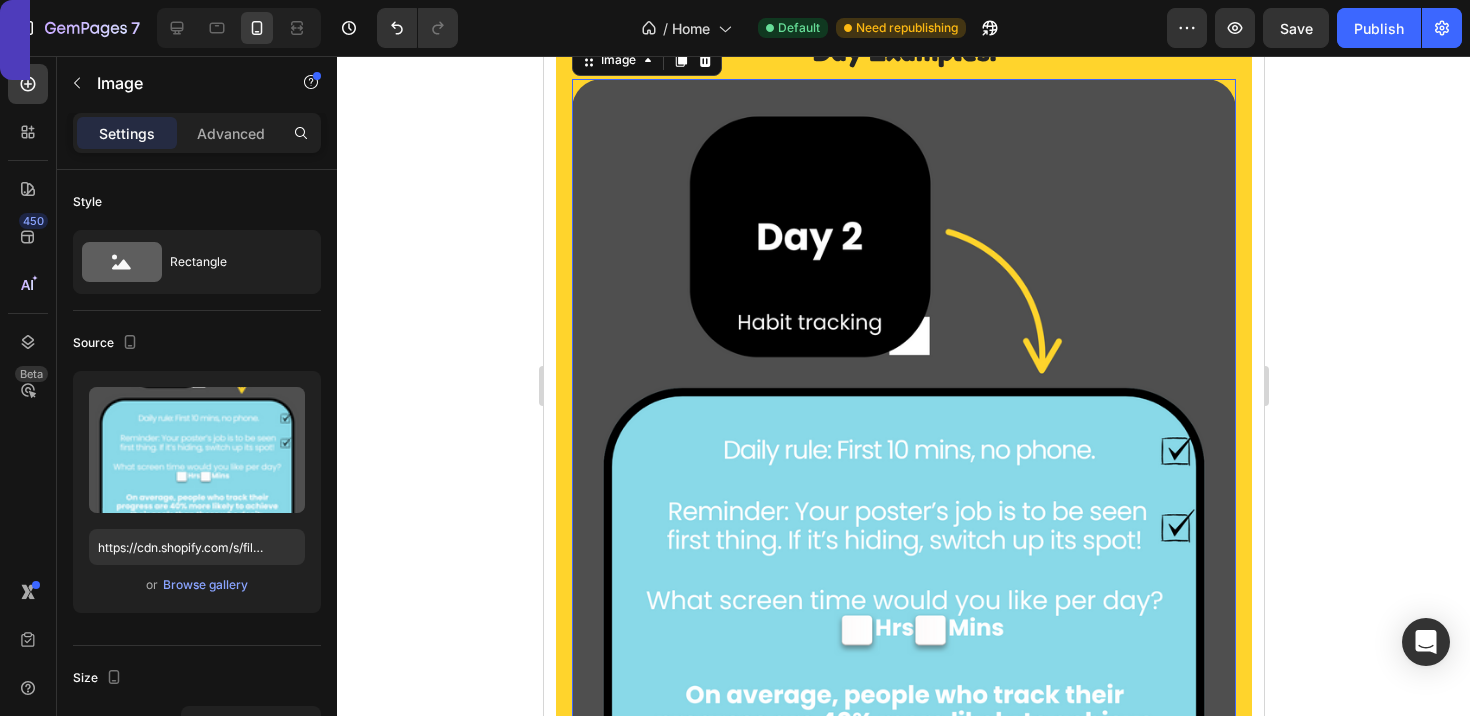 click at bounding box center [903, 548] 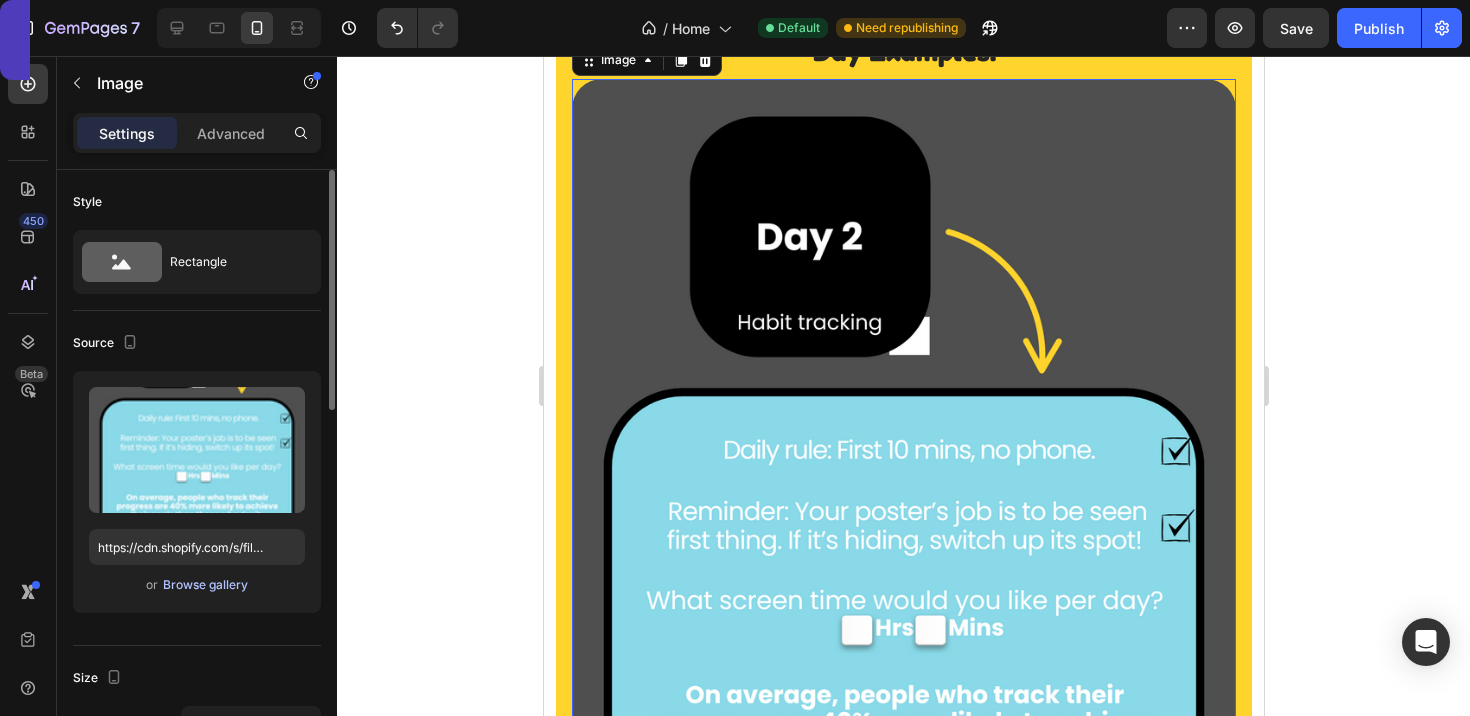 click on "Browse gallery" at bounding box center (205, 585) 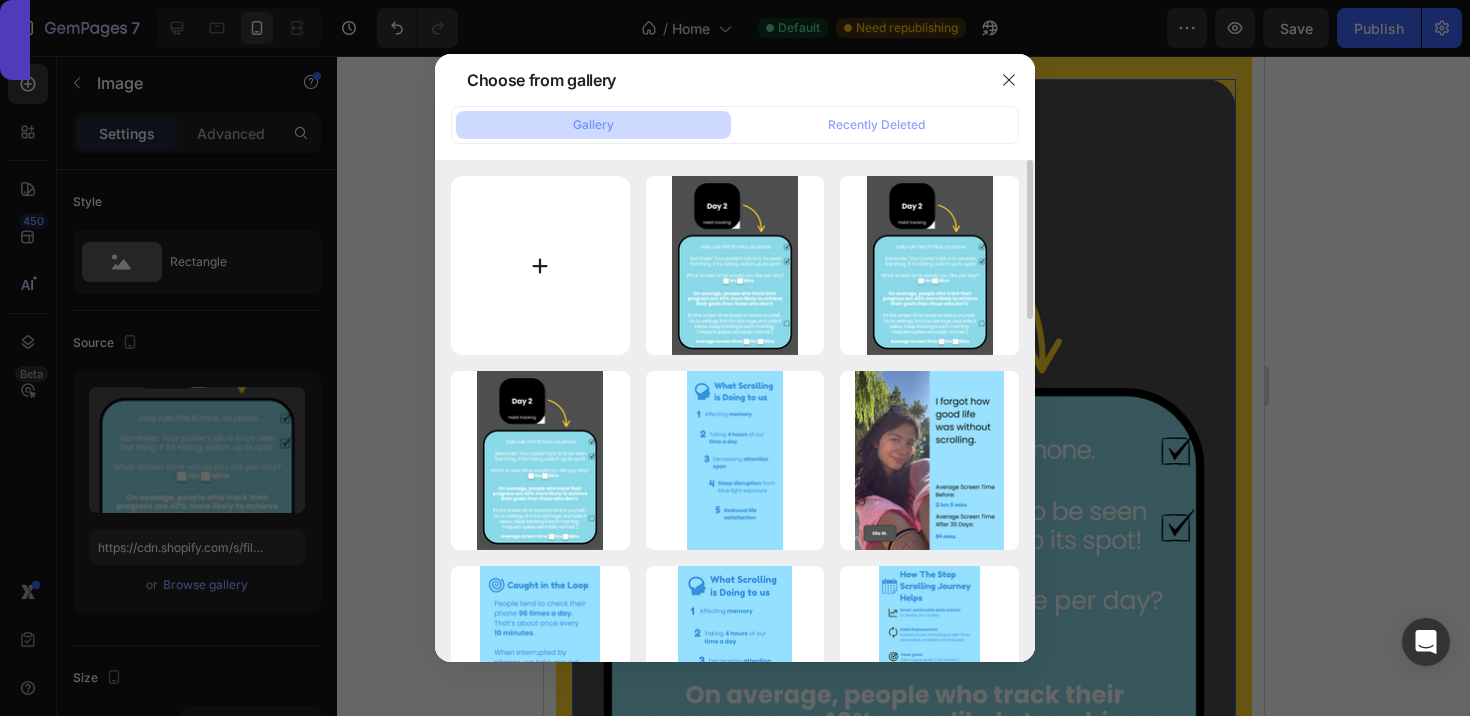 click at bounding box center [540, 265] 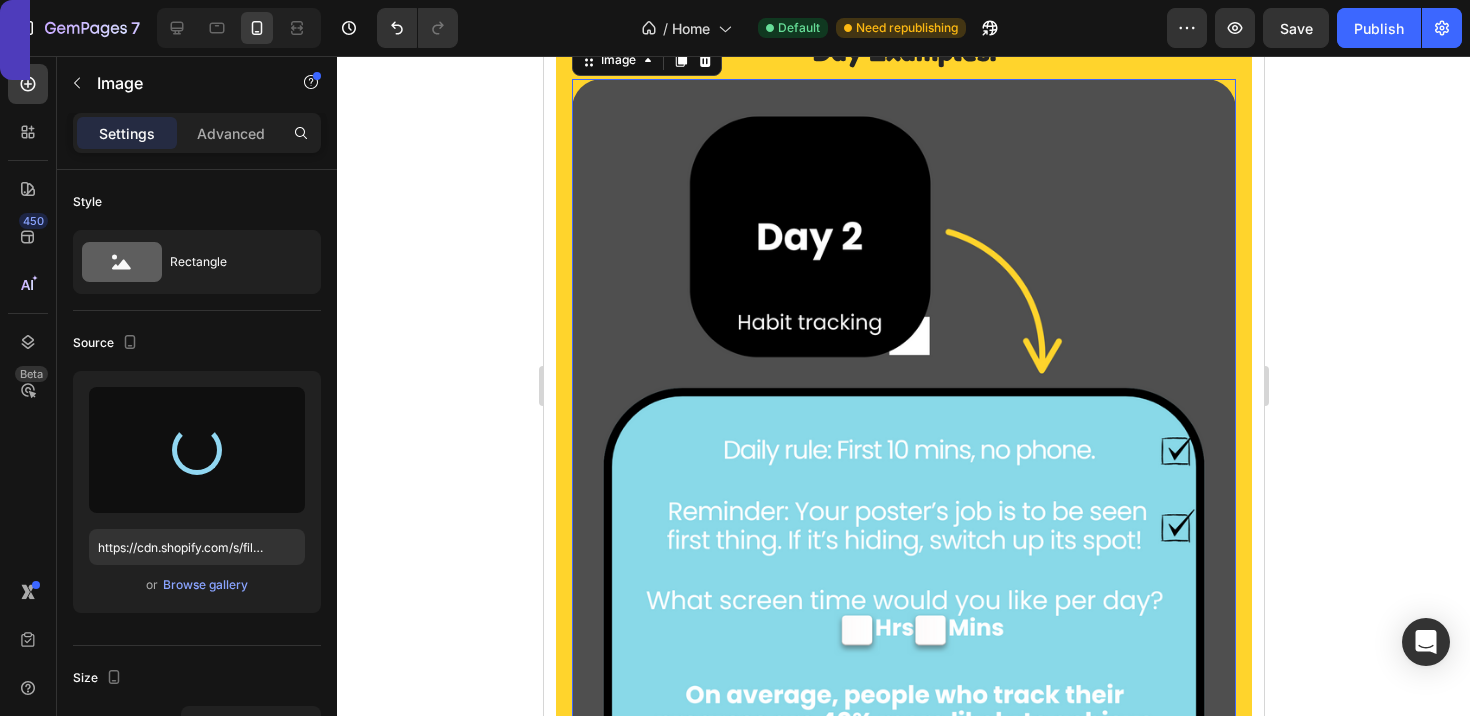 type on "https://cdn.shopify.com/s/files/1/0916/6857/8684/files/gempages_570851522548597575-7a362ab6-3abc-4ed9-a426-aad1a3cfcb72.png" 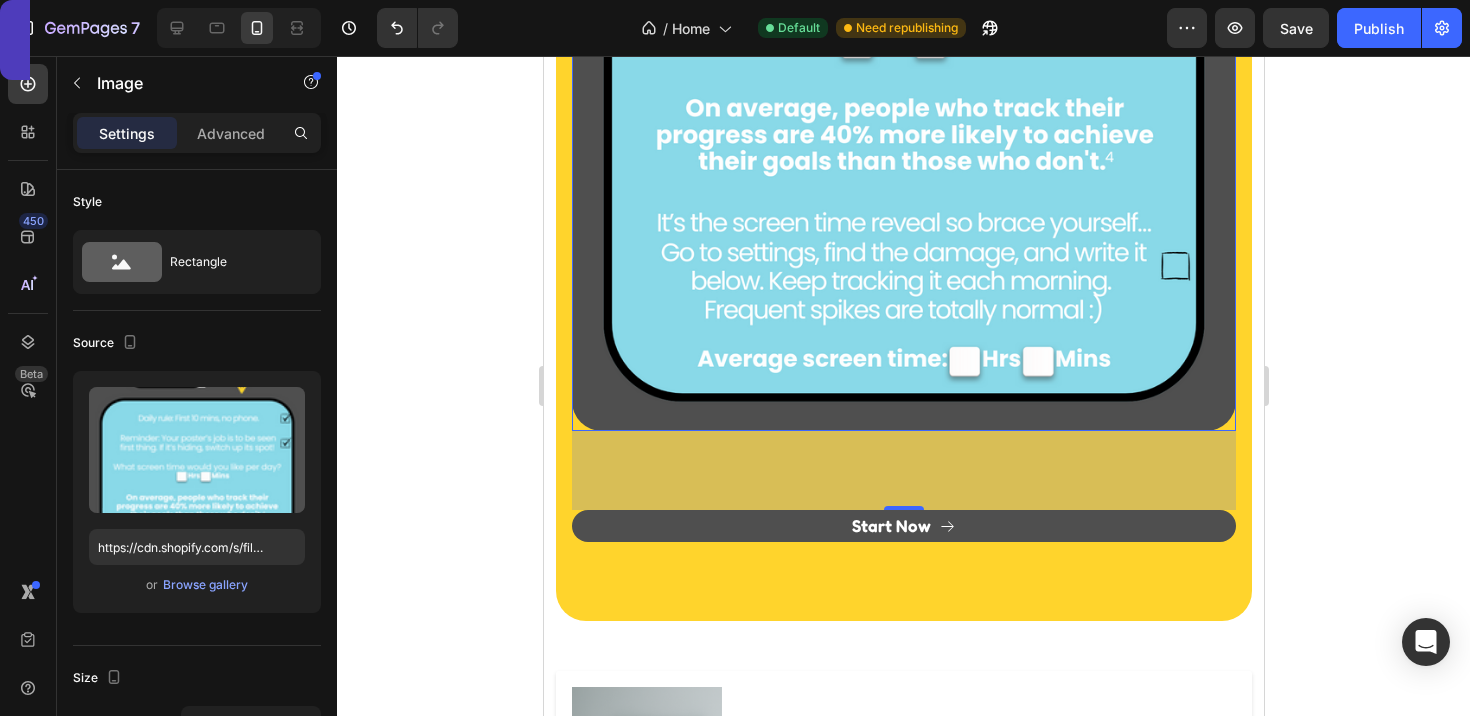 scroll, scrollTop: 4119, scrollLeft: 0, axis: vertical 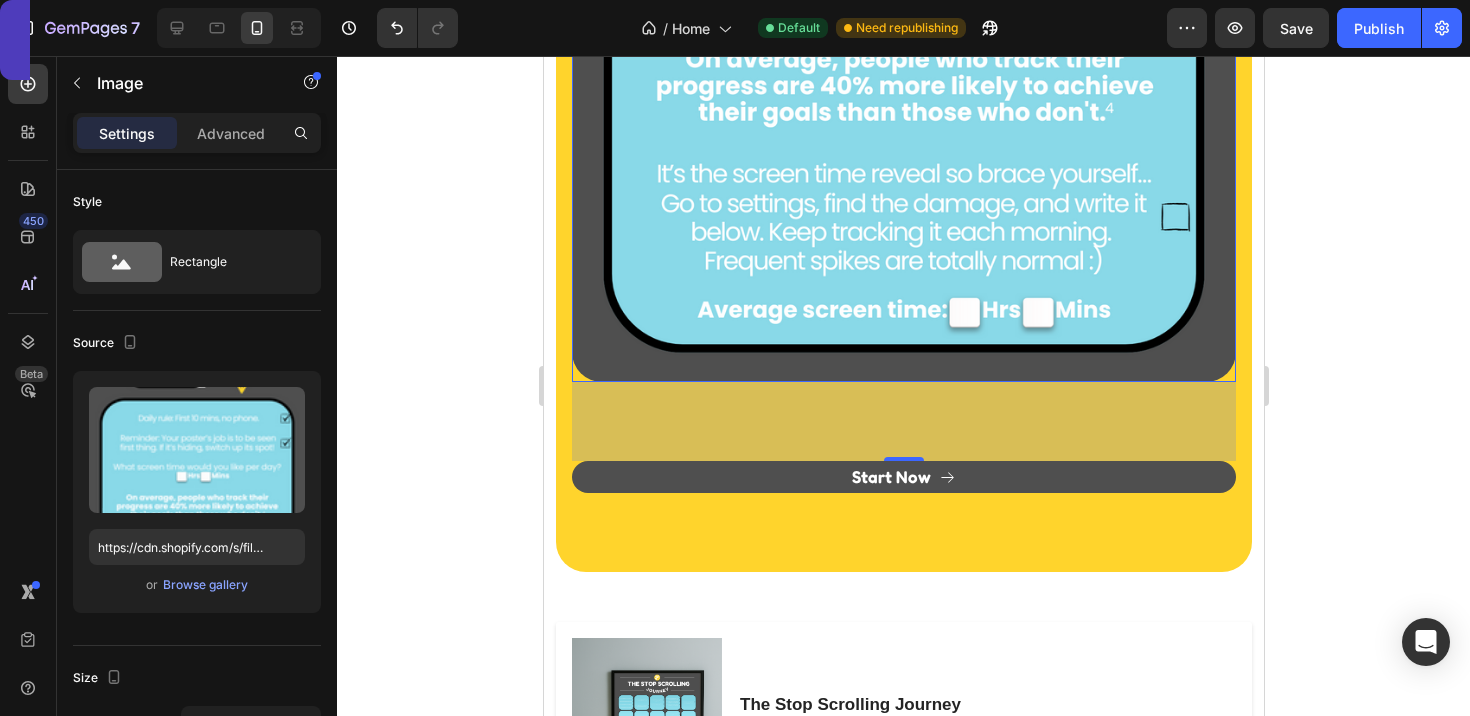 click at bounding box center (903, -88) 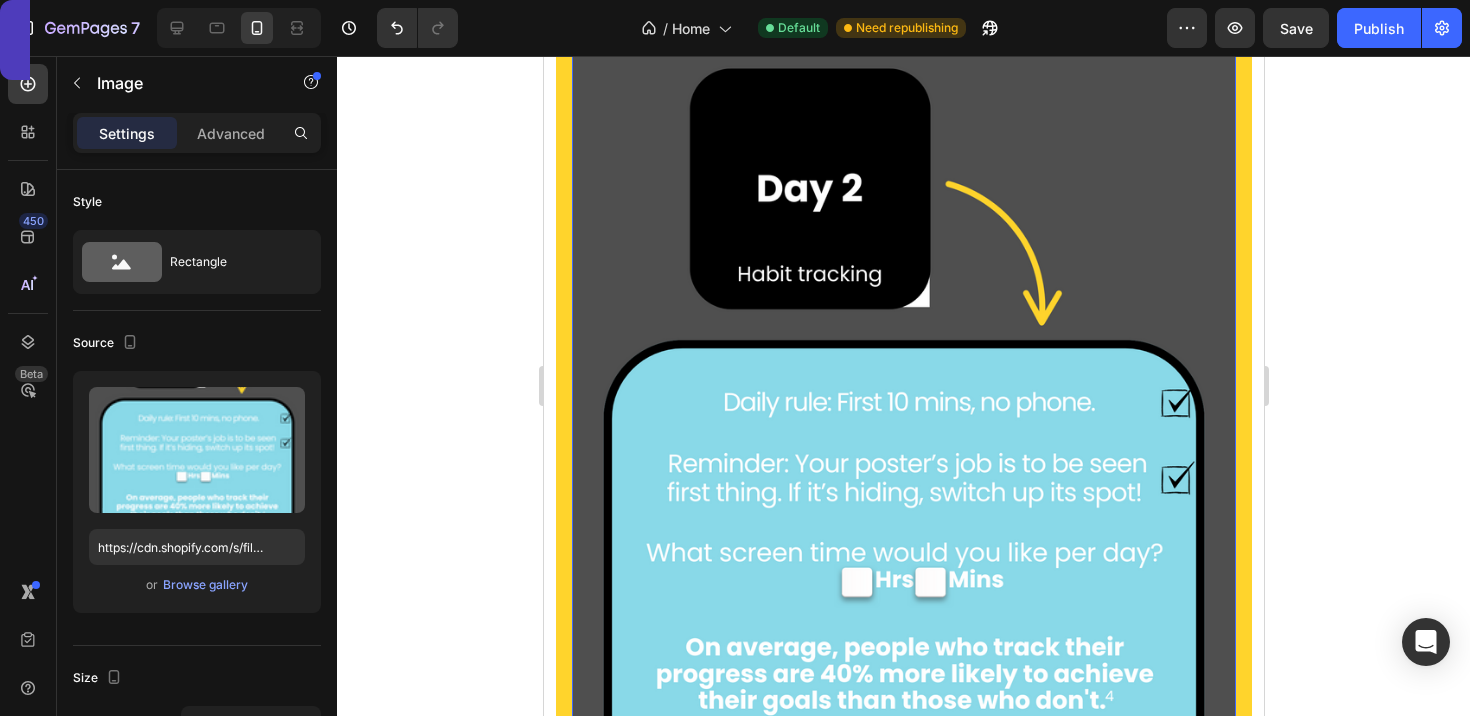 scroll, scrollTop: 3440, scrollLeft: 0, axis: vertical 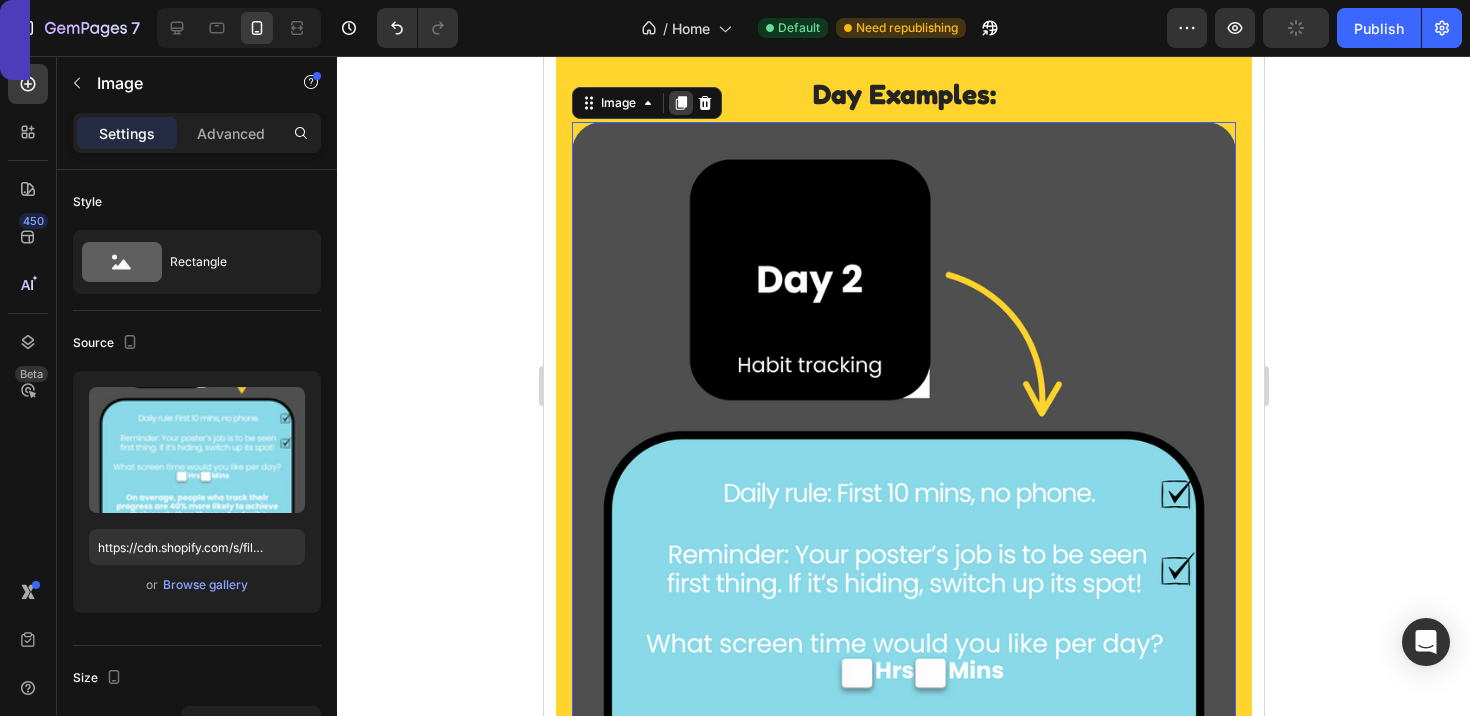 click at bounding box center [680, 103] 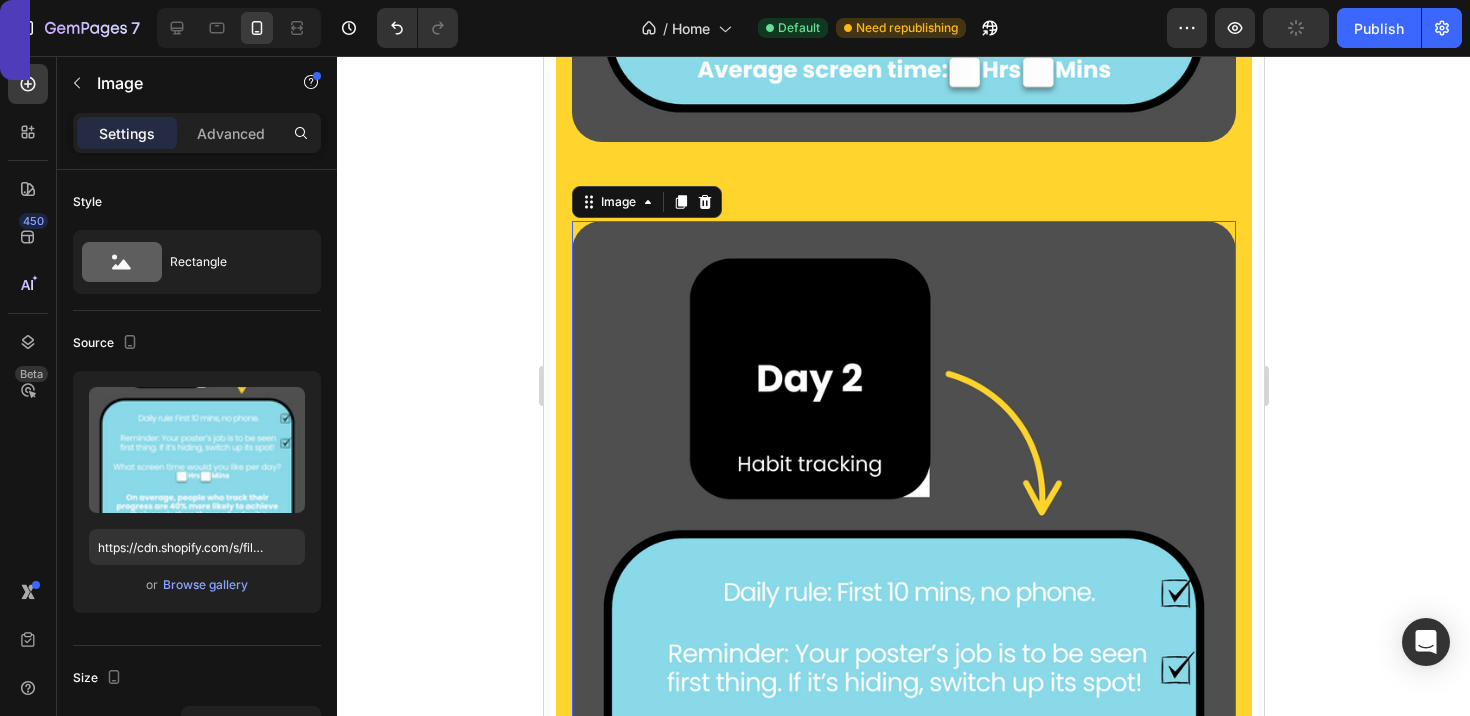scroll, scrollTop: 4455, scrollLeft: 0, axis: vertical 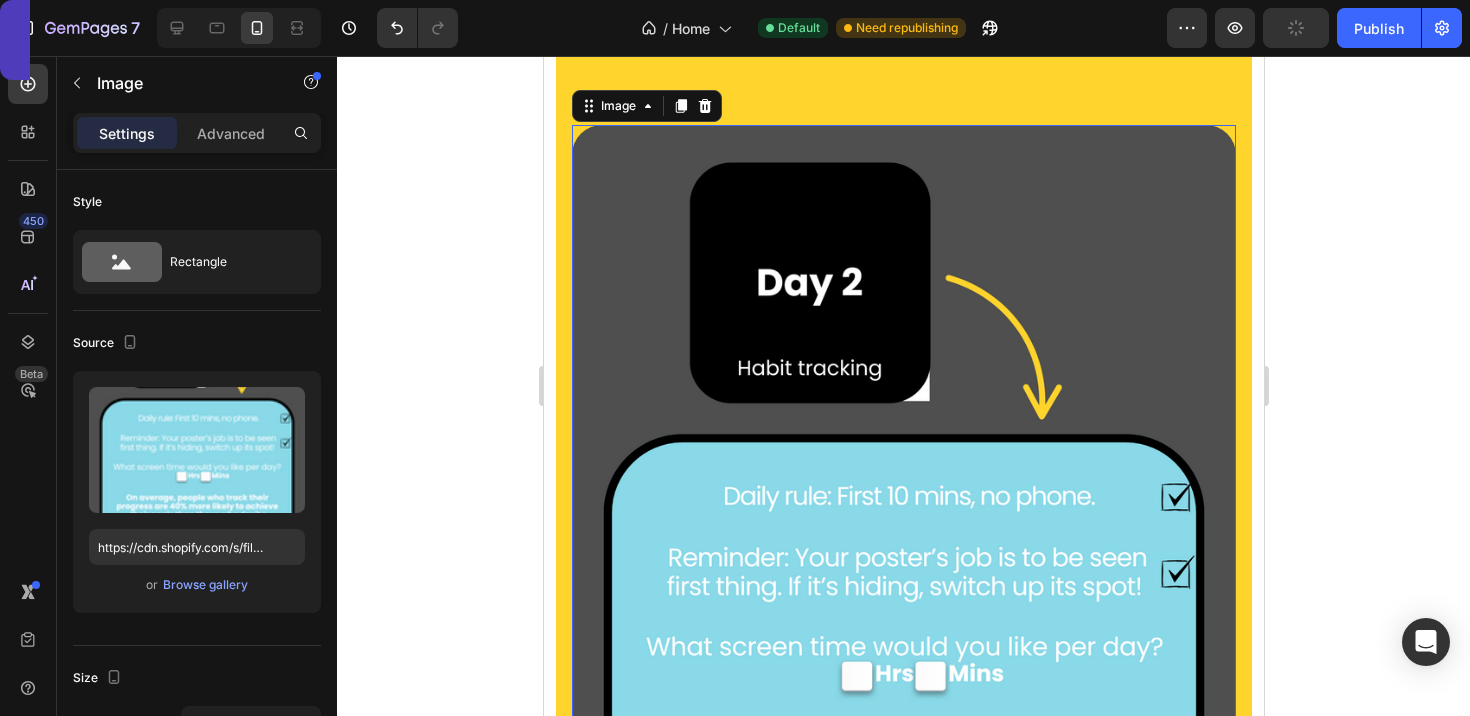 click at bounding box center (903, 594) 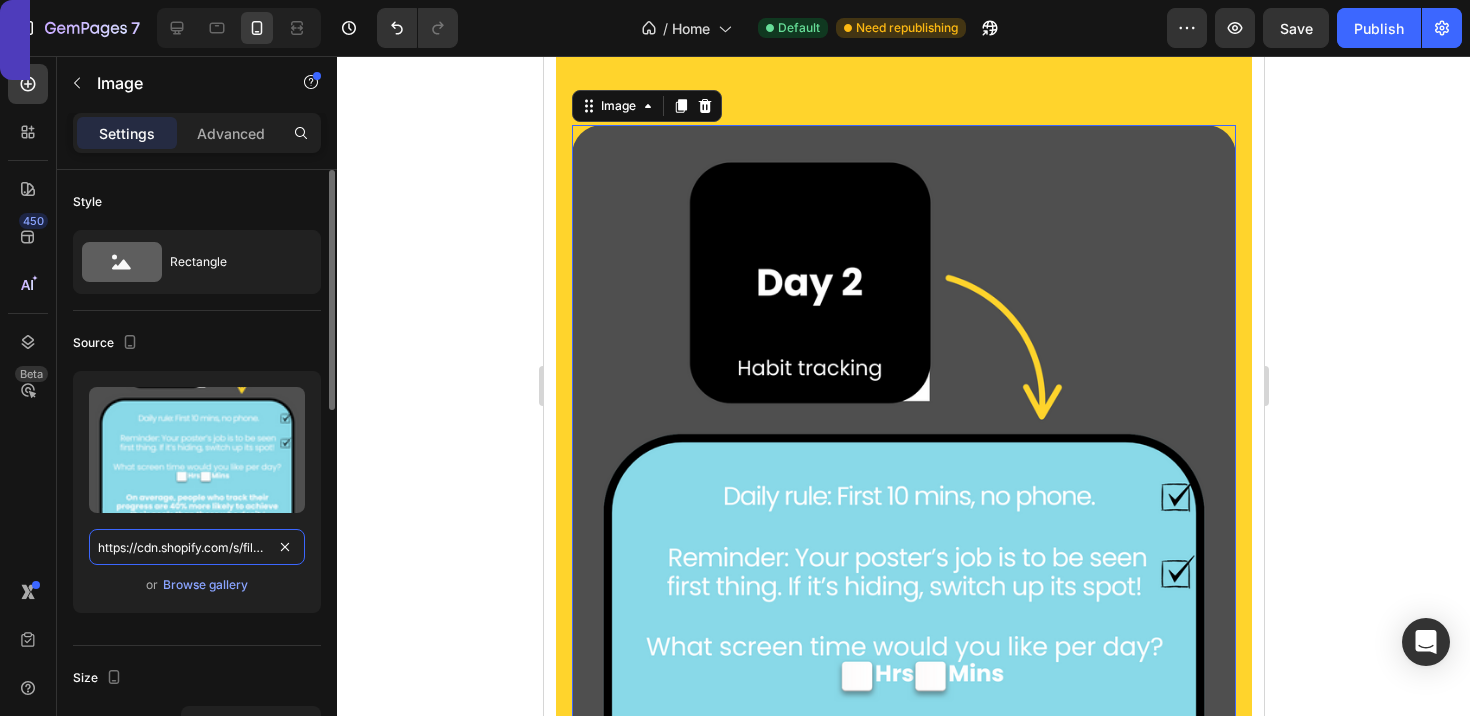 click on "https://cdn.shopify.com/s/files/1/0916/6857/8684/files/gempages_570851522548597575-7a362ab6-3abc-4ed9-a426-aad1a3cfcb72.png" at bounding box center [197, 547] 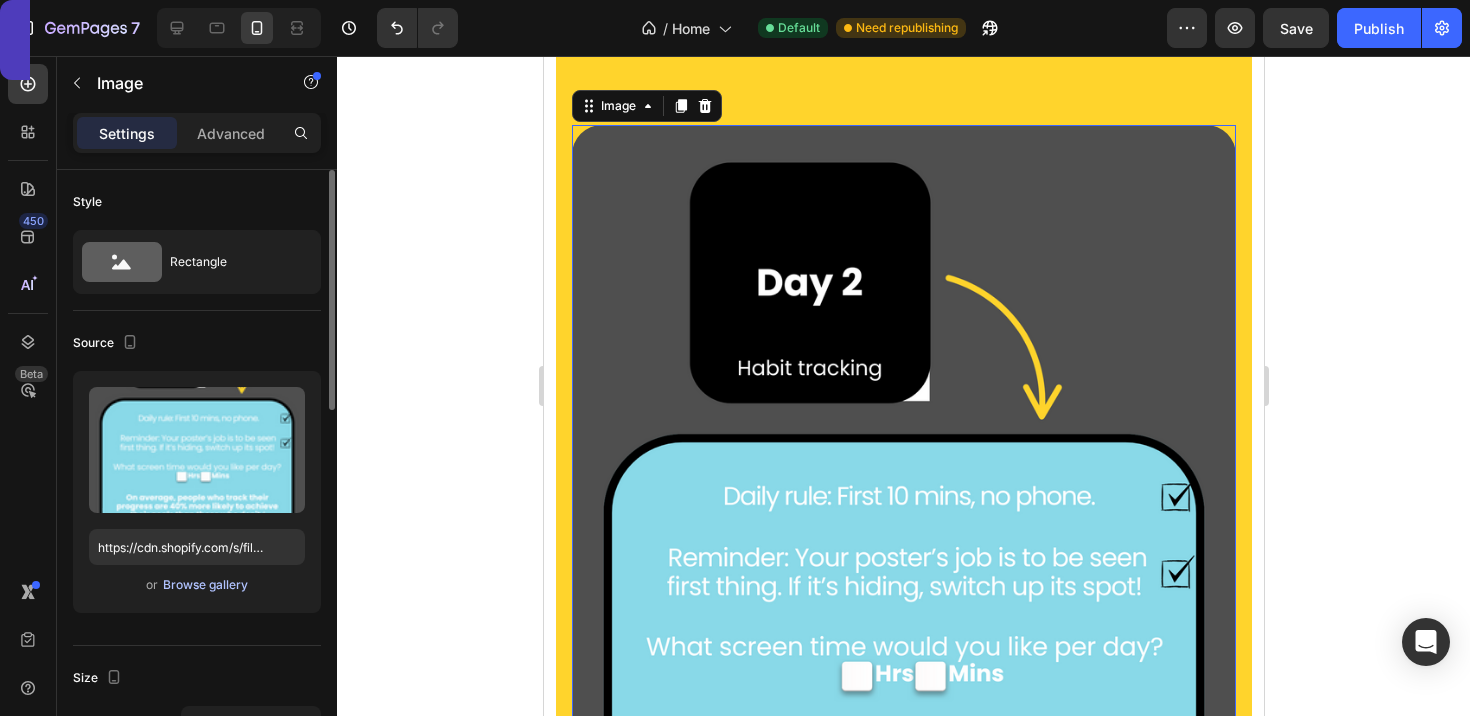 click on "Browse gallery" at bounding box center [205, 585] 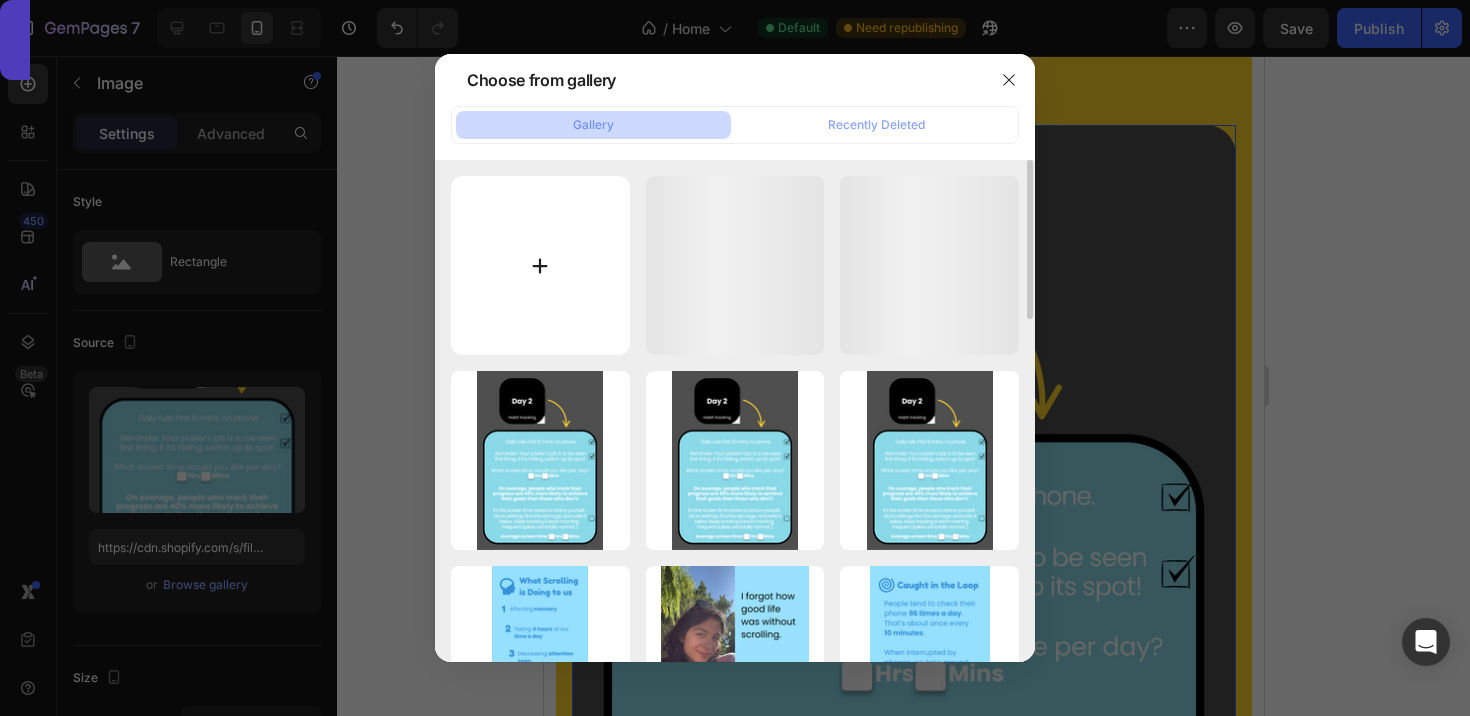 click at bounding box center (540, 265) 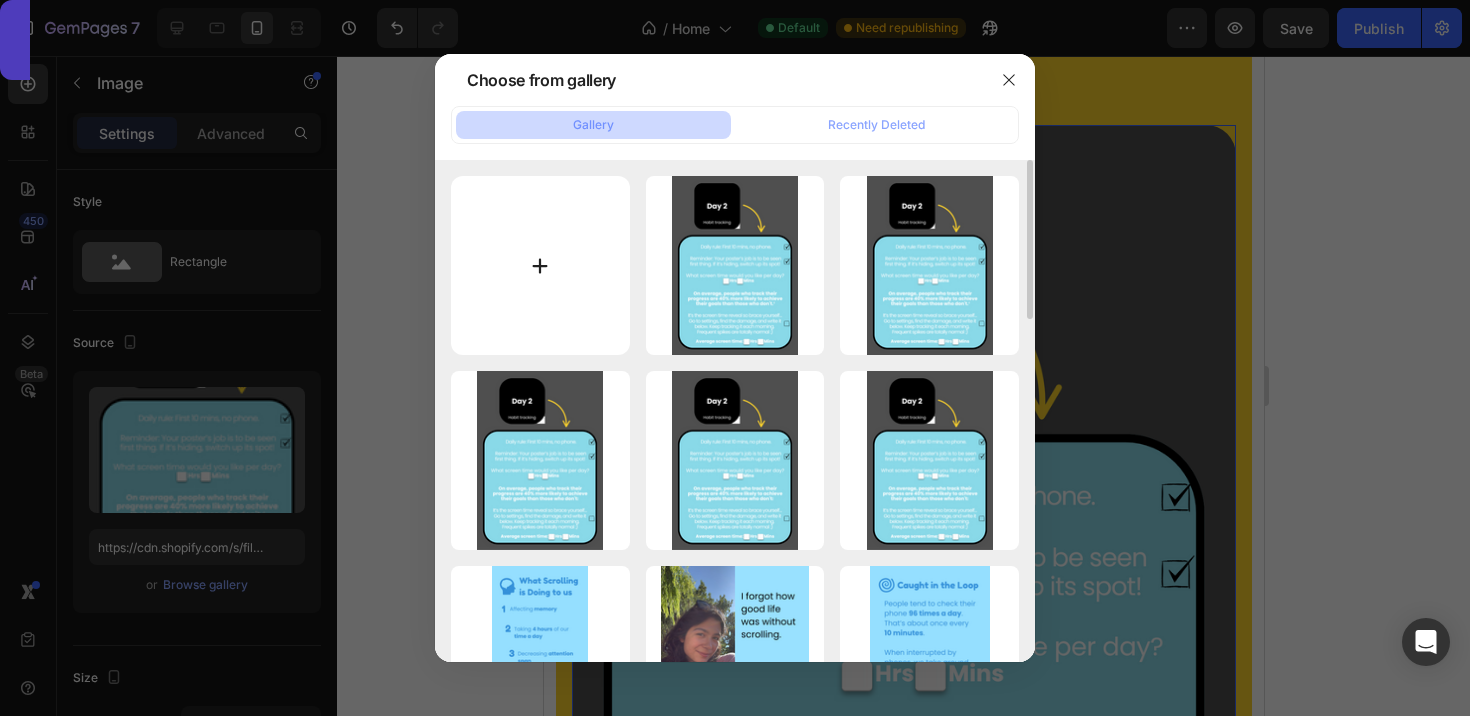 type on "C:\fakepath\18.png" 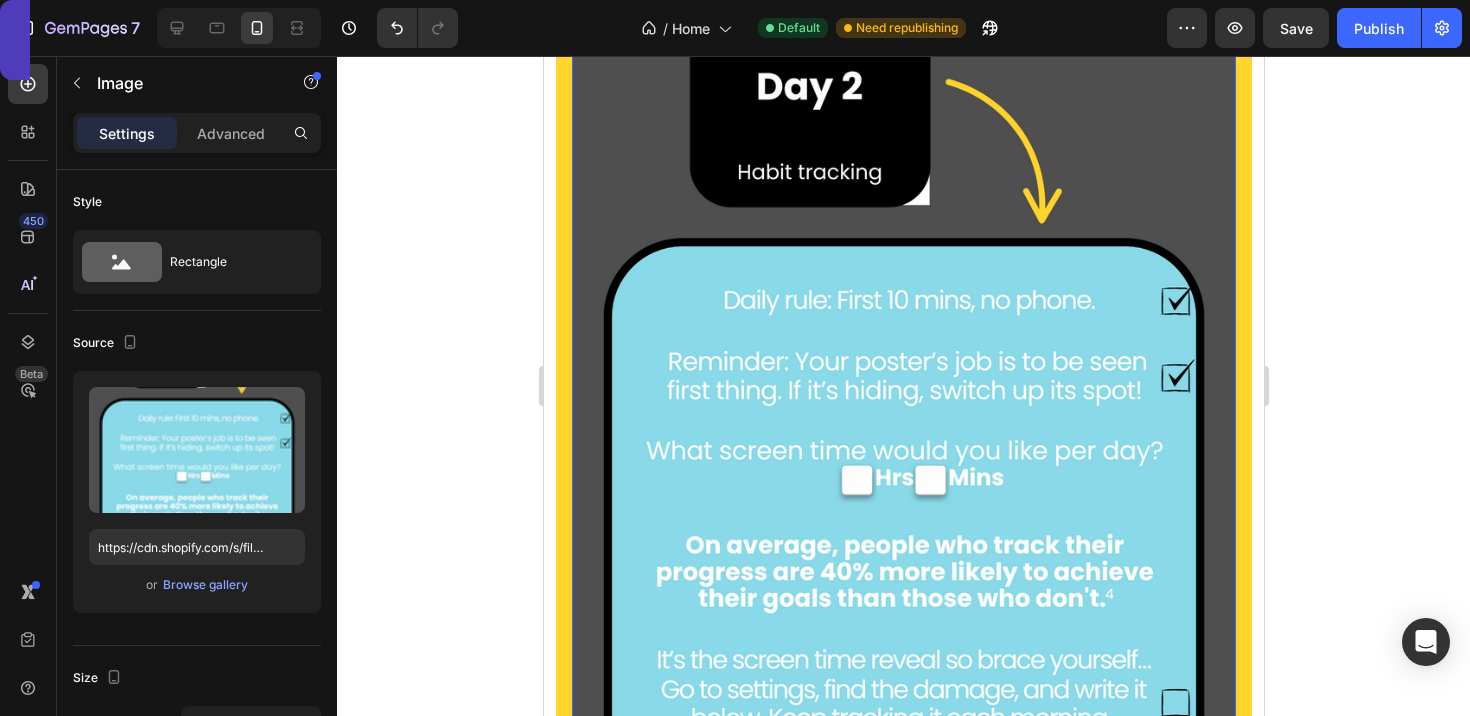 scroll, scrollTop: 4669, scrollLeft: 0, axis: vertical 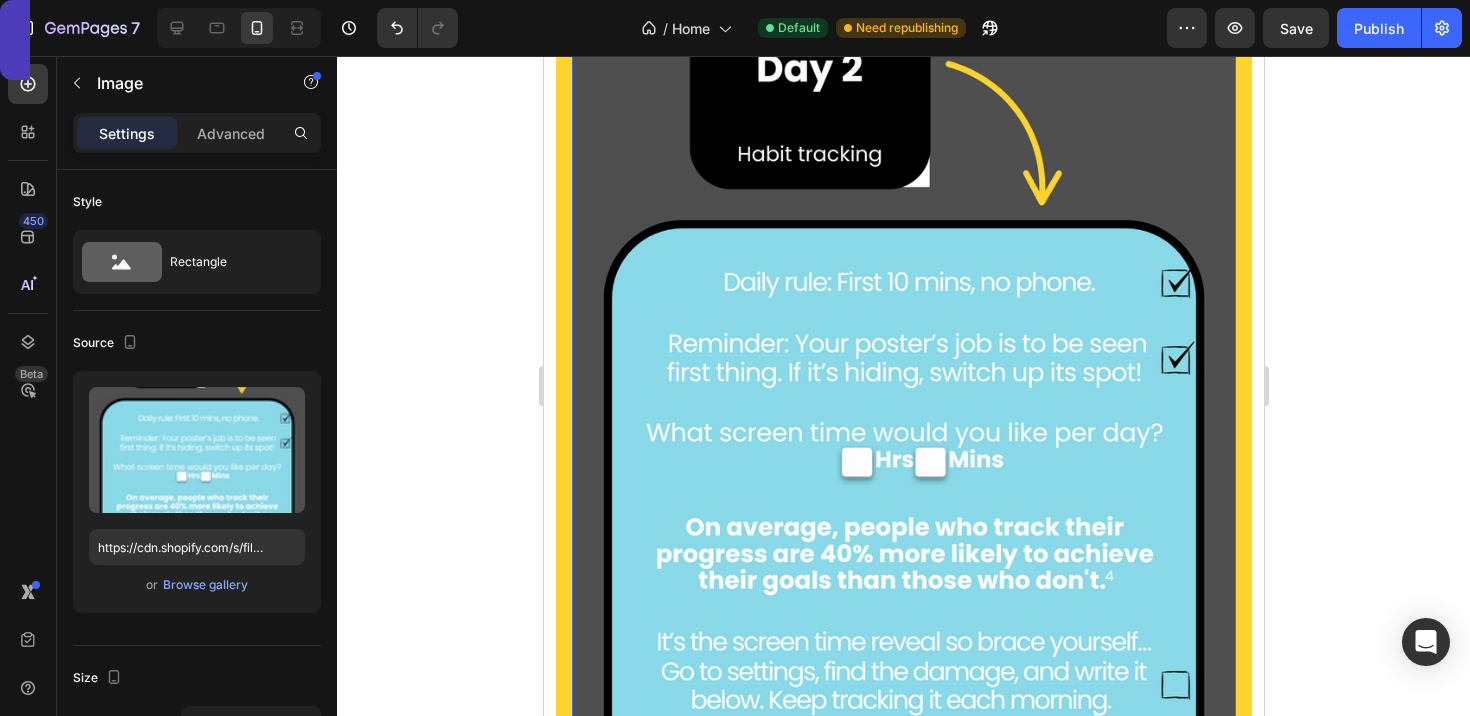 click at bounding box center [903, 380] 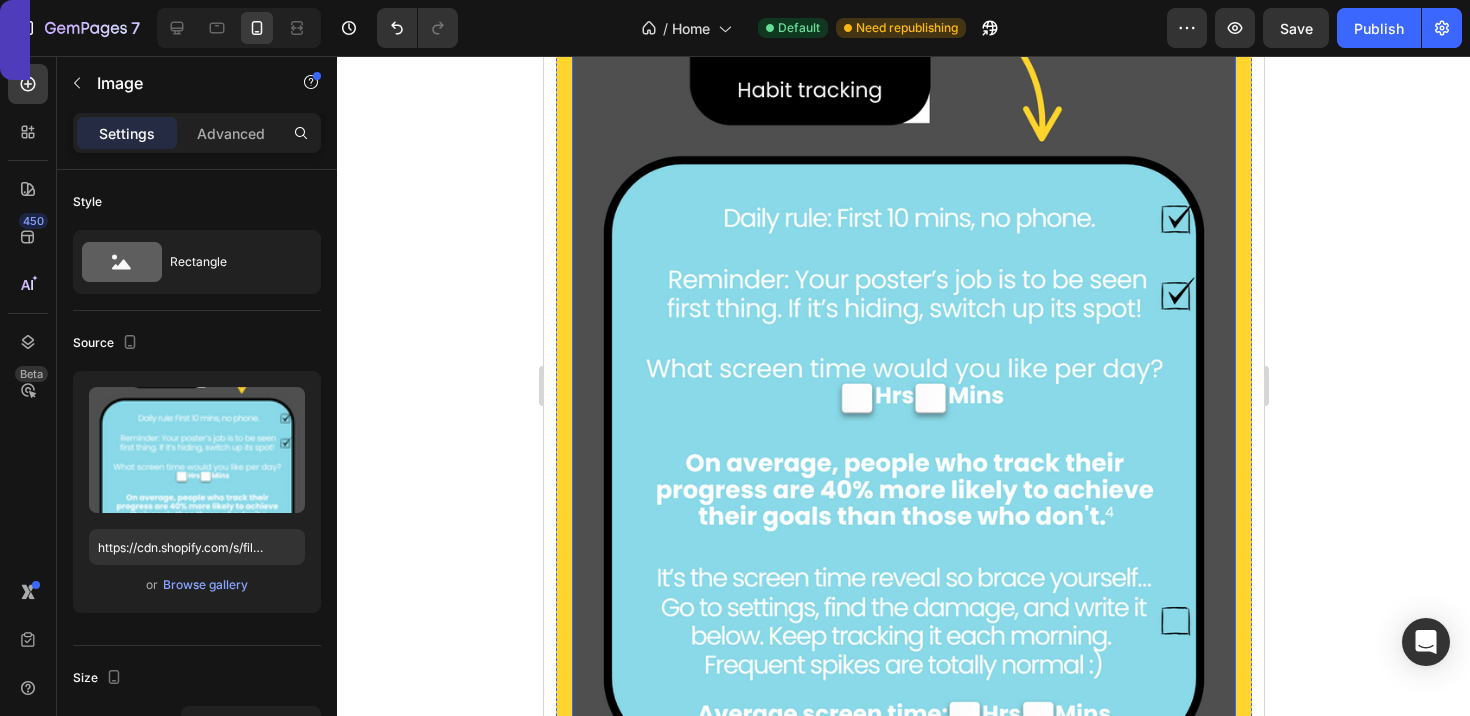 scroll, scrollTop: 4737, scrollLeft: 0, axis: vertical 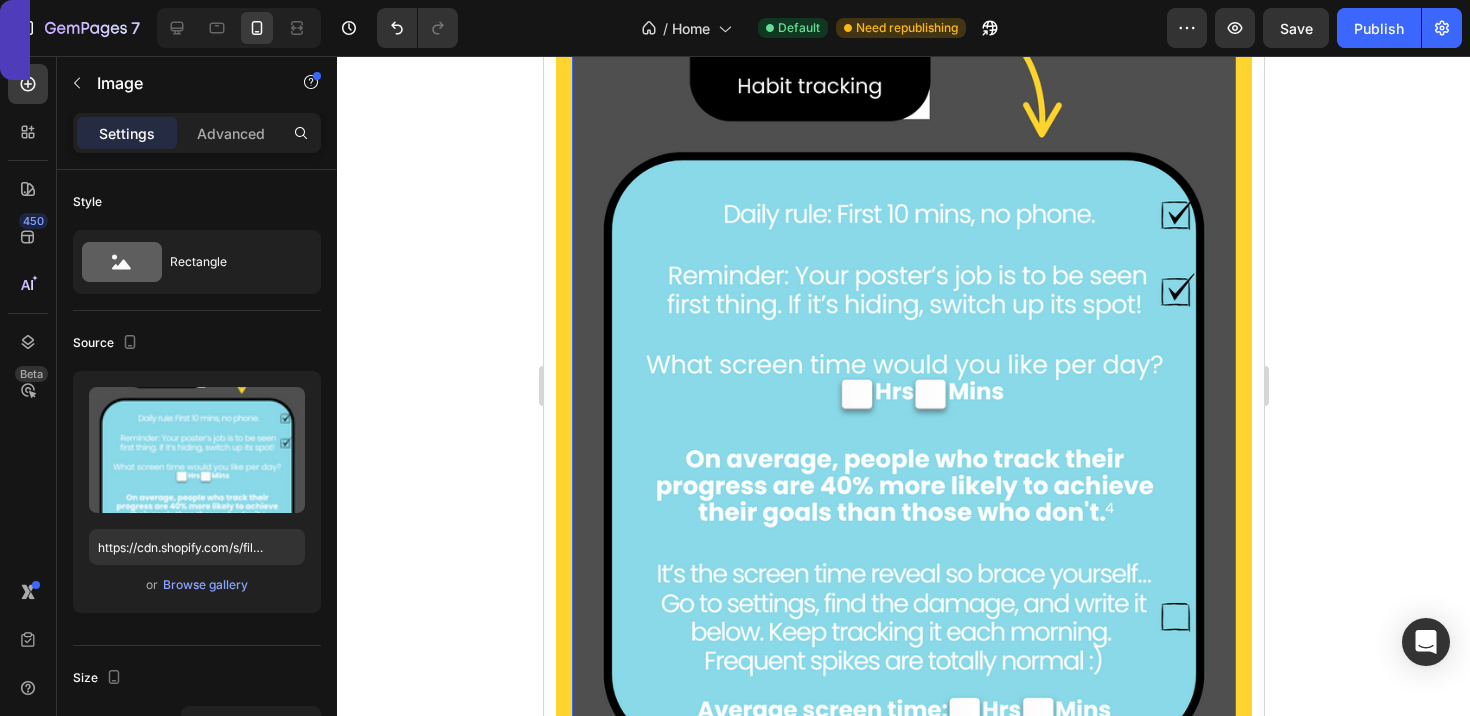 click at bounding box center (903, 312) 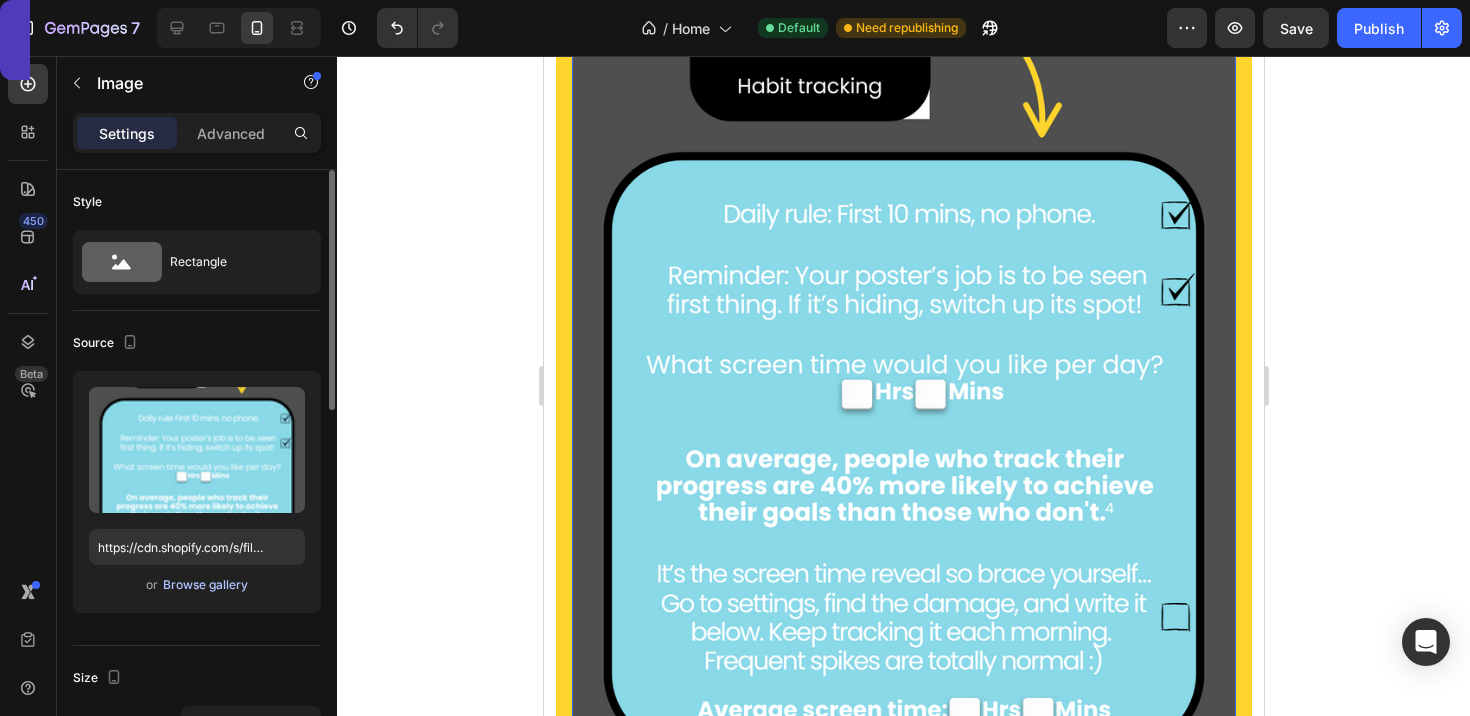 click on "Browse gallery" at bounding box center [205, 585] 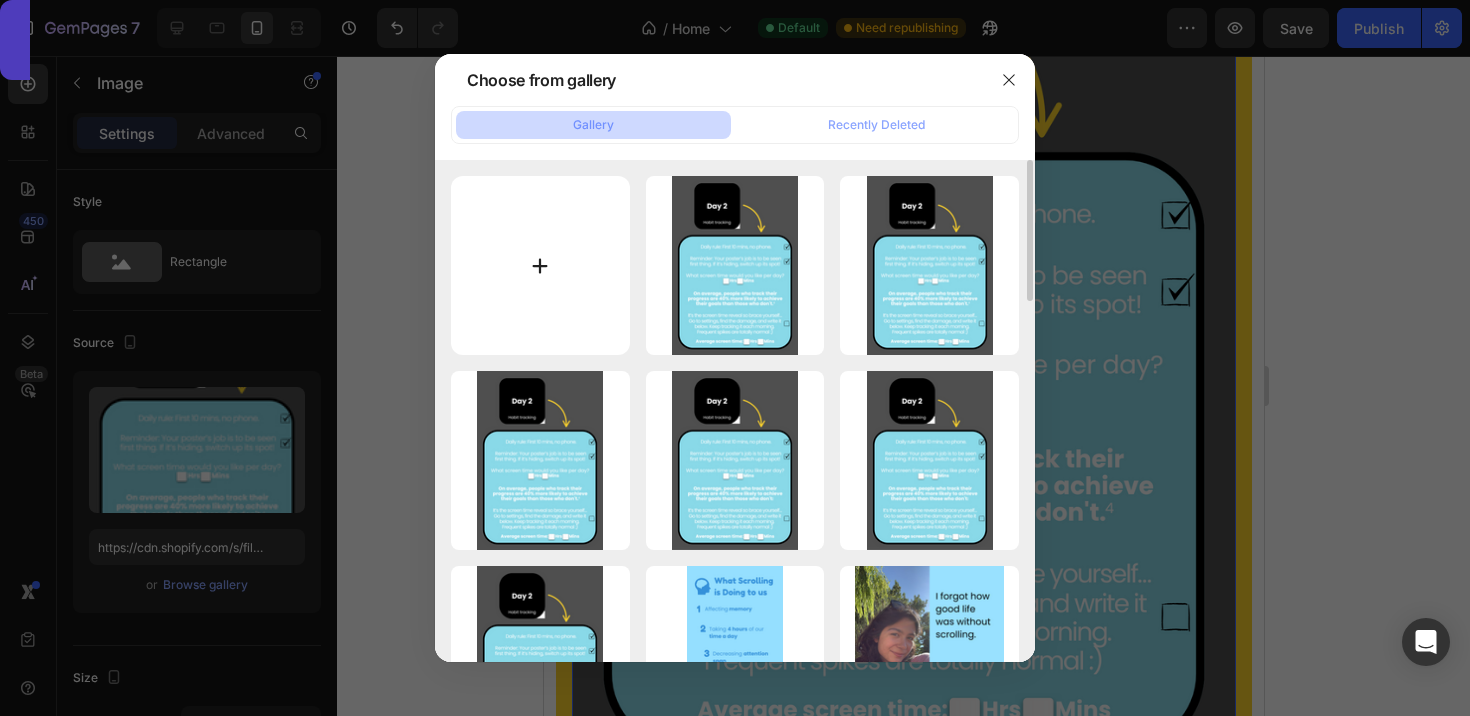 click at bounding box center (540, 265) 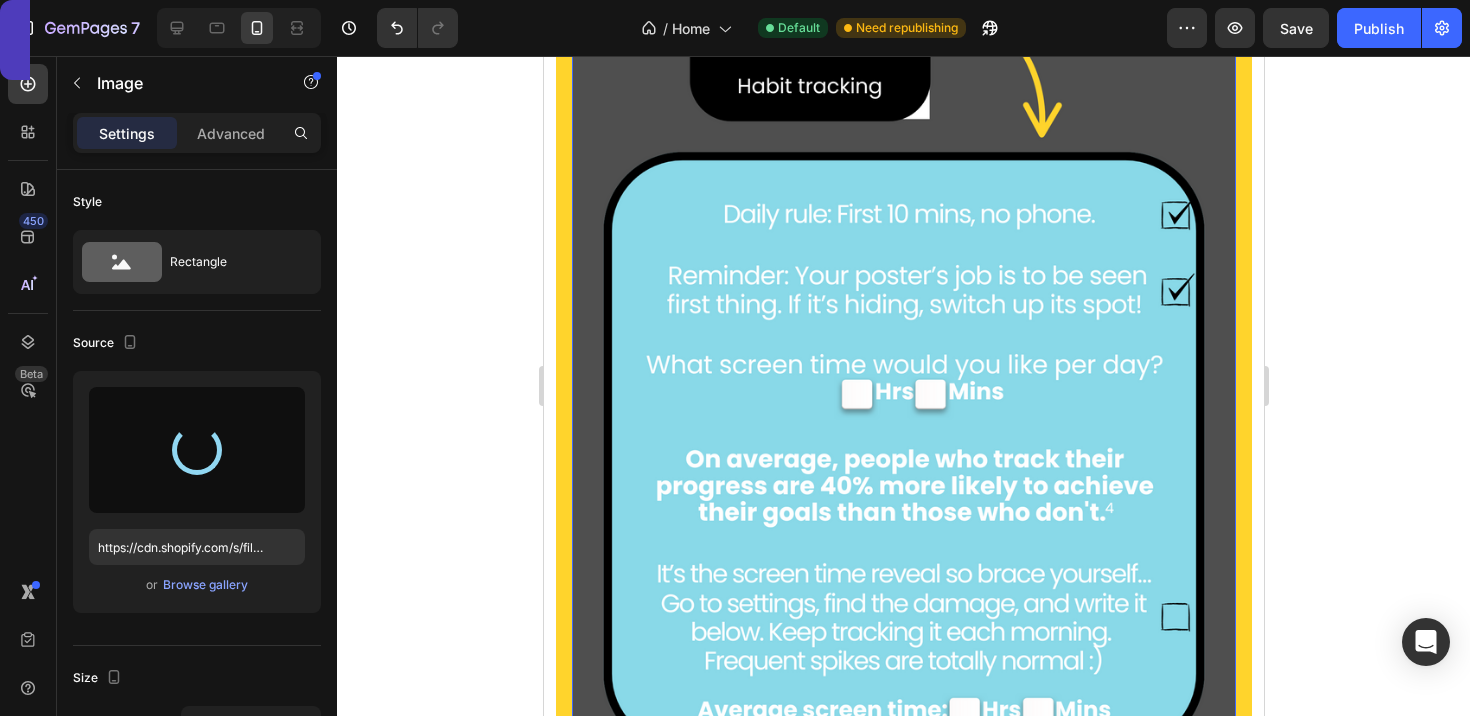 type on "https://cdn.shopify.com/s/files/1/0916/6857/8684/files/gempages_570851522548597575-862e6deb-cbef-4cb0-8503-413aa08b9271.png" 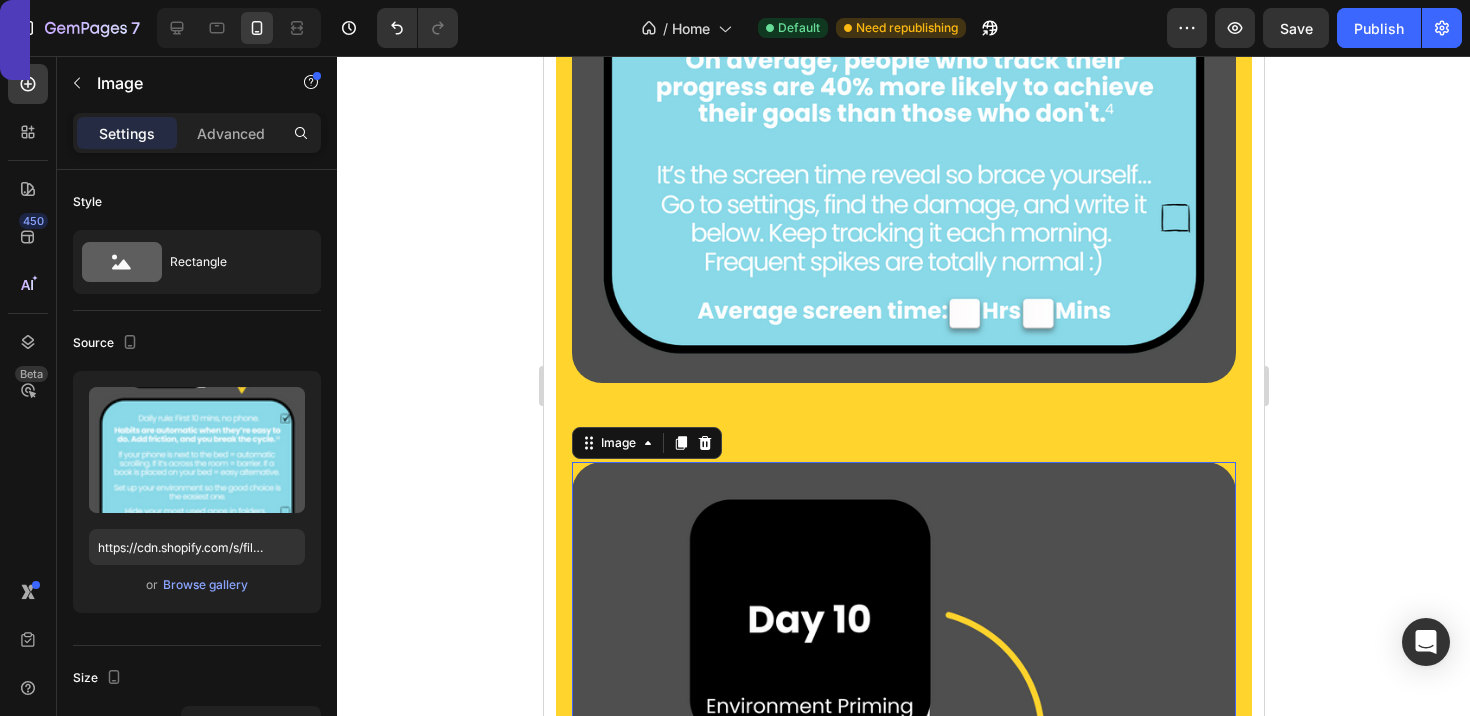 scroll, scrollTop: 4124, scrollLeft: 0, axis: vertical 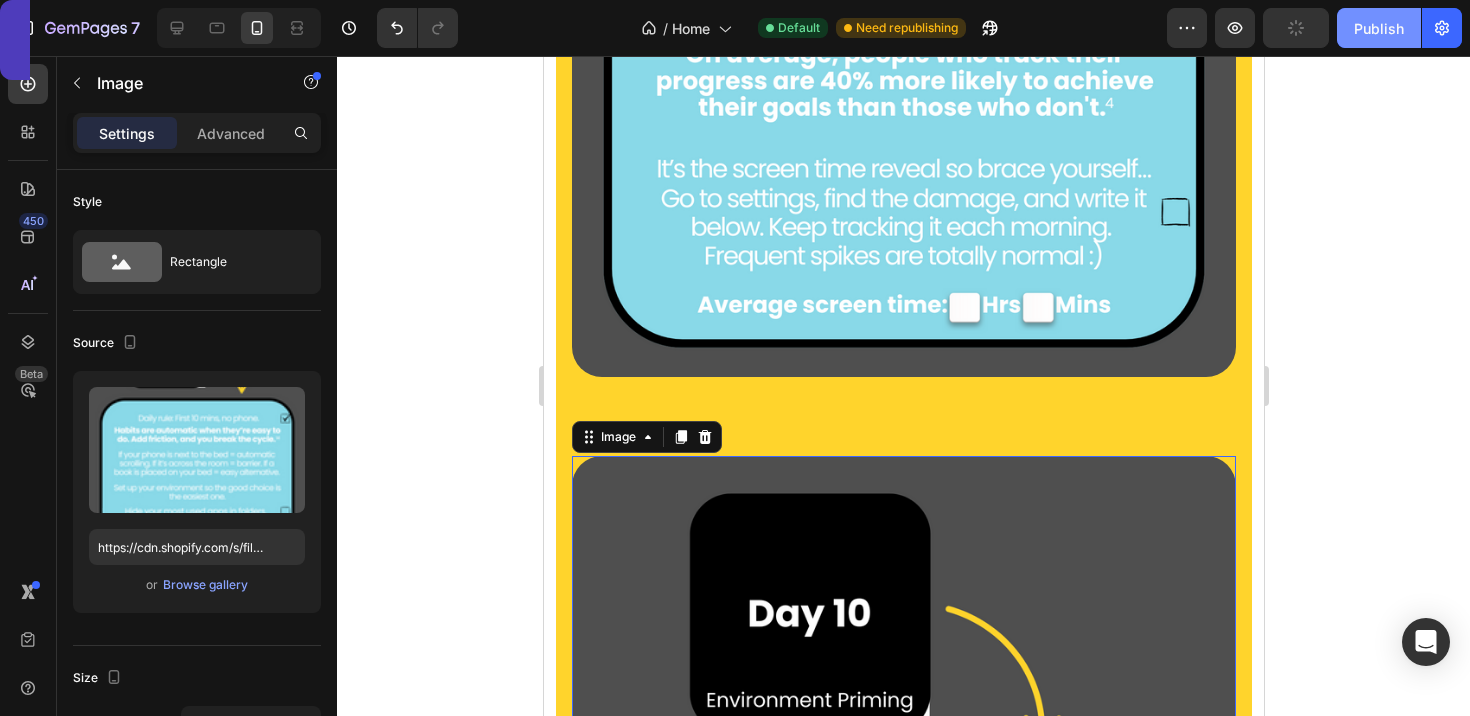 click on "Publish" at bounding box center [1379, 28] 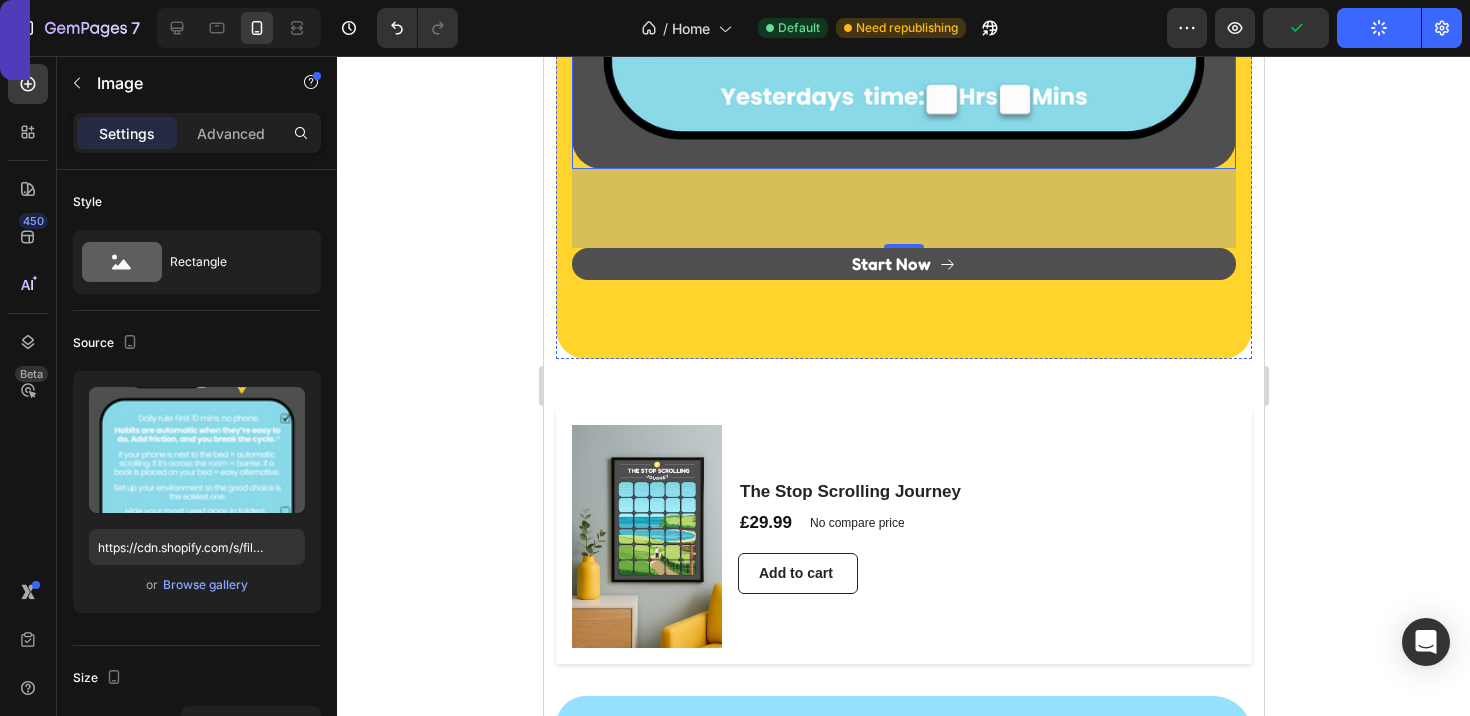 scroll, scrollTop: 5356, scrollLeft: 0, axis: vertical 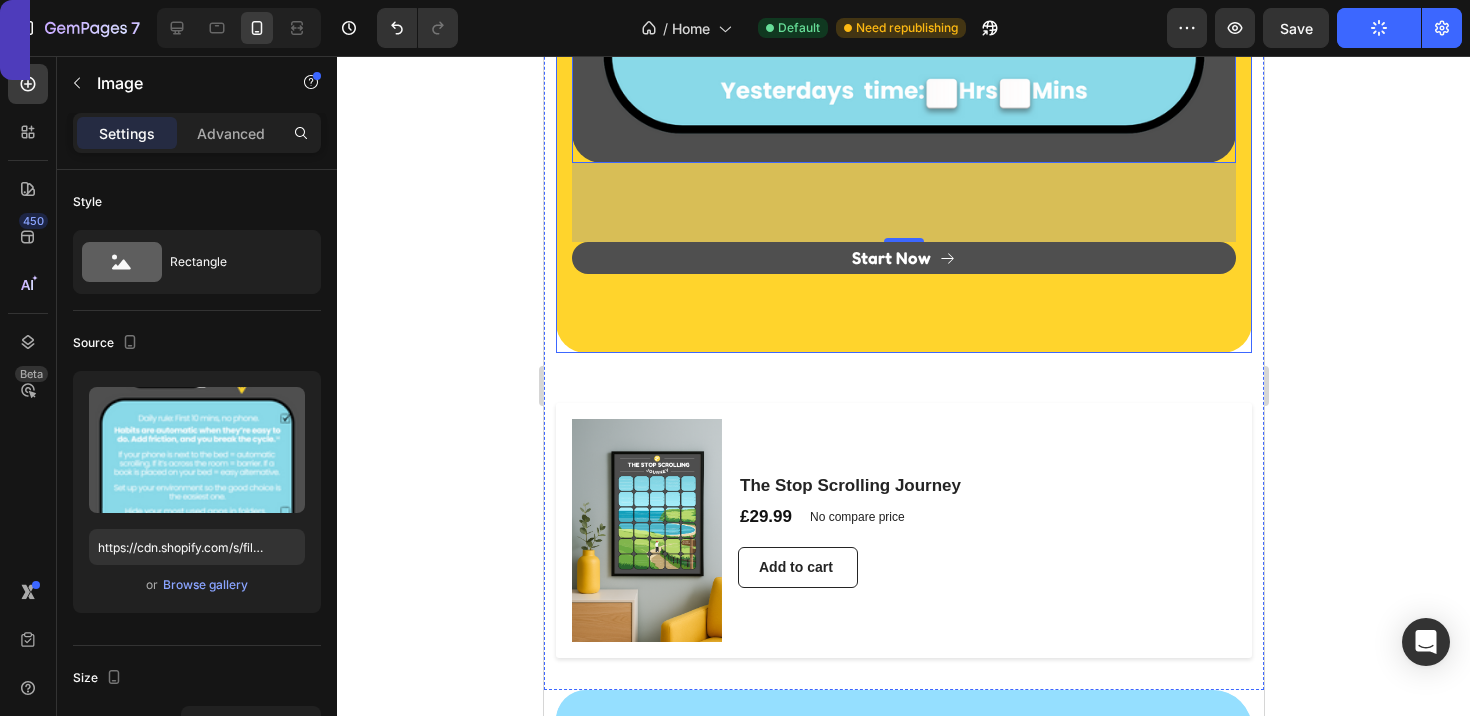 click on "Start Now Button" at bounding box center (903, 289) 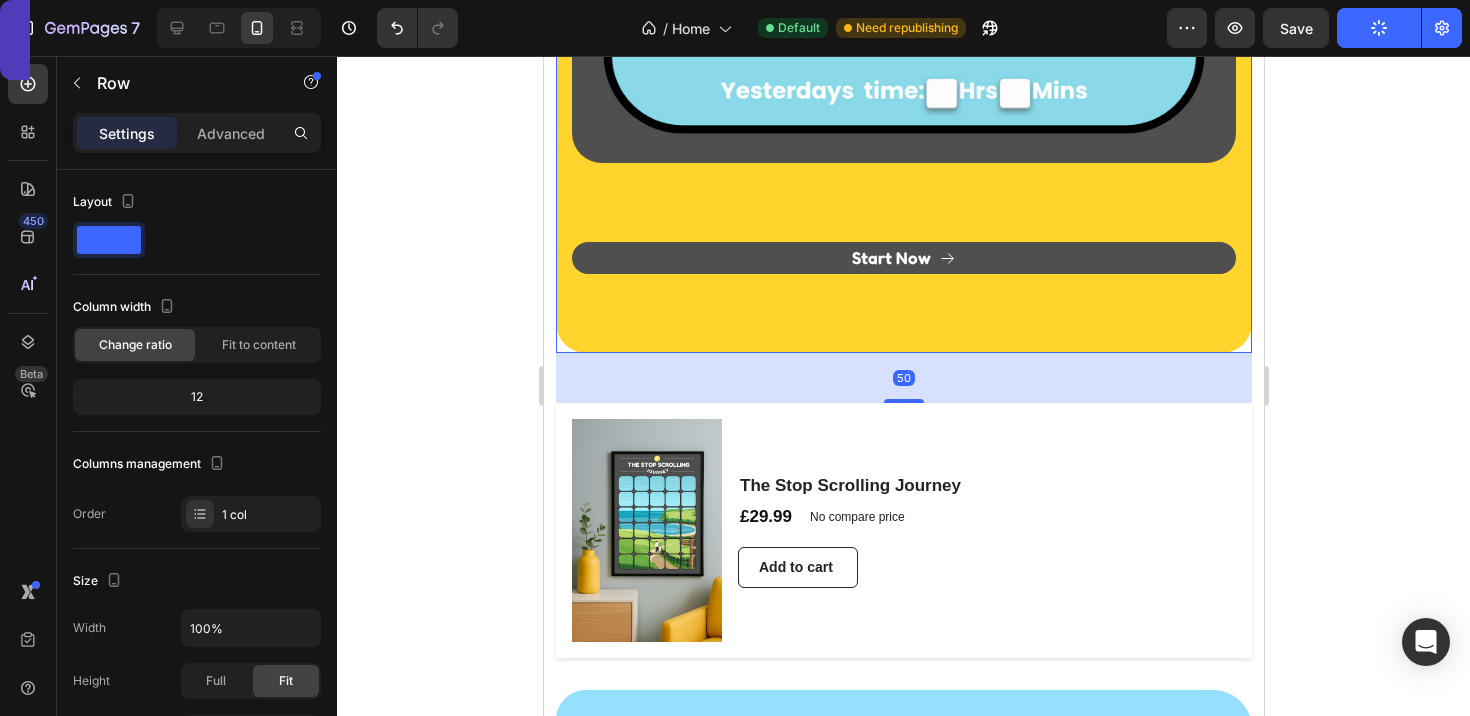 click on "Start Now Button" at bounding box center (903, 289) 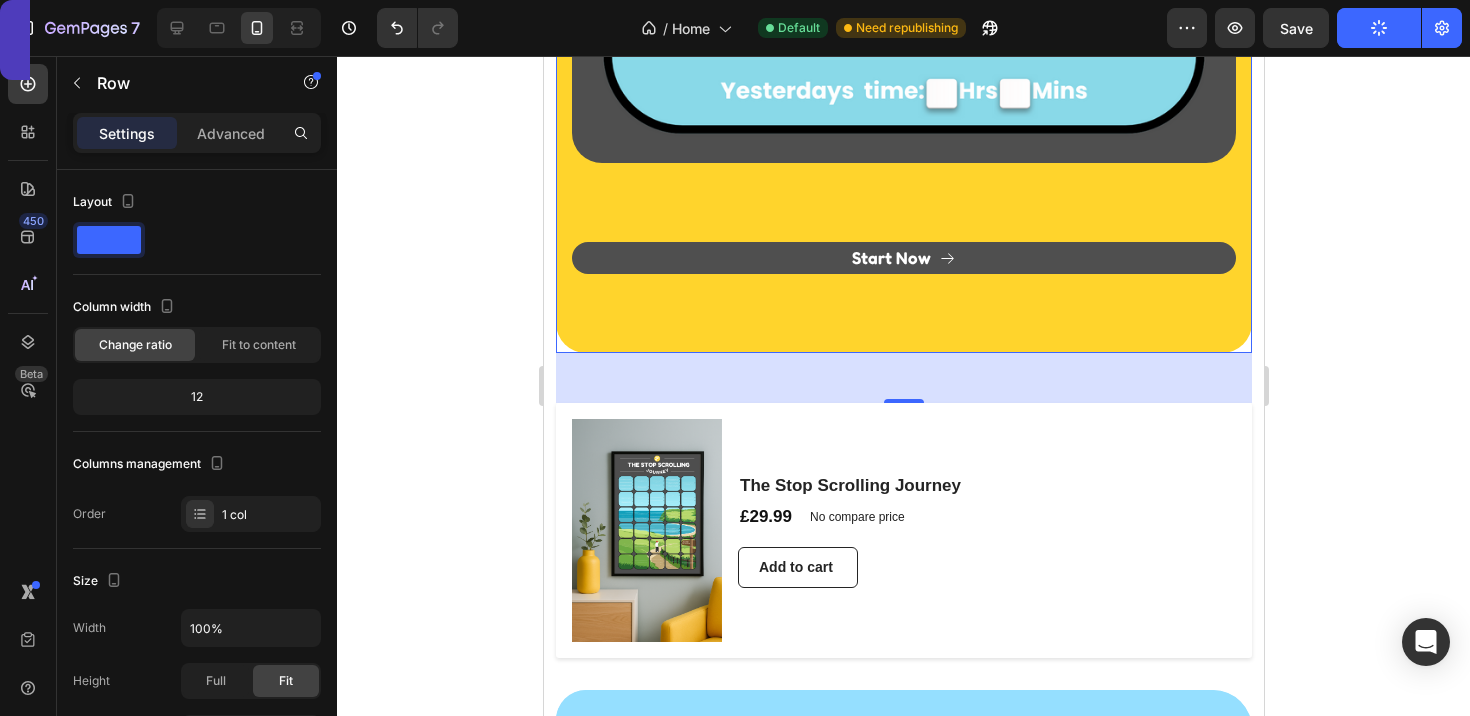 click on "How it works  Heading     Step 1: Text Block Stick the poster up somewhere visible Text Block Next to your bed, mirror, or desk. Somewhere you'll see it every morning. Text Block Image Row Image     Step 2: Text Block Peel Day 1 Text Block Reveal your first challenges. They're simple and actionable. Text Block Row     Step 3: Text Block Peel one box each day Text Block Follow the days in order. Each day builds on the last, helping you scroll less and feel better. Text Block Image Row Image     Step 4: Text Block Watch your habits  (and the image) change Text Block As your screen time drops, a calming landscape starts to appear. More time, real hobbies, more clarity. Text Block Row     Step 5: Text Block Reach Phone Freedom  by Day 30 Text Block You’ll see the full picture. Both on the wall and in your habits. Text Block Image Row Day Examples: Text Block Image Image
Start Now Button" at bounding box center (903, -1935) 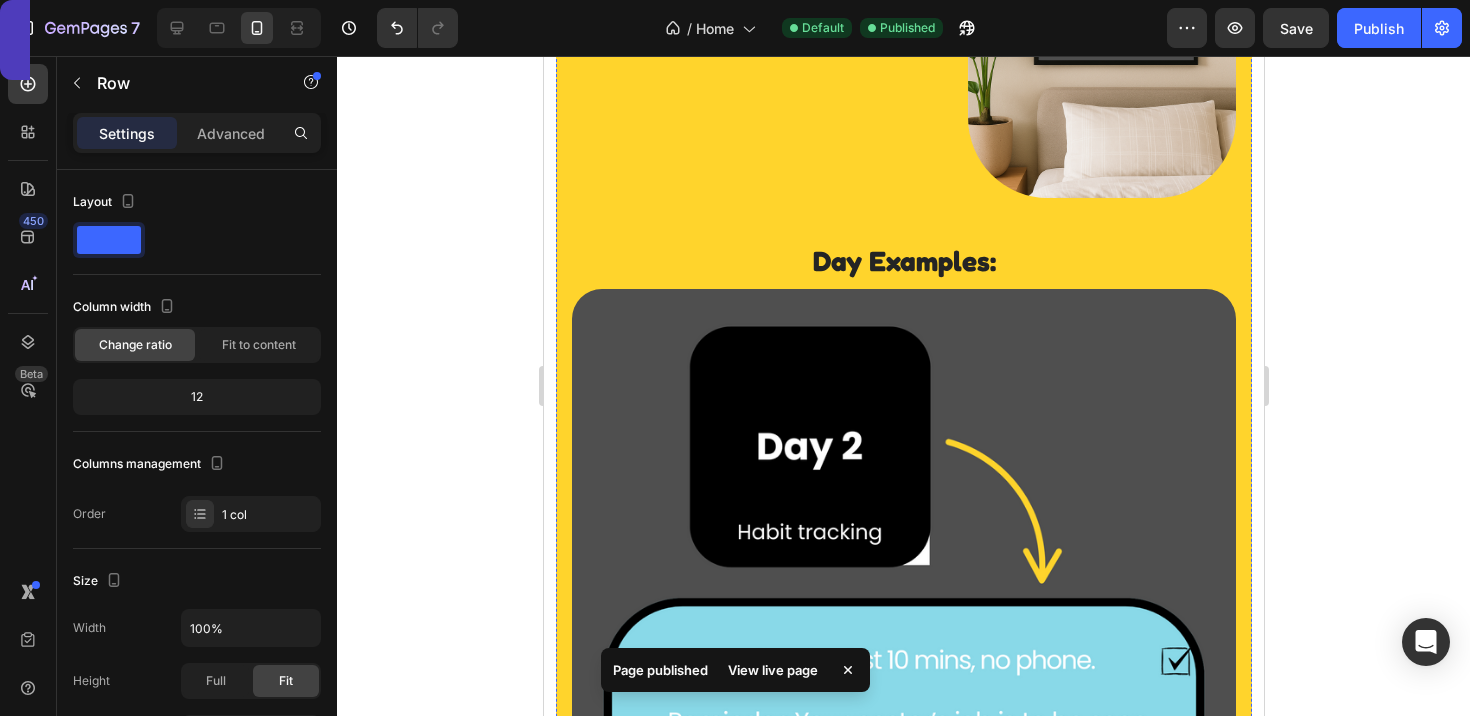 scroll, scrollTop: 3250, scrollLeft: 0, axis: vertical 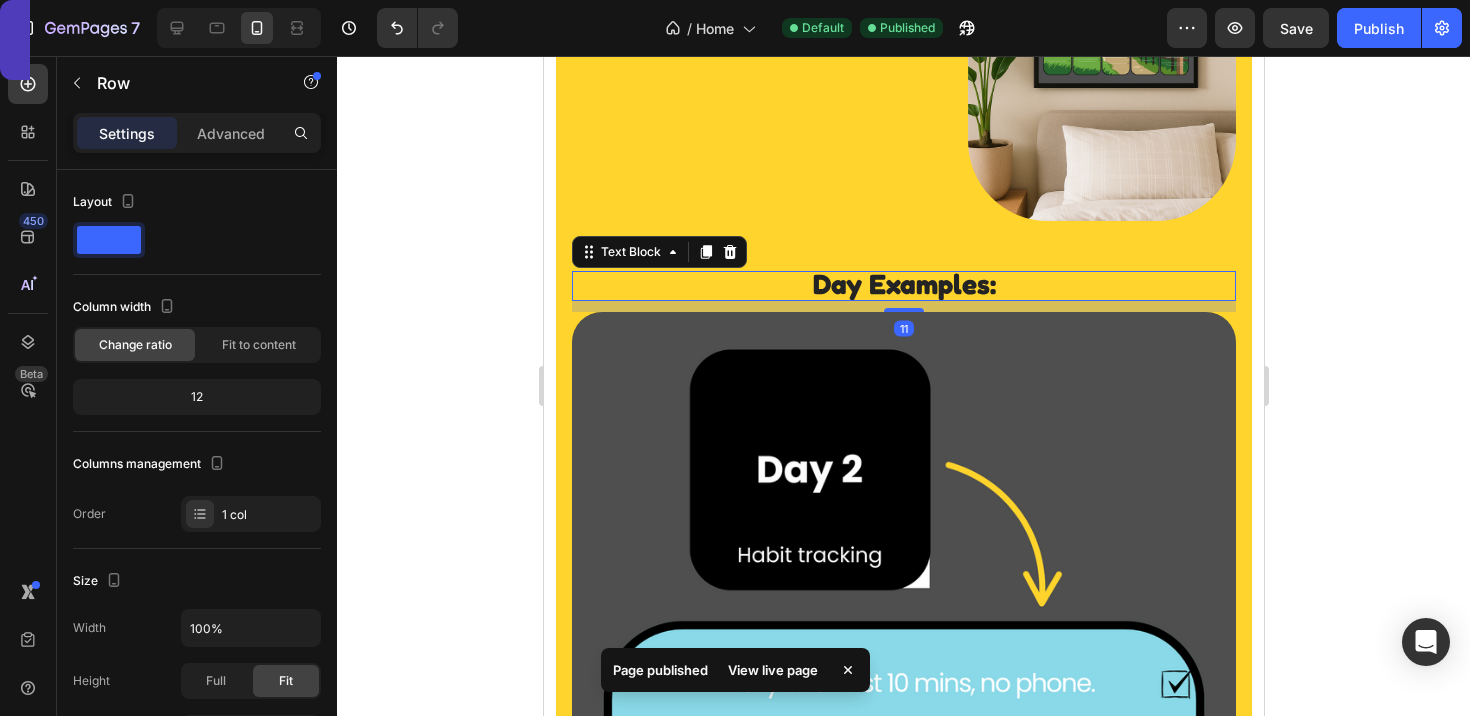 click on "Day Examples:" at bounding box center [903, 284] 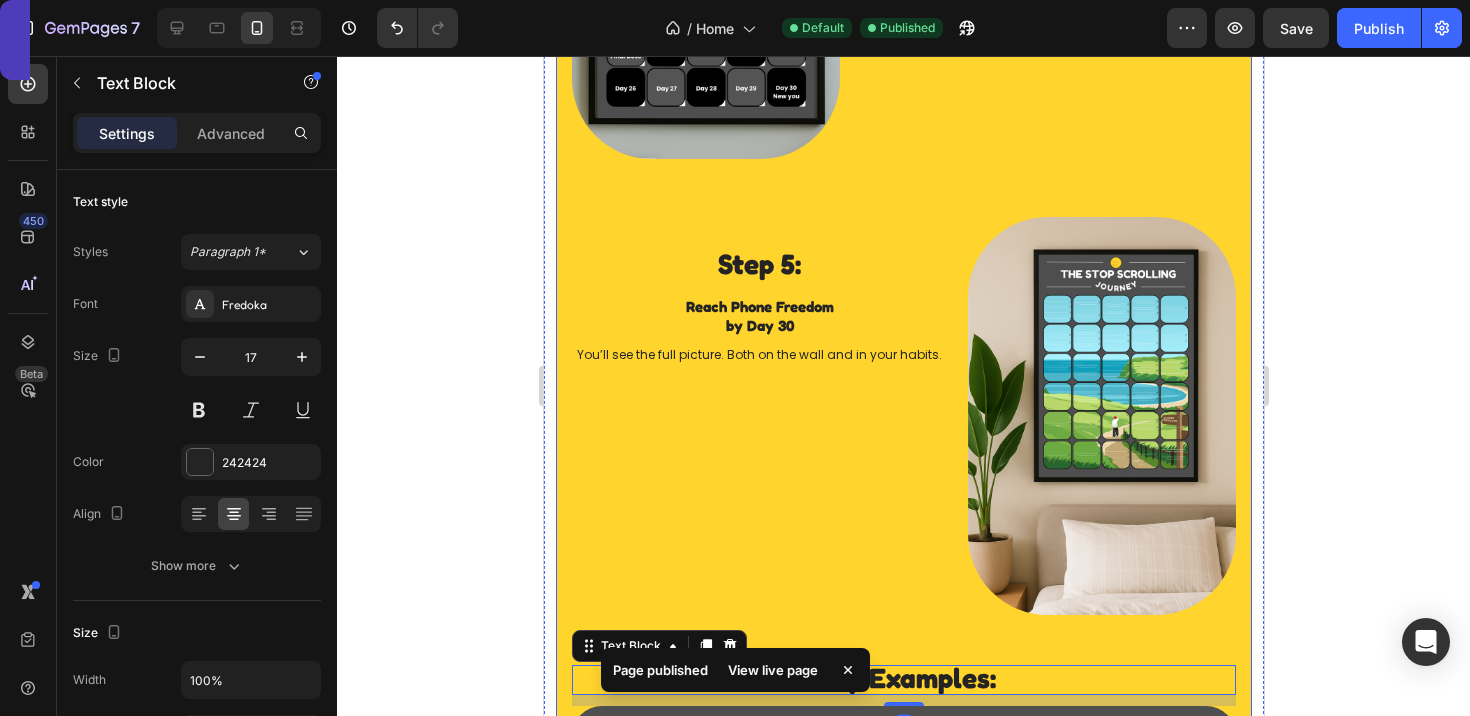 scroll, scrollTop: 2818, scrollLeft: 0, axis: vertical 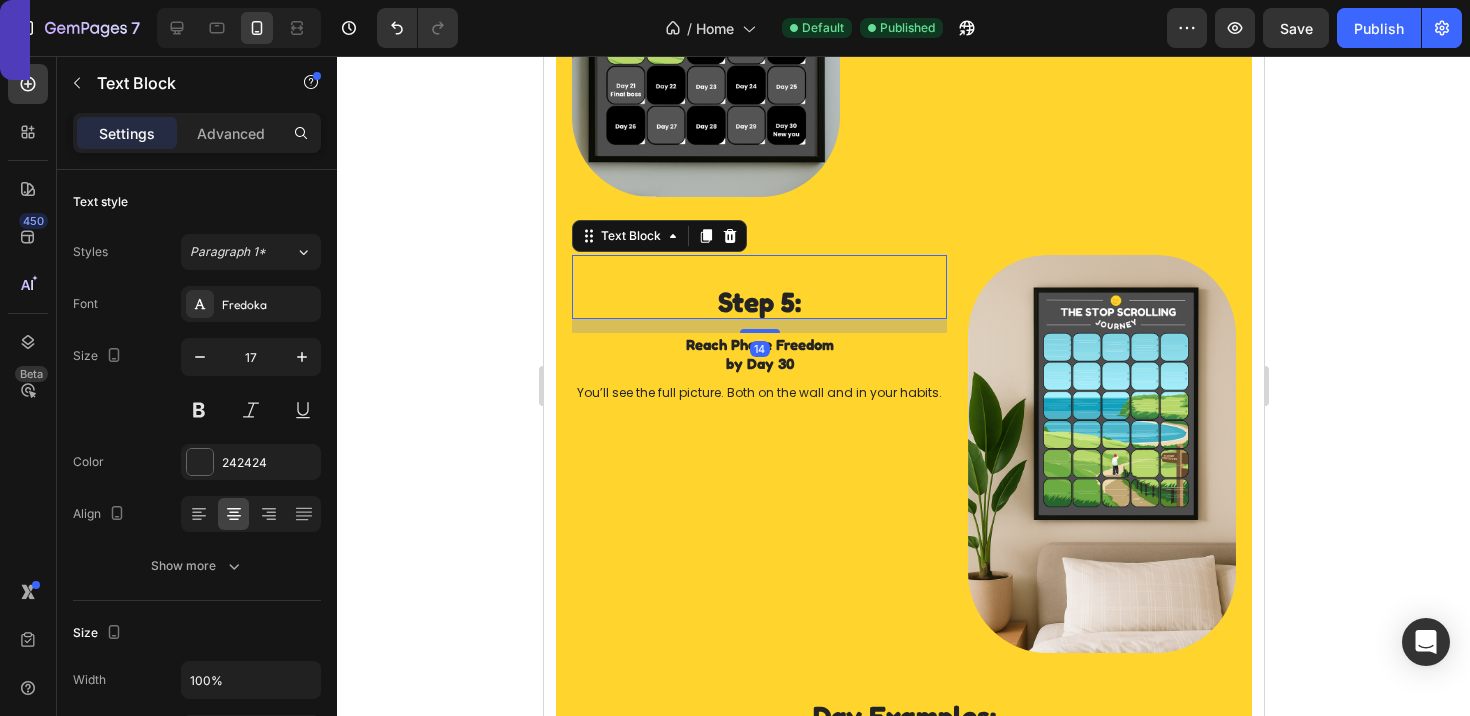 click on "Step 5:" at bounding box center [758, 302] 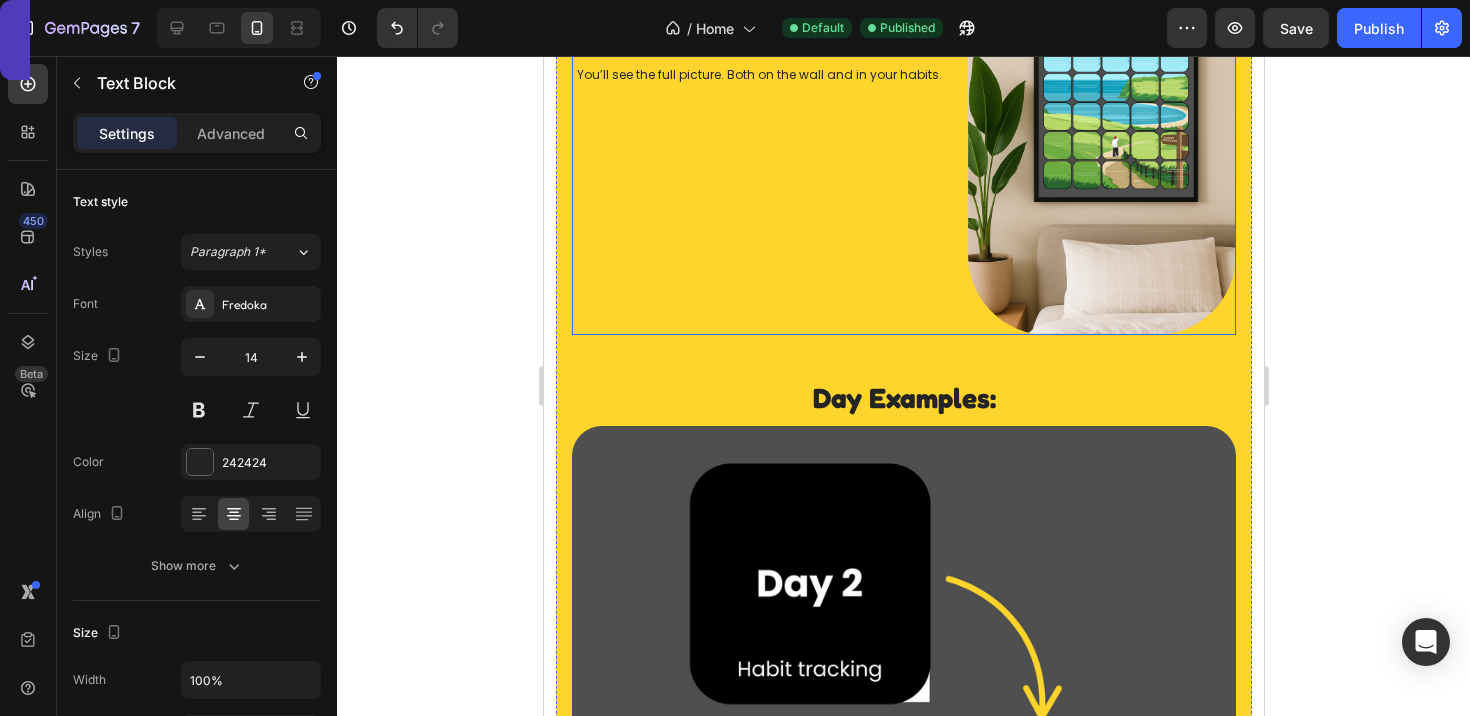 scroll, scrollTop: 3163, scrollLeft: 0, axis: vertical 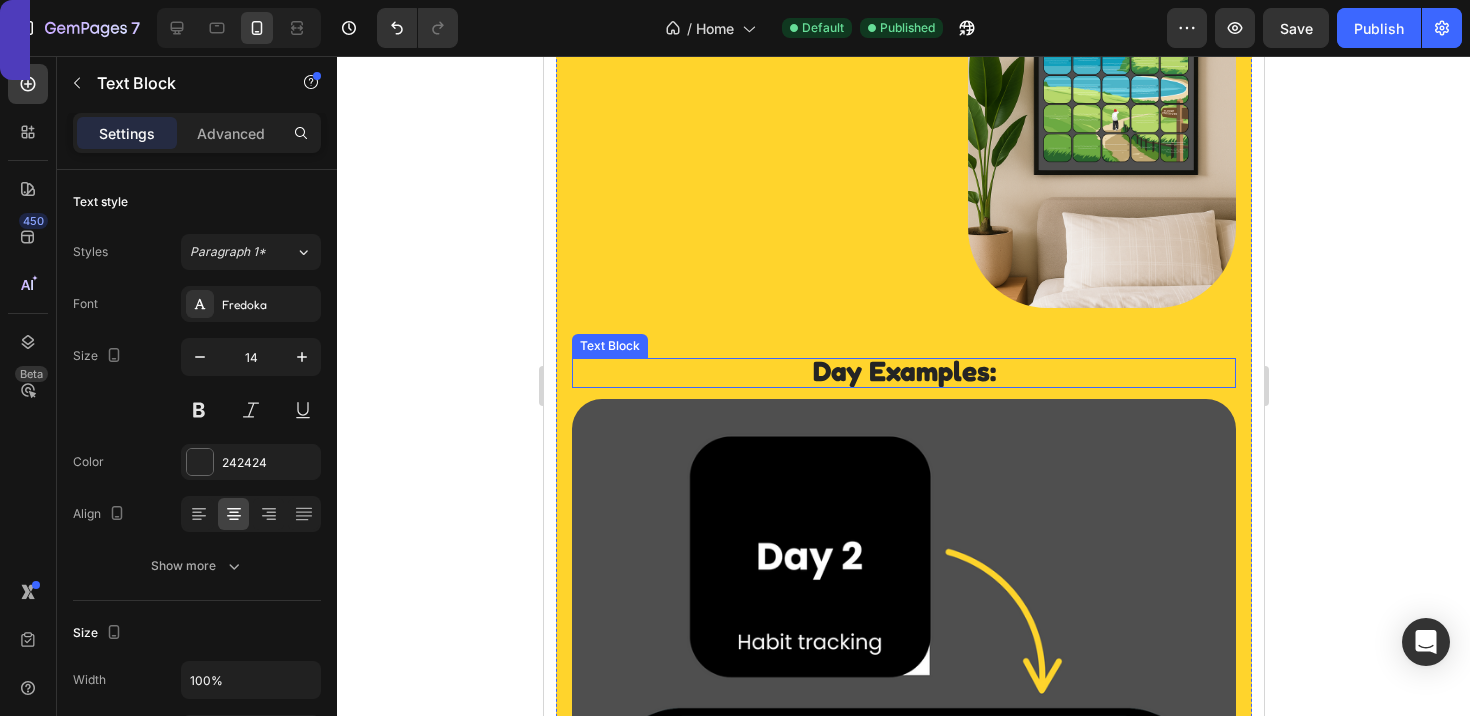 click on "Day Examples:" at bounding box center (903, 371) 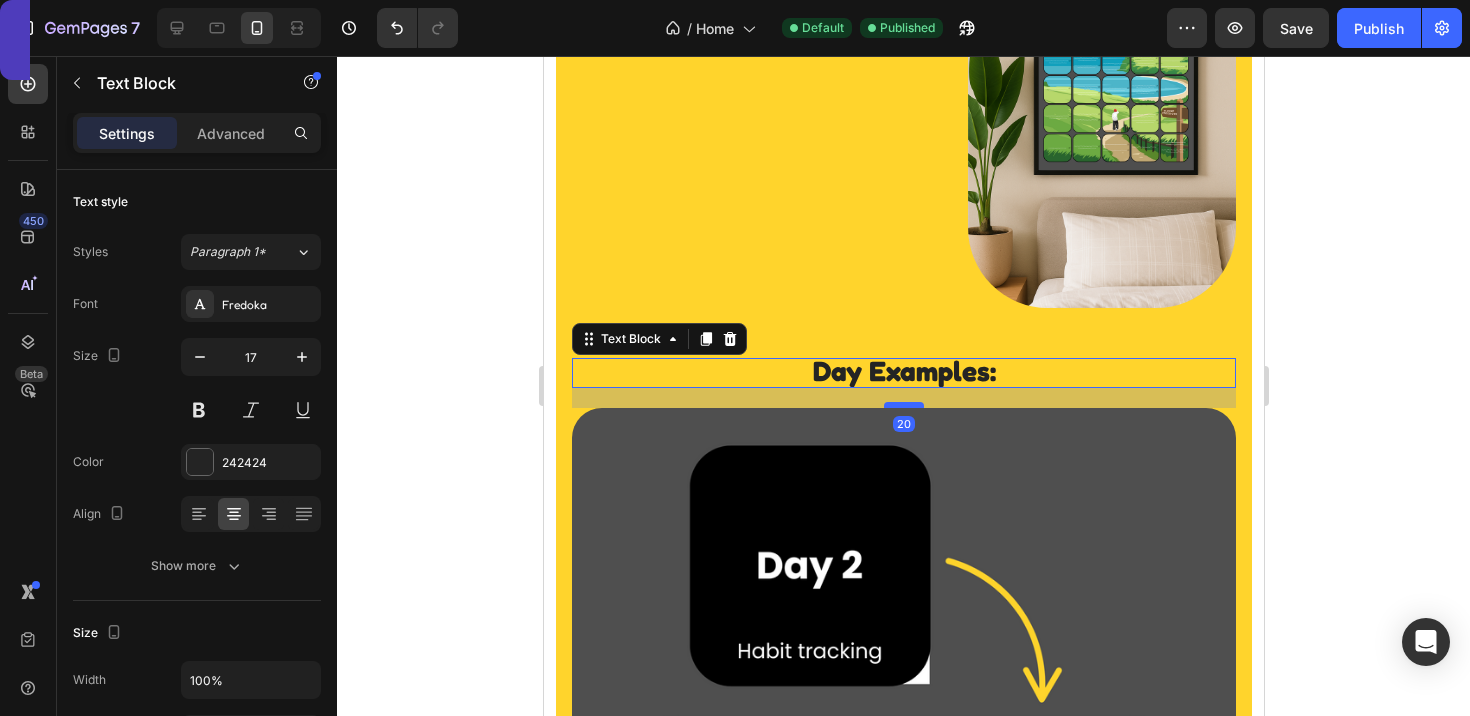 click at bounding box center [903, 405] 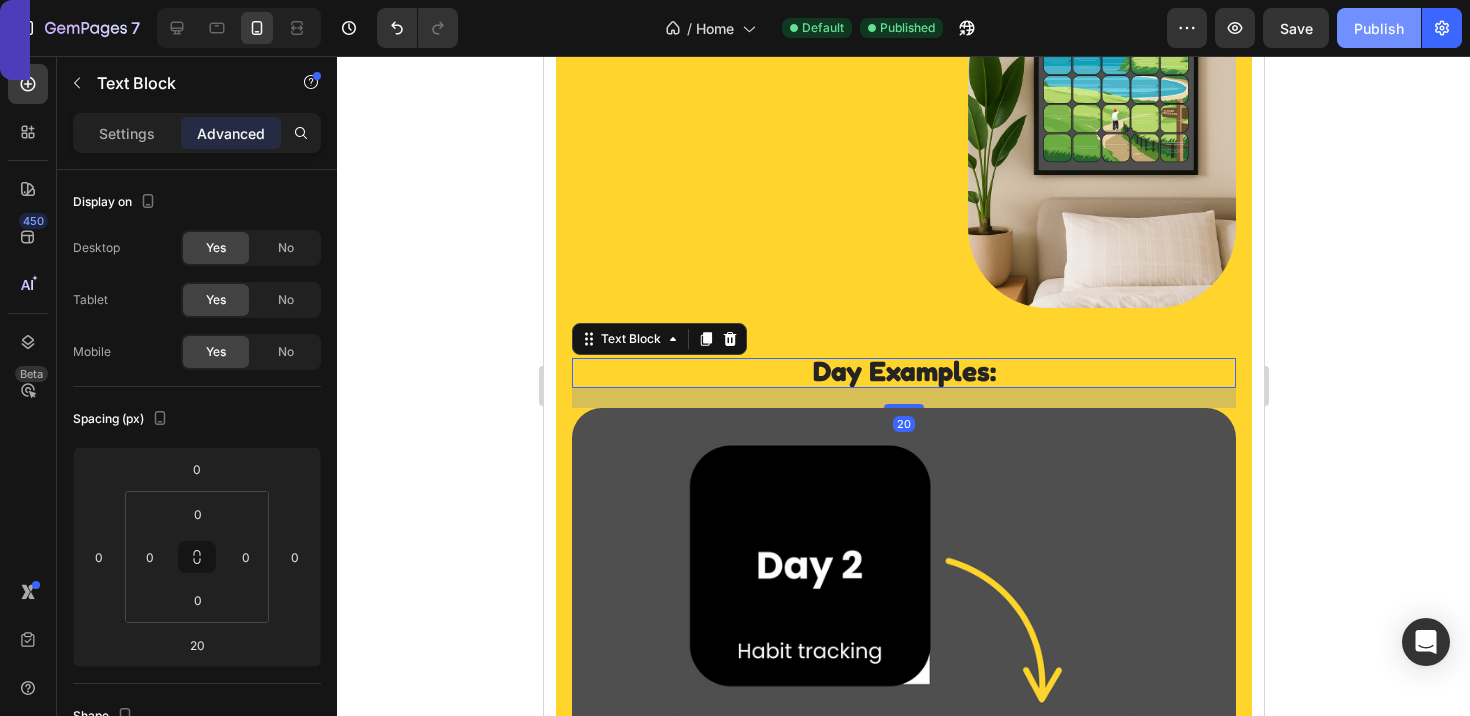 click on "Publish" 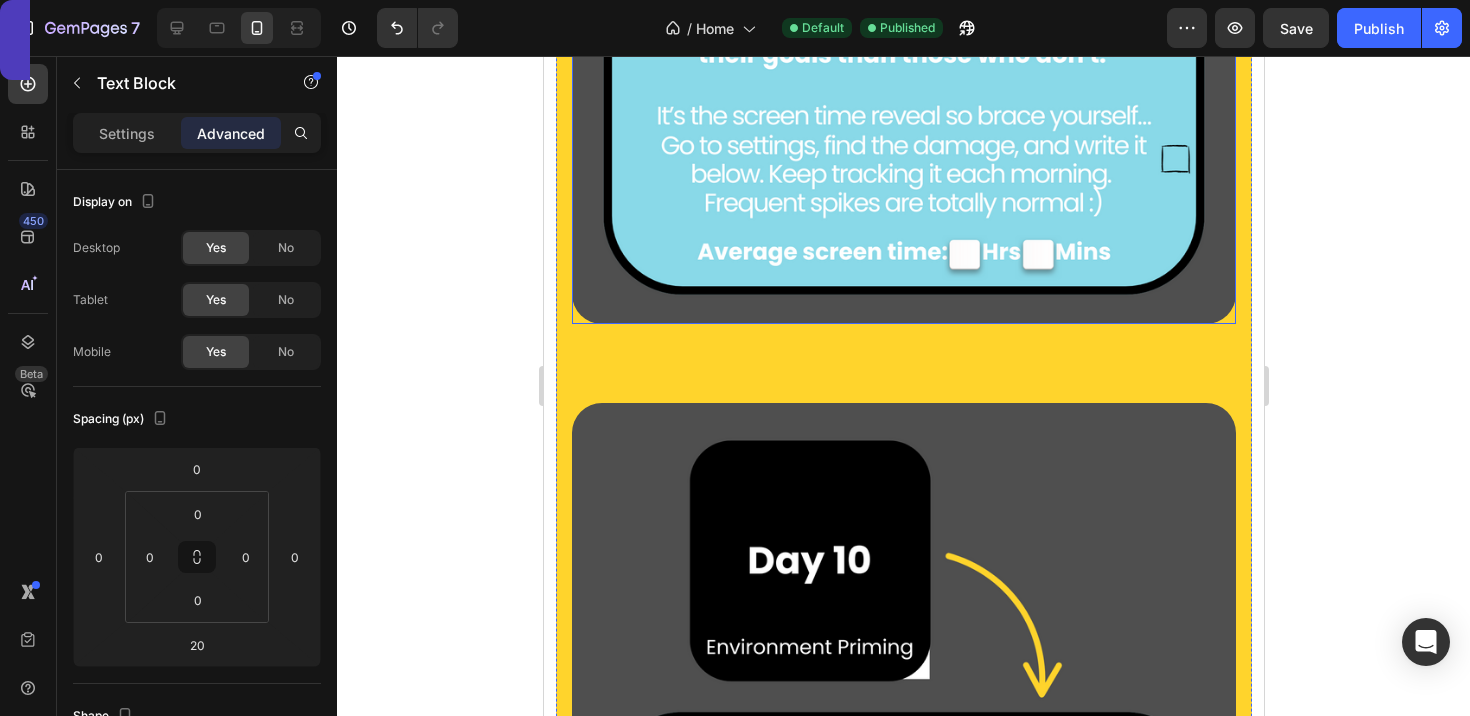 scroll, scrollTop: 4178, scrollLeft: 0, axis: vertical 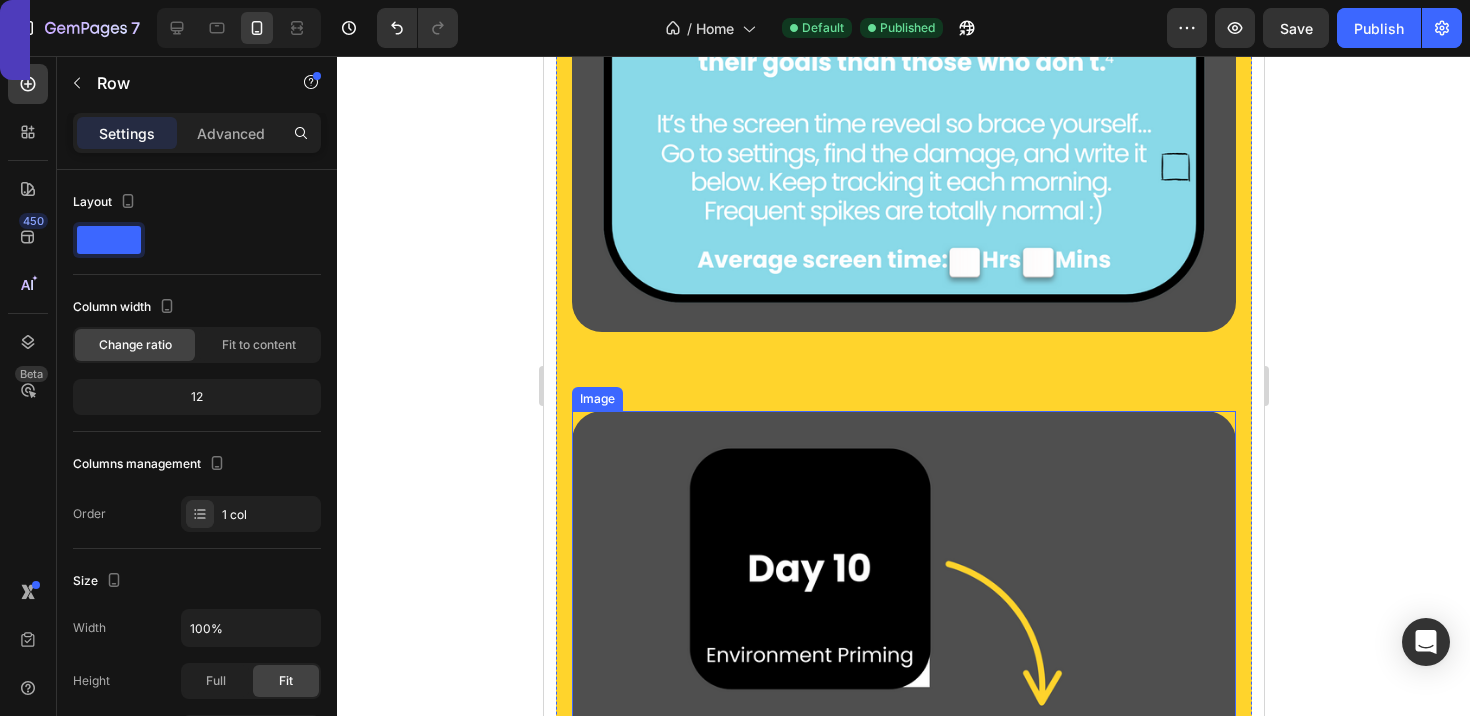 click on "How it works  Heading     Step 1: Text Block Stick the poster up somewhere visible Text Block Next to your bed, mirror, or desk. Somewhere you'll see it every morning. Text Block Image Row Image     Step 2: Text Block Peel Day 1 Text Block Reveal your first challenges. They're simple and actionable. Text Block Row     Step 3: Text Block Peel one box each day Text Block Follow the days in order. Each day builds on the last, helping you scroll less and feel better. Text Block Image Row Image     Step 4: Text Block Watch your habits  (and the image) change Text Block As your screen time drops, a calming landscape starts to appear. More time, real hobbies, more clarity. Text Block Row     Step 5: Text Block Reach Phone Freedom  by Day 30 Text Block You’ll see the full picture. Both on the wall and in your habits. Text Block Image Row Day Examples: Text Block   20 Image Image
Start Now Button" at bounding box center [903, -753] 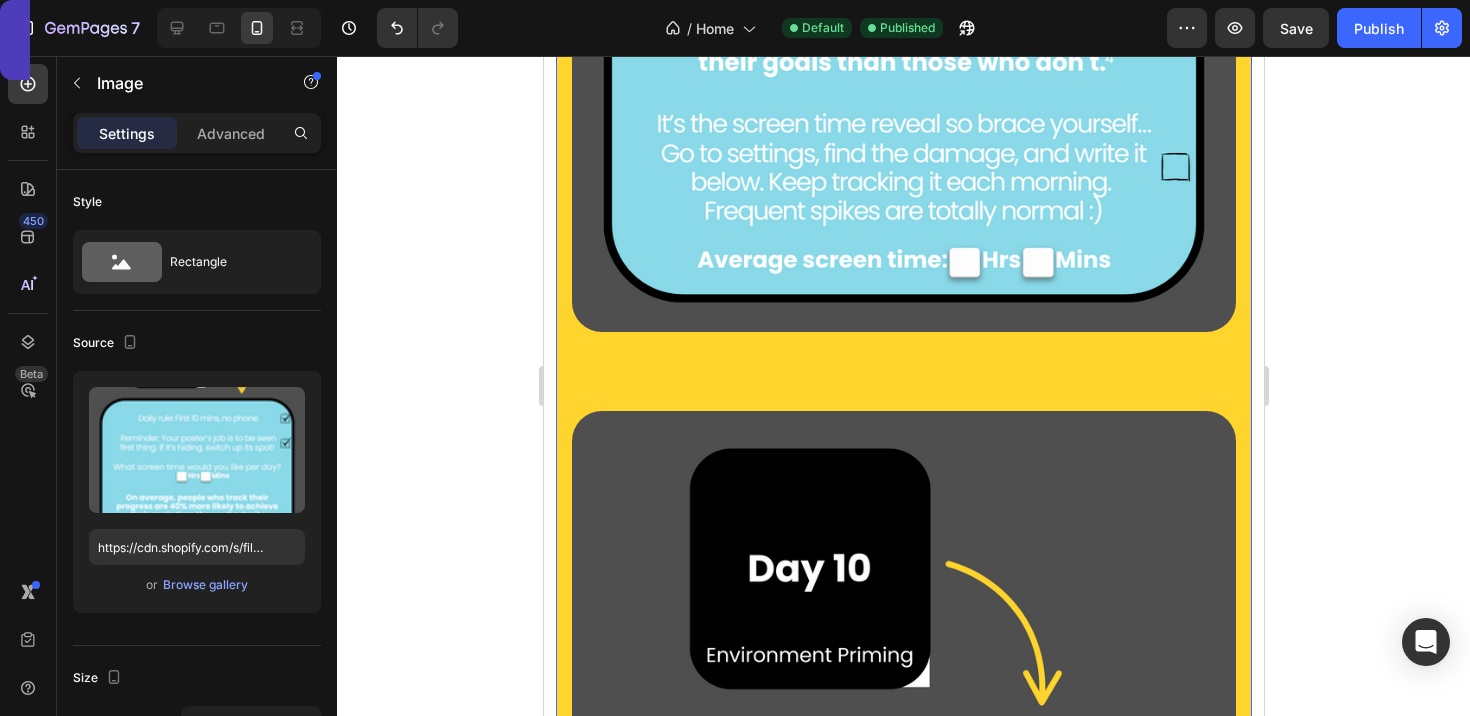 click at bounding box center (903, -138) 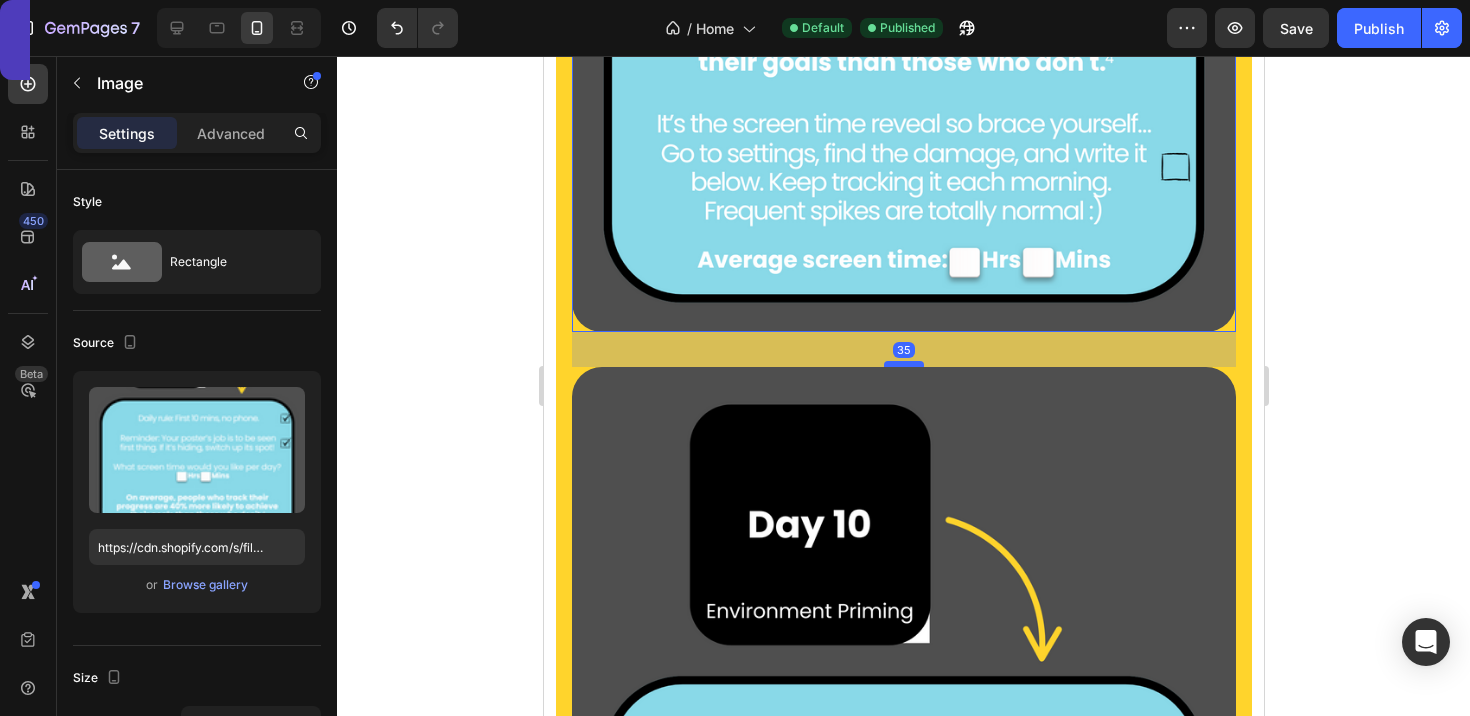 drag, startPoint x: 909, startPoint y: 410, endPoint x: 909, endPoint y: 366, distance: 44 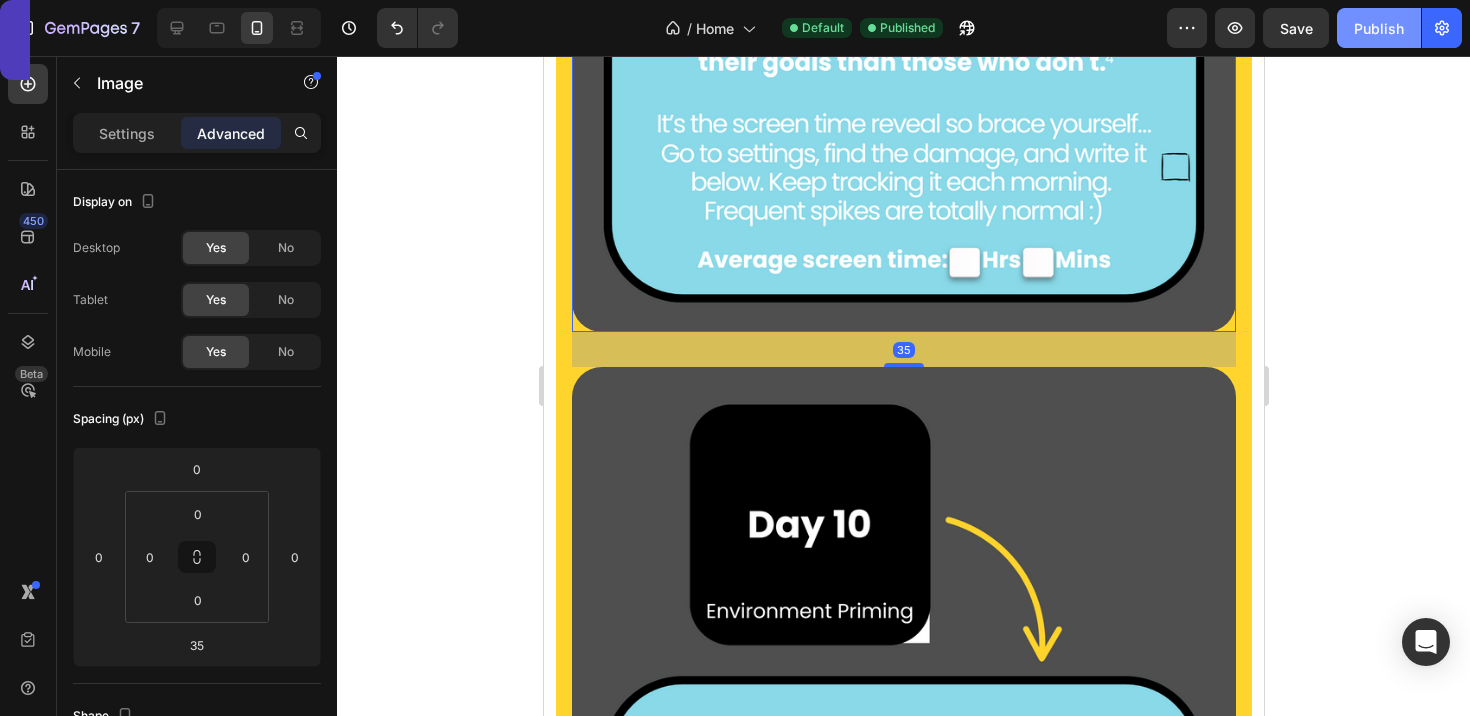 click on "Publish" at bounding box center (1379, 28) 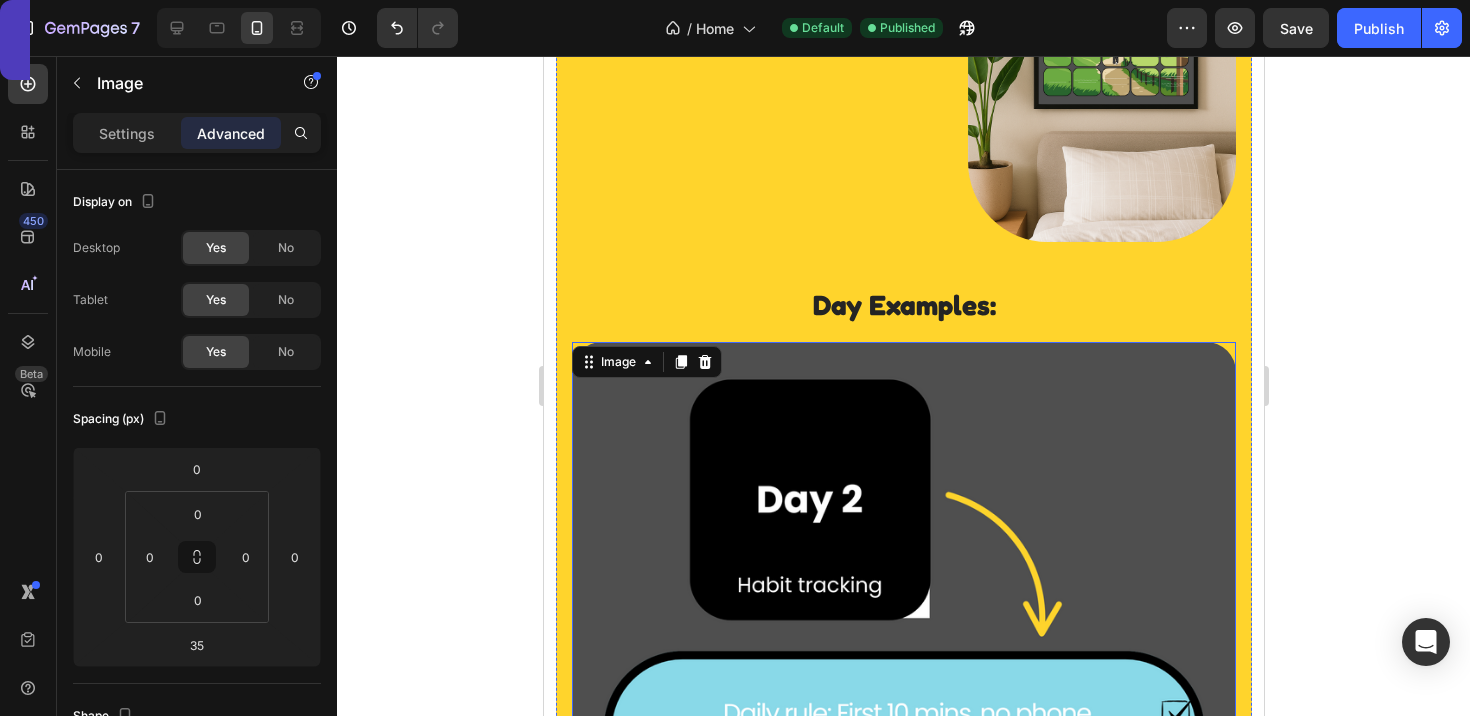 scroll, scrollTop: 3230, scrollLeft: 0, axis: vertical 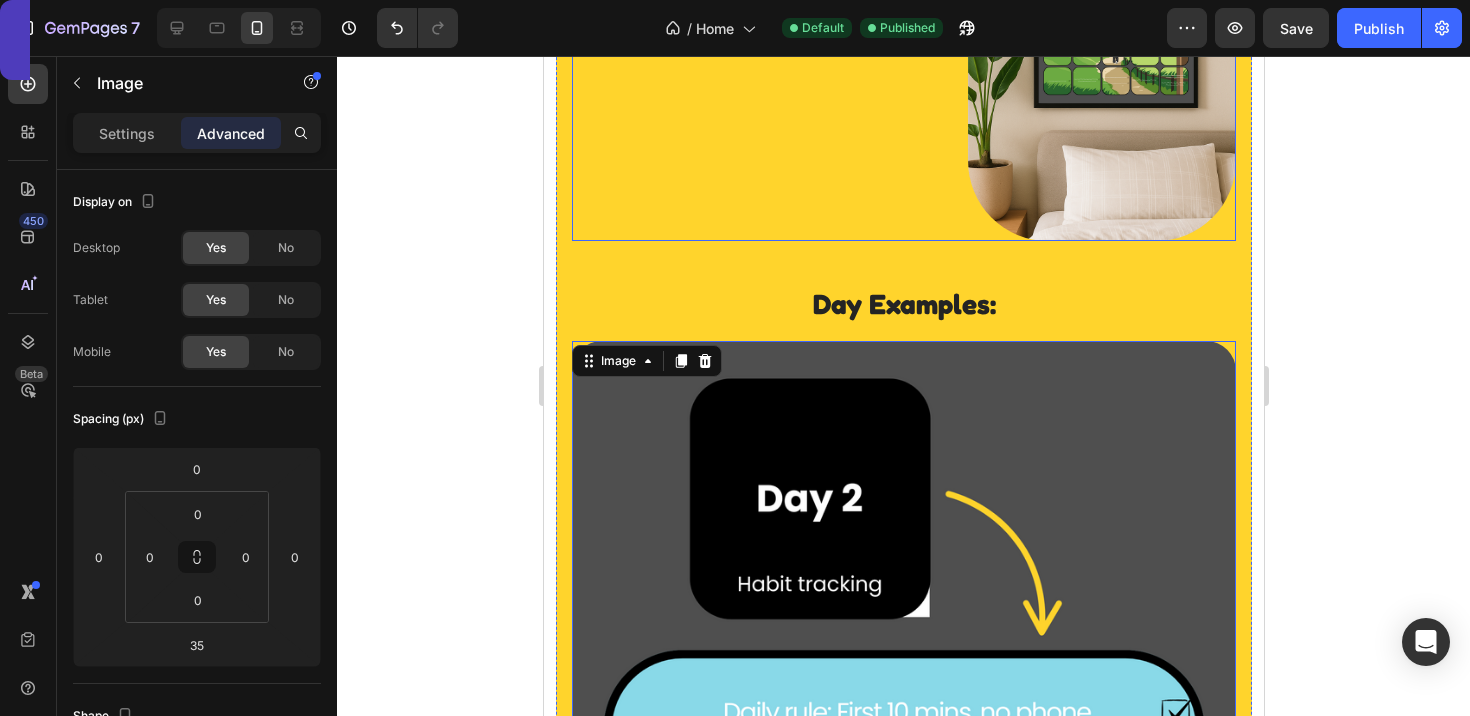 click on "Step 5: Text Block Reach Phone Freedom  by Day 30 Text Block You’ll see the full picture. Both on the wall and in your habits. Text Block" at bounding box center (758, 42) 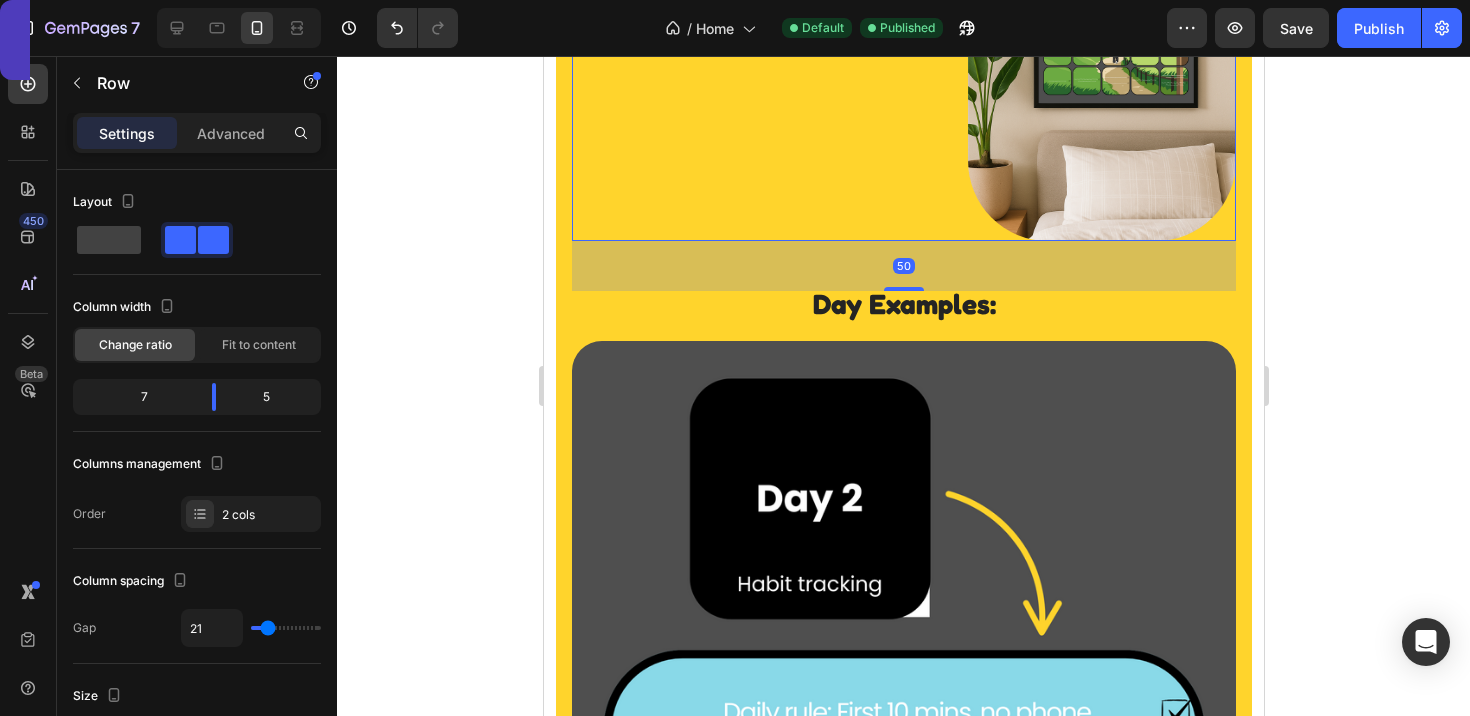 click on "50" at bounding box center (903, 266) 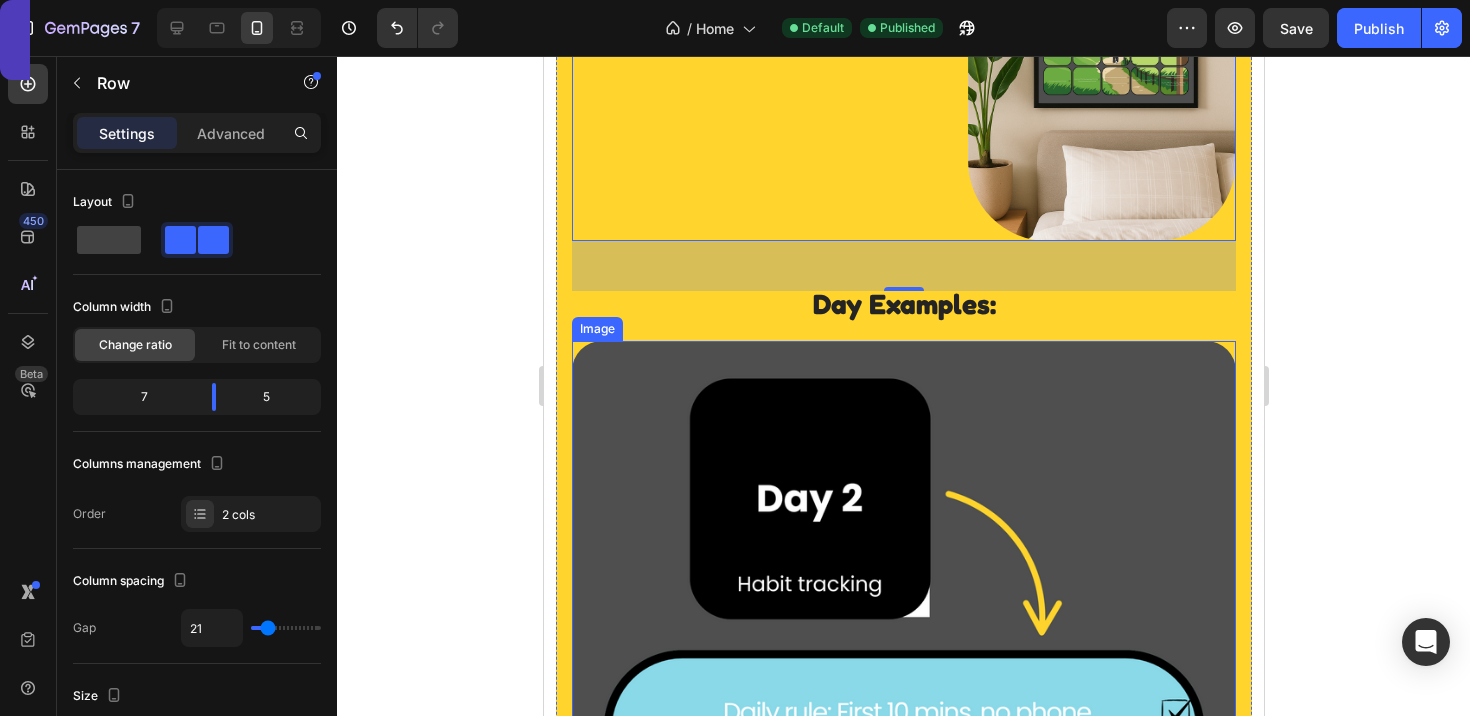 scroll, scrollTop: 3278, scrollLeft: 0, axis: vertical 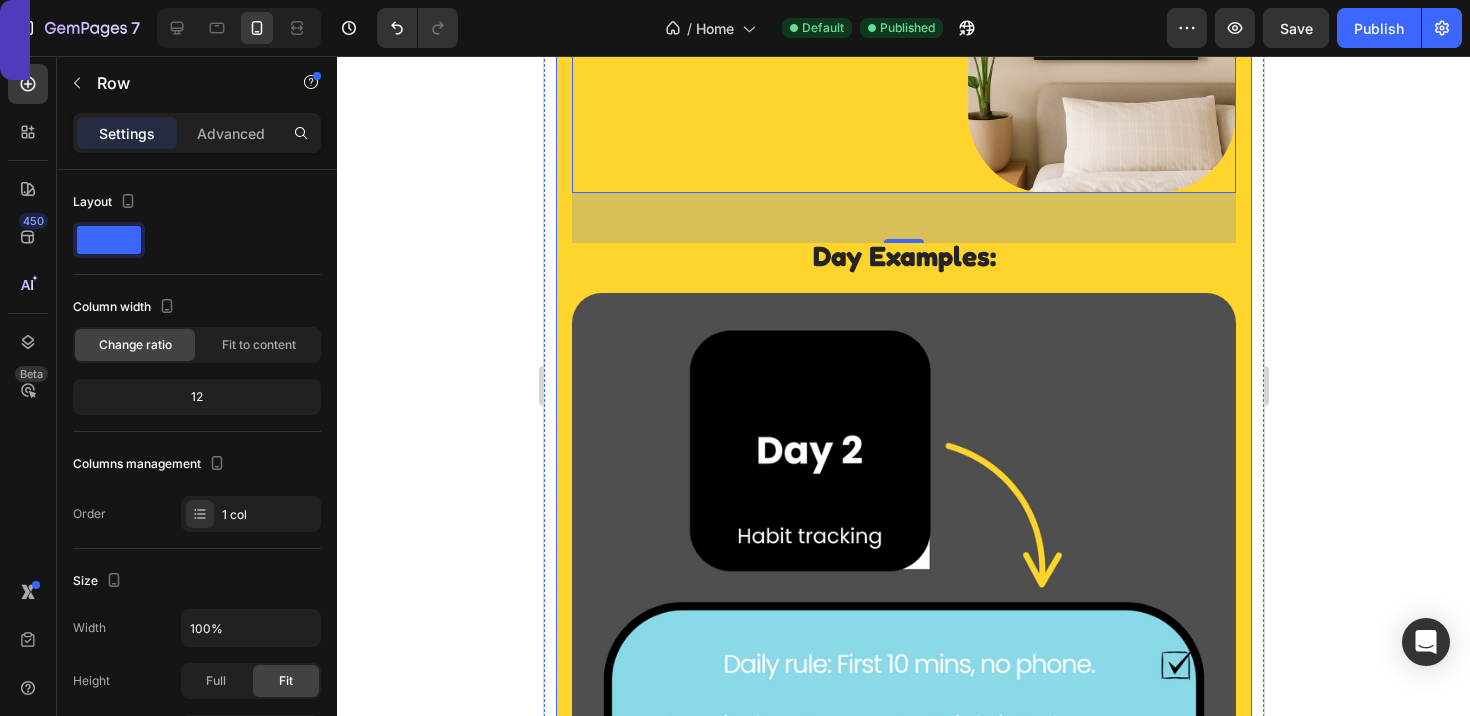 click on "How it works  Heading     Step 1: Text Block Stick the poster up somewhere visible Text Block Next to your bed, mirror, or desk. Somewhere you'll see it every morning. Text Block Image Row Image     Step 2: Text Block Peel Day 1 Text Block Reveal your first challenges. They're simple and actionable. Text Block Row     Step 3: Text Block Peel one box each day Text Block Follow the days in order. Each day builds on the last, helping you scroll less and feel better. Text Block Image Row Image     Step 4: Text Block Watch your habits  (and the image) change Text Block As your screen time drops, a calming landscape starts to appear. More time, real hobbies, more clarity. Text Block Row     Step 5: Text Block Reach Phone Freedom  by Day 30 Text Block You’ll see the full picture. Both on the wall and in your habits. Text Block Image Row   50 Day Examples: Text Block Image Image
Start Now Button" at bounding box center [903, 125] 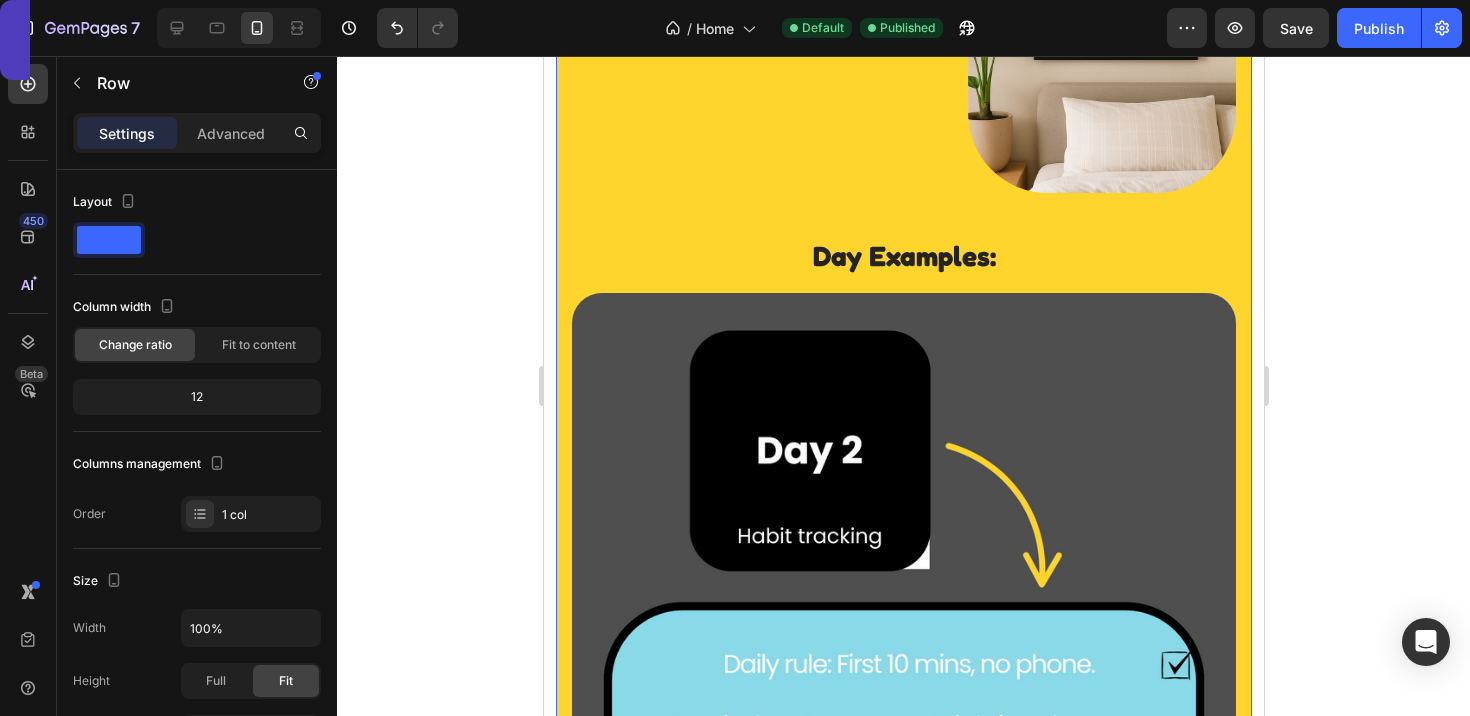 click on "How it works  Heading     Step 1: Text Block Stick the poster up somewhere visible Text Block Next to your bed, mirror, or desk. Somewhere you'll see it every morning. Text Block Image Row Image     Step 2: Text Block Peel Day 1 Text Block Reveal your first challenges. They're simple and actionable. Text Block Row     Step 3: Text Block Peel one box each day Text Block Follow the days in order. Each day builds on the last, helping you scroll less and feel better. Text Block Image Row Image     Step 4: Text Block Watch your habits  (and the image) change Text Block As your screen time drops, a calming landscape starts to appear. More time, real hobbies, more clarity. Text Block Row     Step 5: Text Block Reach Phone Freedom  by Day 30 Text Block You’ll see the full picture. Both on the wall and in your habits. Text Block Image Row Day Examples: Text Block Image Image
Start Now Button" at bounding box center [903, 125] 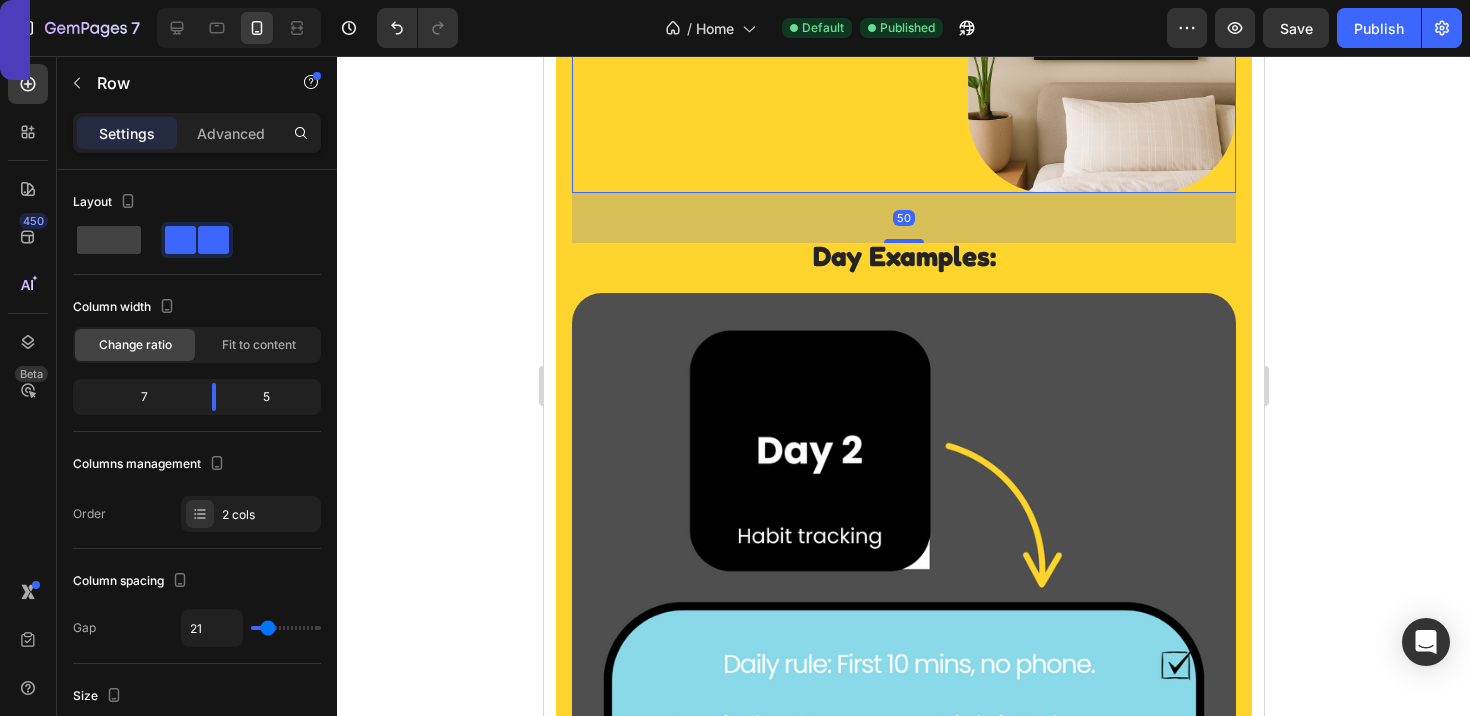 click on "Step 5: Text Block Reach Phone Freedom  by Day 30 Text Block You’ll see the full picture. Both on the wall and in your habits. Text Block" at bounding box center [758, -6] 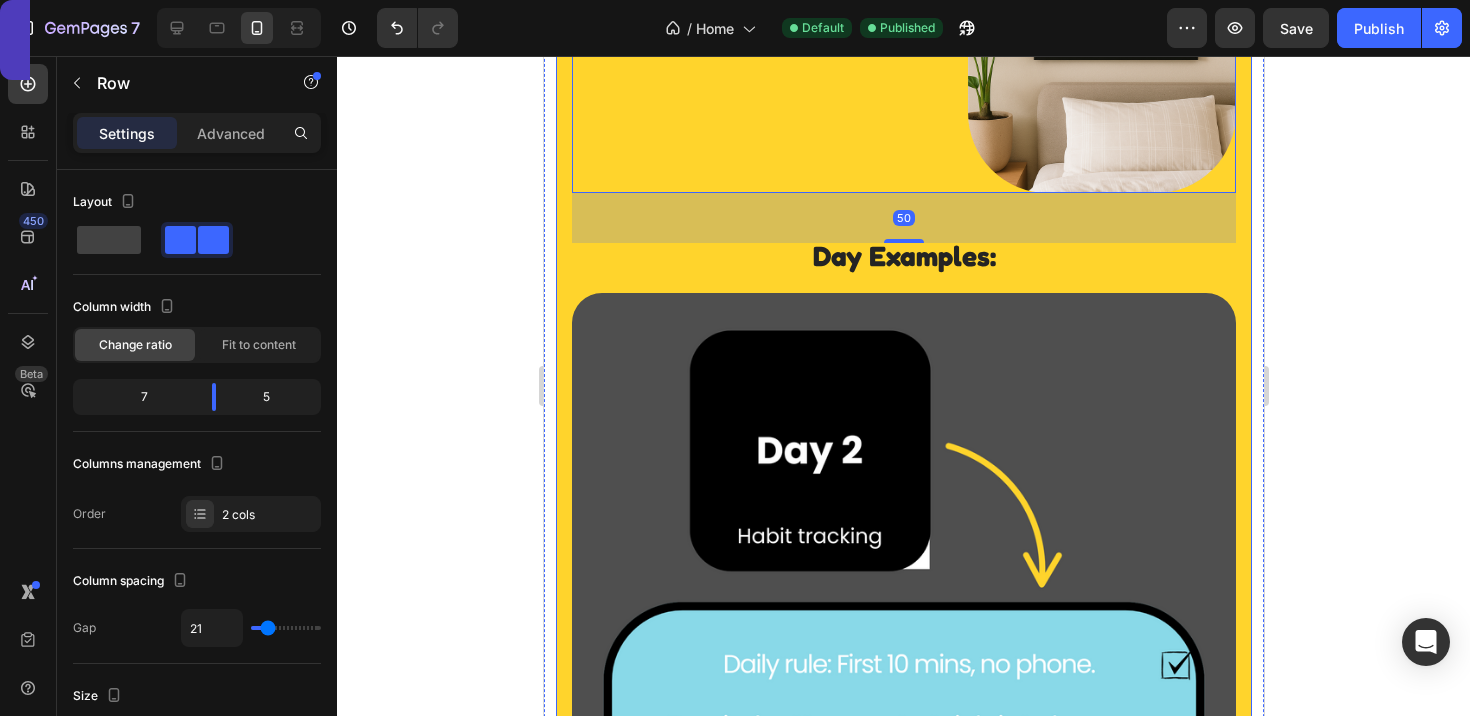 click on "How it works  Heading     Step 1: Text Block Stick the poster up somewhere visible Text Block Next to your bed, mirror, or desk. Somewhere you'll see it every morning. Text Block Image Row Image     Step 2: Text Block Peel Day 1 Text Block Reveal your first challenges. They're simple and actionable. Text Block Row     Step 3: Text Block Peel one box each day Text Block Follow the days in order. Each day builds on the last, helping you scroll less and feel better. Text Block Image Row Image     Step 4: Text Block Watch your habits  (and the image) change Text Block As your screen time drops, a calming landscape starts to appear. More time, real hobbies, more clarity. Text Block Row     Step 5: Text Block Reach Phone Freedom  by Day 30 Text Block You’ll see the full picture. Both on the wall and in your habits. Text Block Image Row   50 Day Examples: Text Block Image Image
Start Now Button" at bounding box center [903, 125] 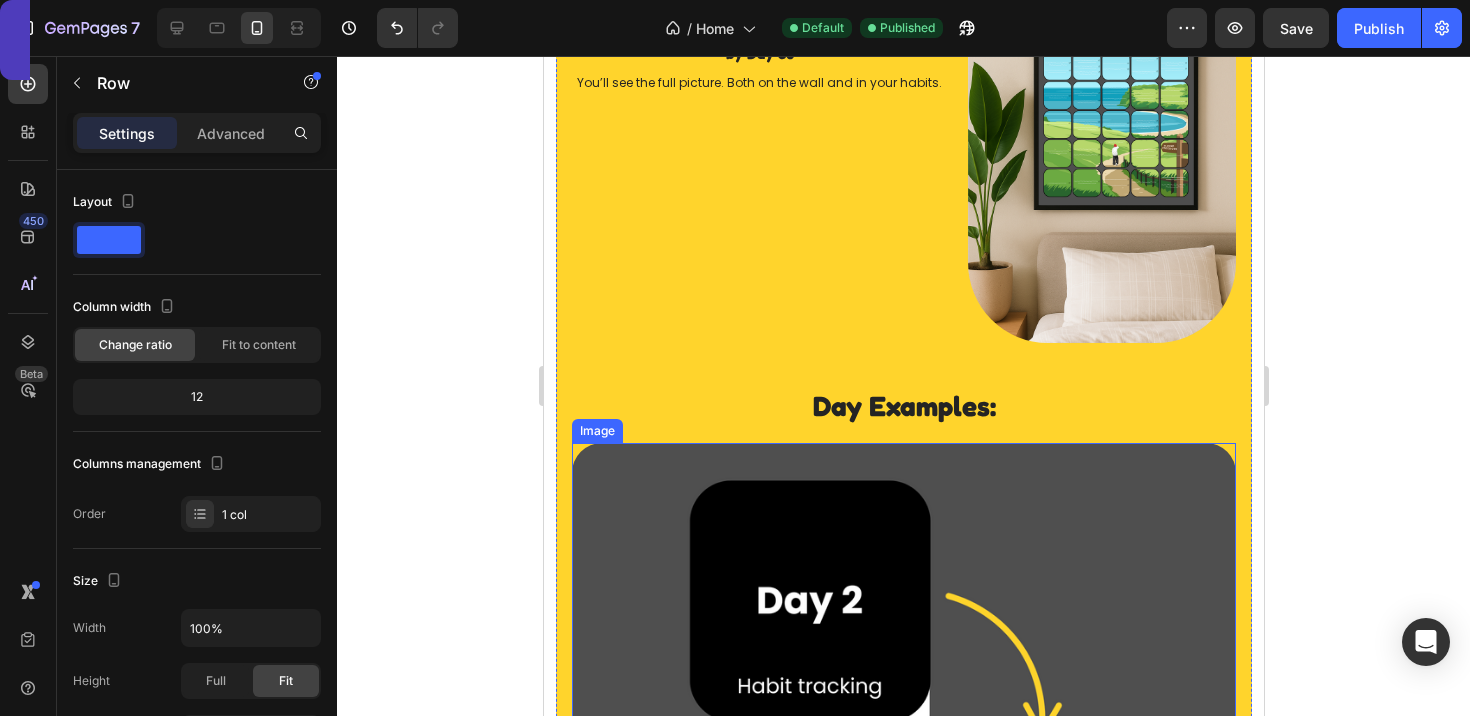 scroll, scrollTop: 3113, scrollLeft: 0, axis: vertical 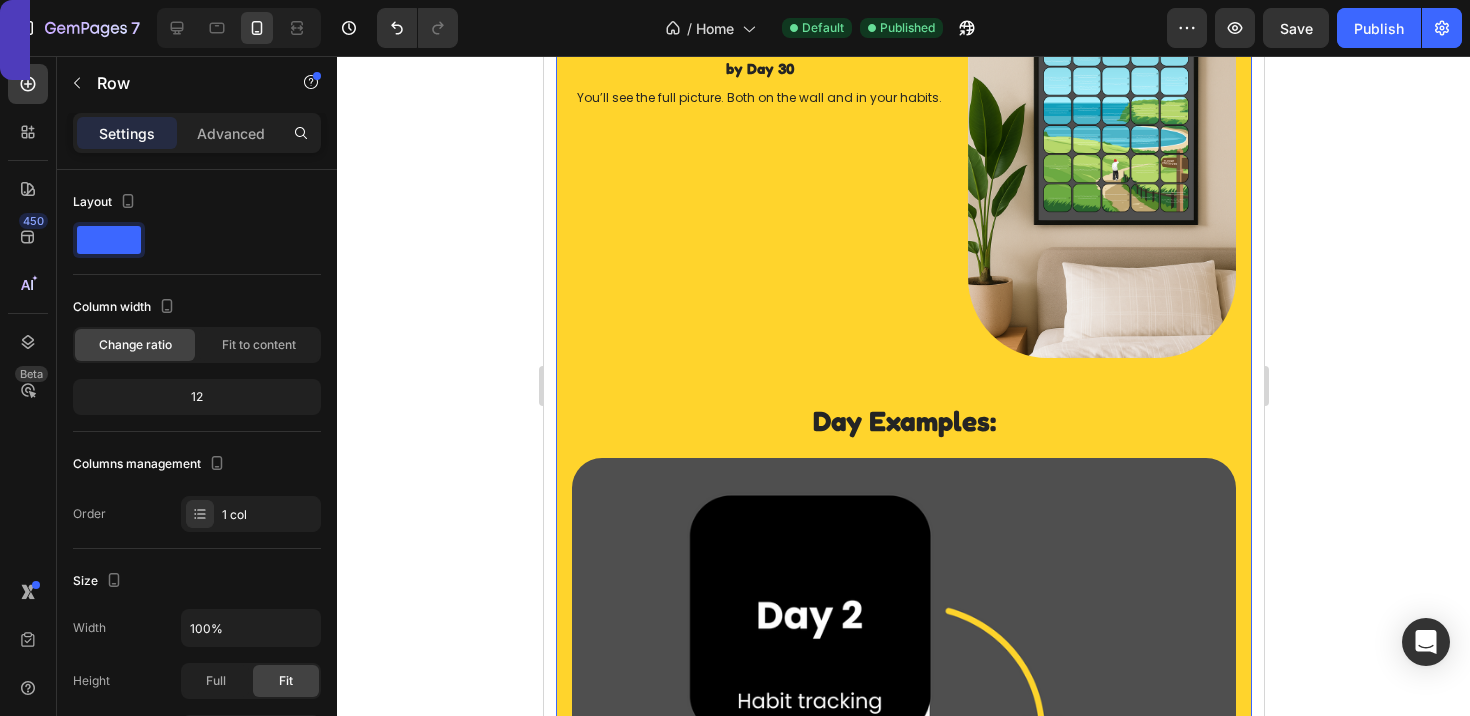 click on "How it works  Heading     Step 1: Text Block Stick the poster up somewhere visible Text Block Next to your bed, mirror, or desk. Somewhere you'll see it every morning. Text Block Image Row Image     Step 2: Text Block Peel Day 1 Text Block Reveal your first challenges. They're simple and actionable. Text Block Row     Step 3: Text Block Peel one box each day Text Block Follow the days in order. Each day builds on the last, helping you scroll less and feel better. Text Block Image Row Image     Step 4: Text Block Watch your habits  (and the image) change Text Block As your screen time drops, a calming landscape starts to appear. More time, real hobbies, more clarity. Text Block Row     Step 5: Text Block Reach Phone Freedom  by Day 30 Text Block You’ll see the full picture. Both on the wall and in your habits. Text Block Image Row Day Examples: Text Block Image Image
Start Now Button" at bounding box center (903, 290) 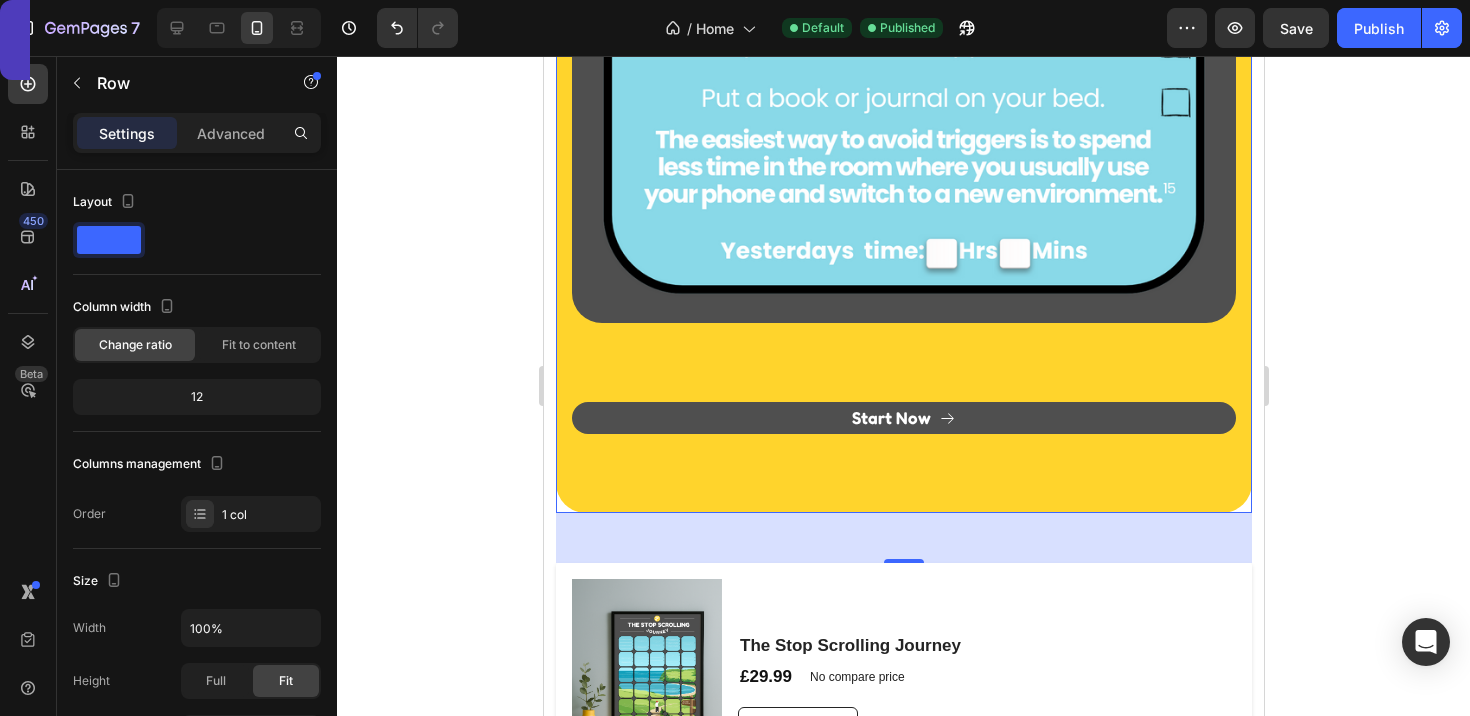 scroll, scrollTop: 5329, scrollLeft: 0, axis: vertical 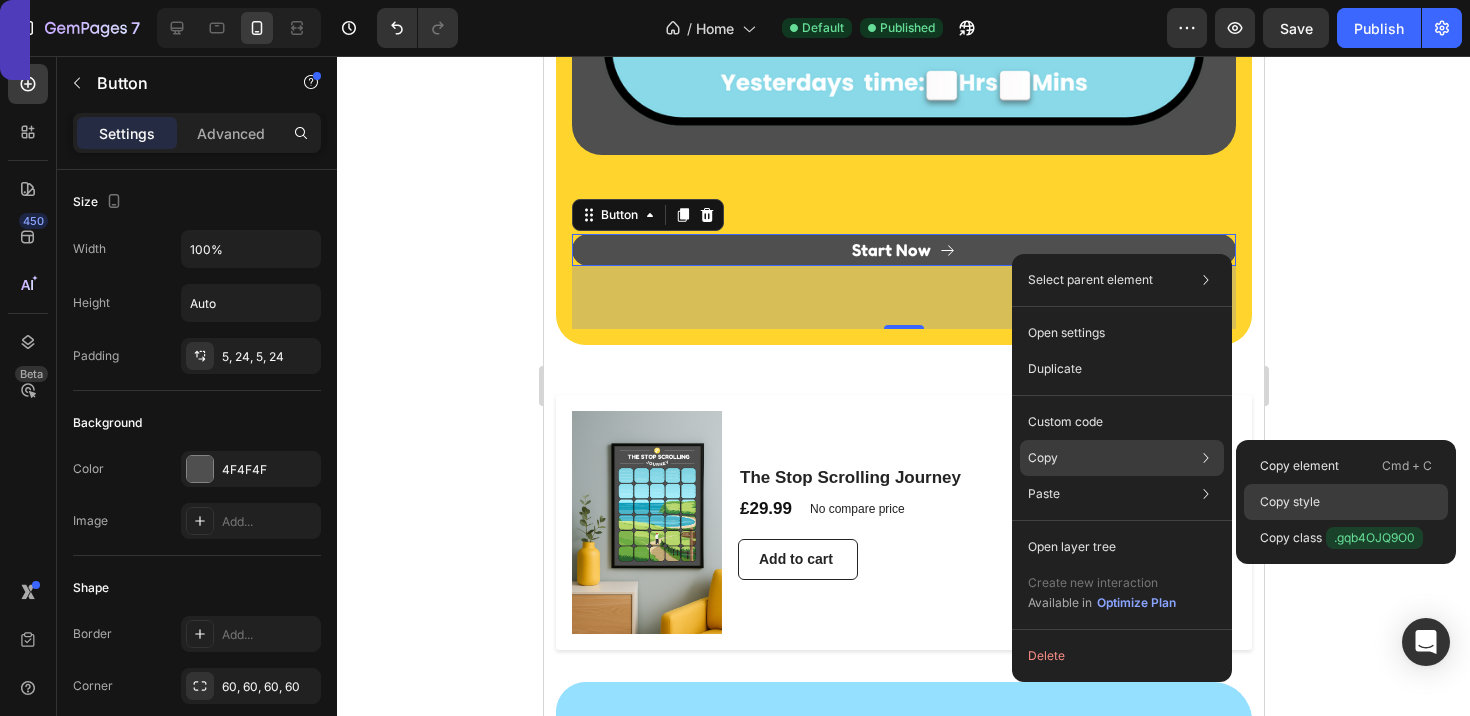 click on "Copy style" at bounding box center (1290, 502) 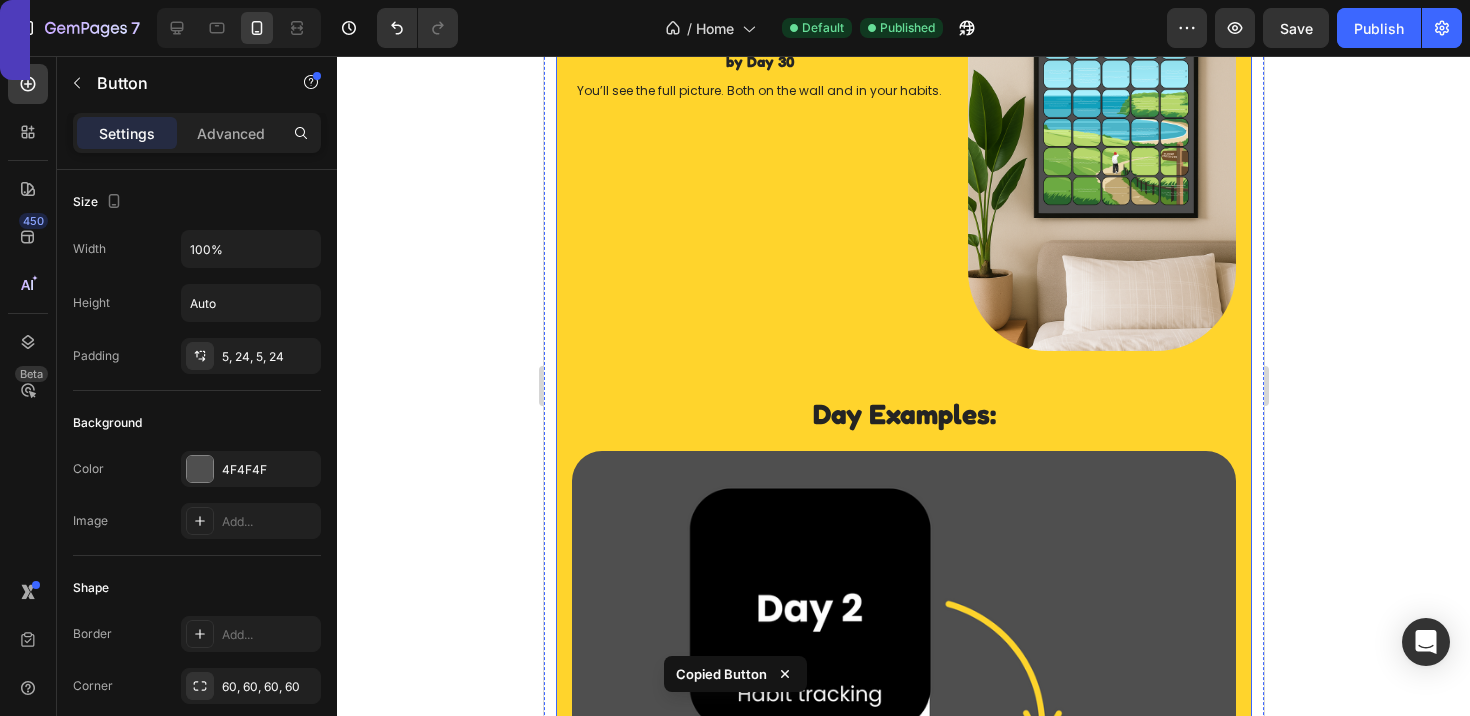 scroll, scrollTop: 3108, scrollLeft: 0, axis: vertical 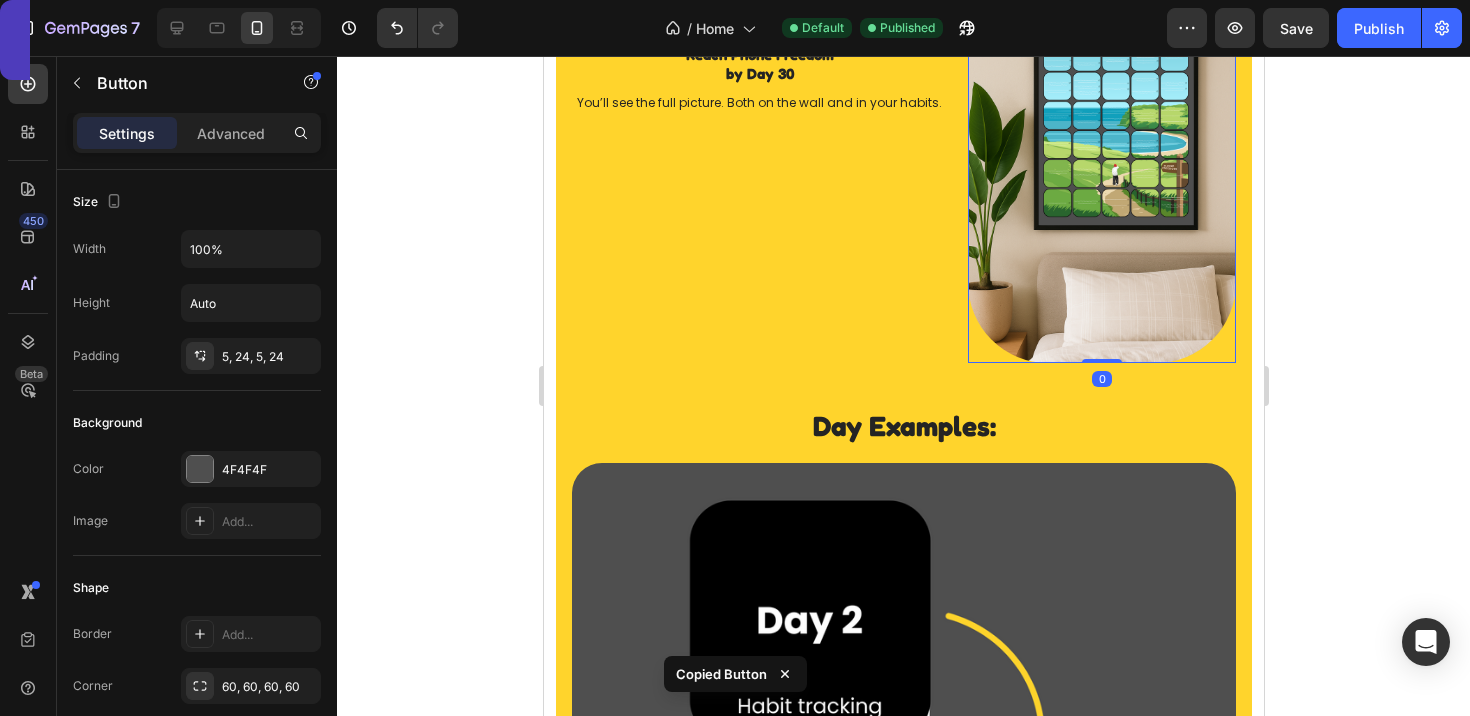 click at bounding box center [1101, 164] 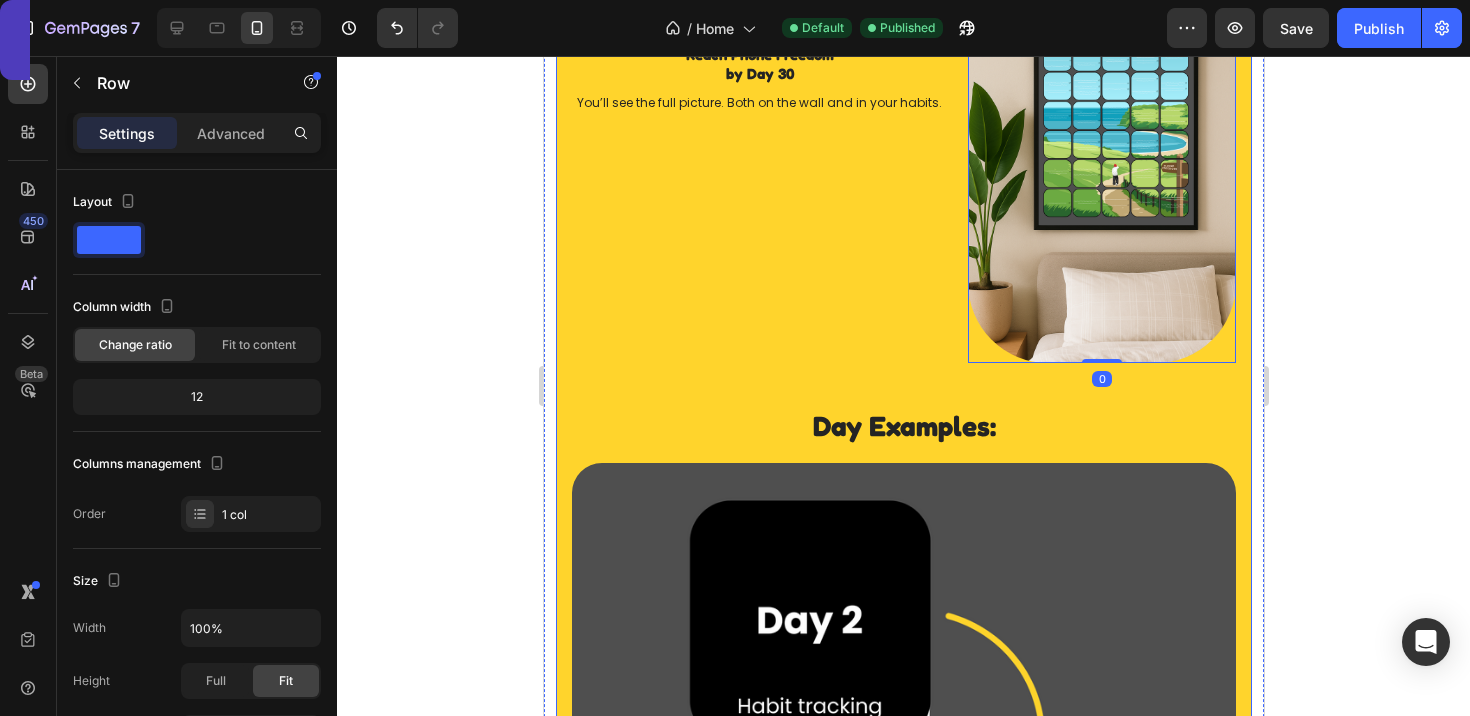 click on "How it works  Heading     Step 1: Text Block Stick the poster up somewhere visible Text Block Next to your bed, mirror, or desk. Somewhere you'll see it every morning. Text Block Image Row Image     Step 2: Text Block Peel Day 1 Text Block Reveal your first challenges. They're simple and actionable. Text Block Row     Step 3: Text Block Peel one box each day Text Block Follow the days in order. Each day builds on the last, helping you scroll less and feel better. Text Block Image Row Image     Step 4: Text Block Watch your habits  (and the image) change Text Block As your screen time drops, a calming landscape starts to appear. More time, real hobbies, more clarity. Text Block Row     Step 5: Text Block Reach Phone Freedom  by Day 30 Text Block You’ll see the full picture. Both on the wall and in your habits. Text Block Image   0 Row Day Examples: Text Block Image Image
Start Now Button" at bounding box center (903, 295) 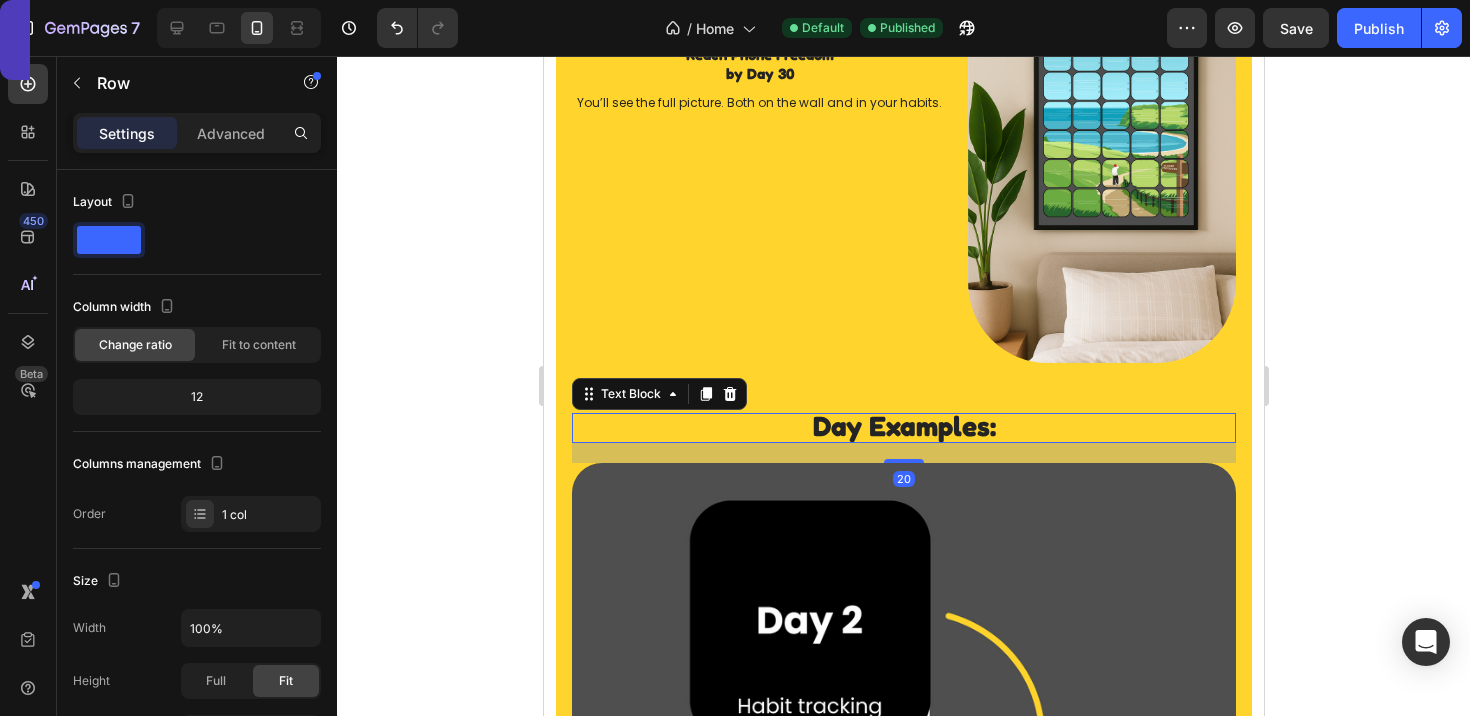 click on "Day Examples:" at bounding box center [903, 426] 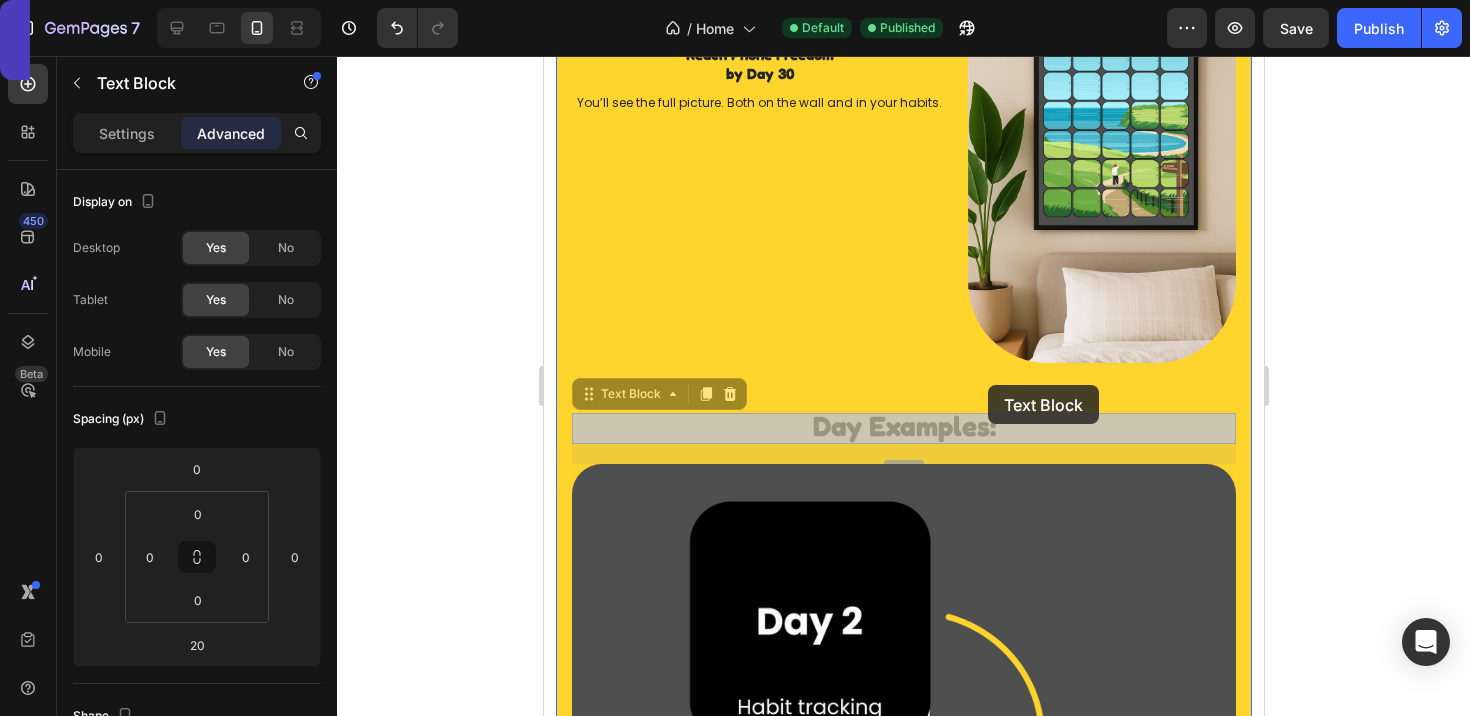 click at bounding box center [903, 1739] 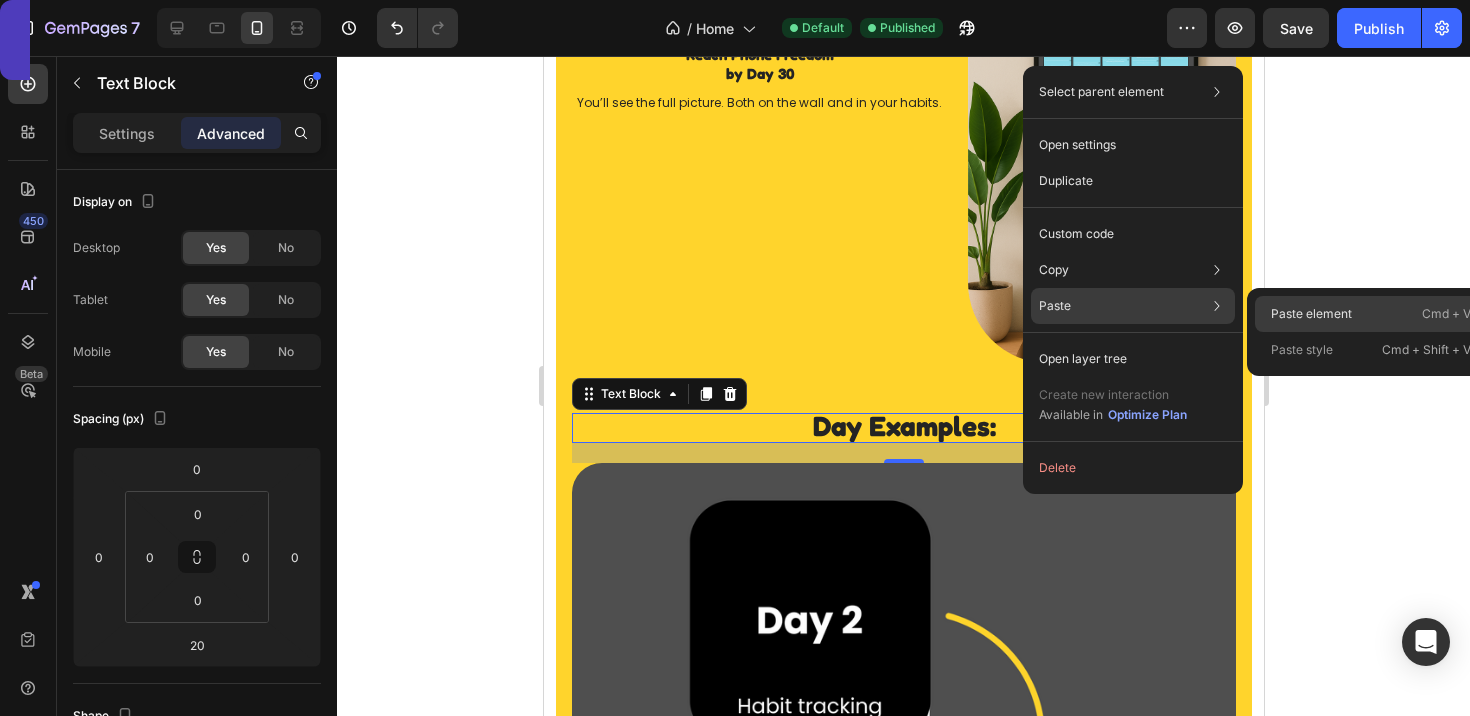 click on "Paste element  Cmd + V" 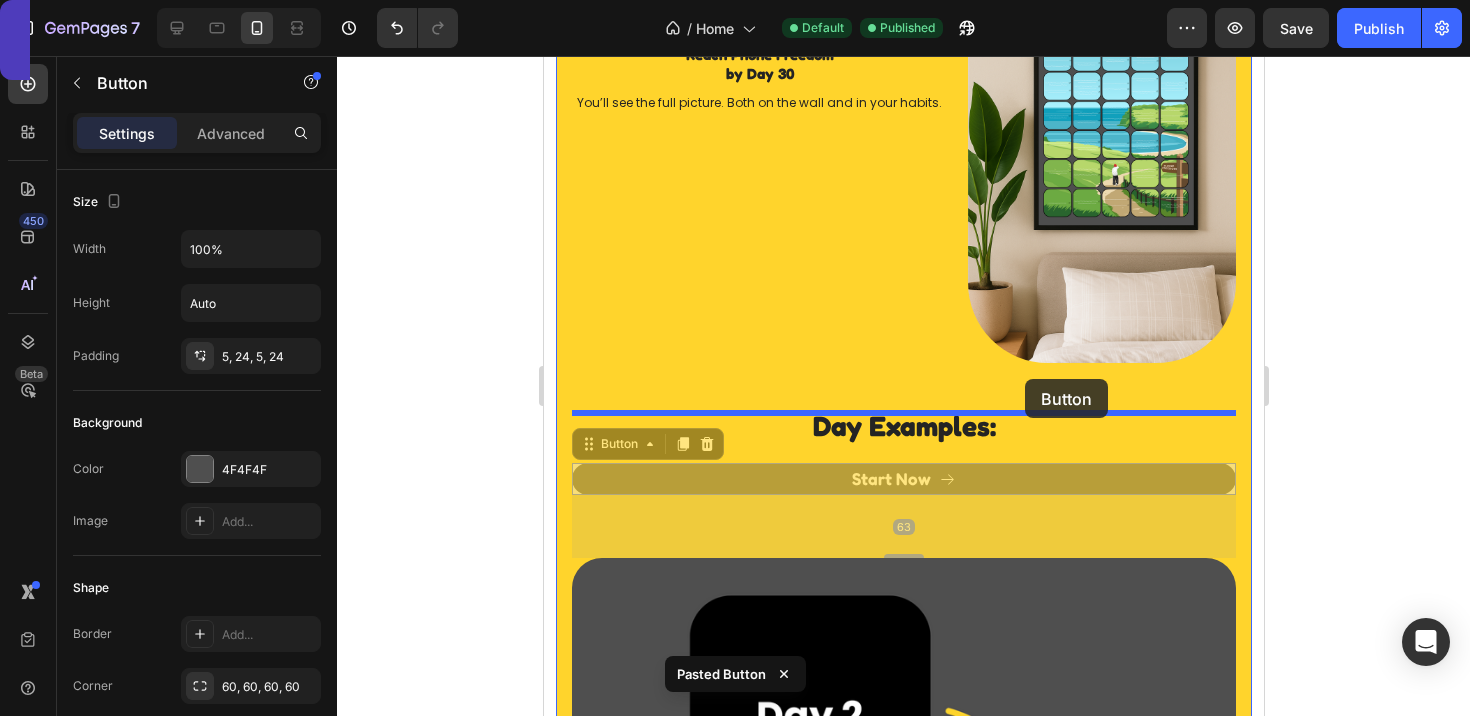 drag, startPoint x: 1037, startPoint y: 486, endPoint x: 1024, endPoint y: 380, distance: 106.7942 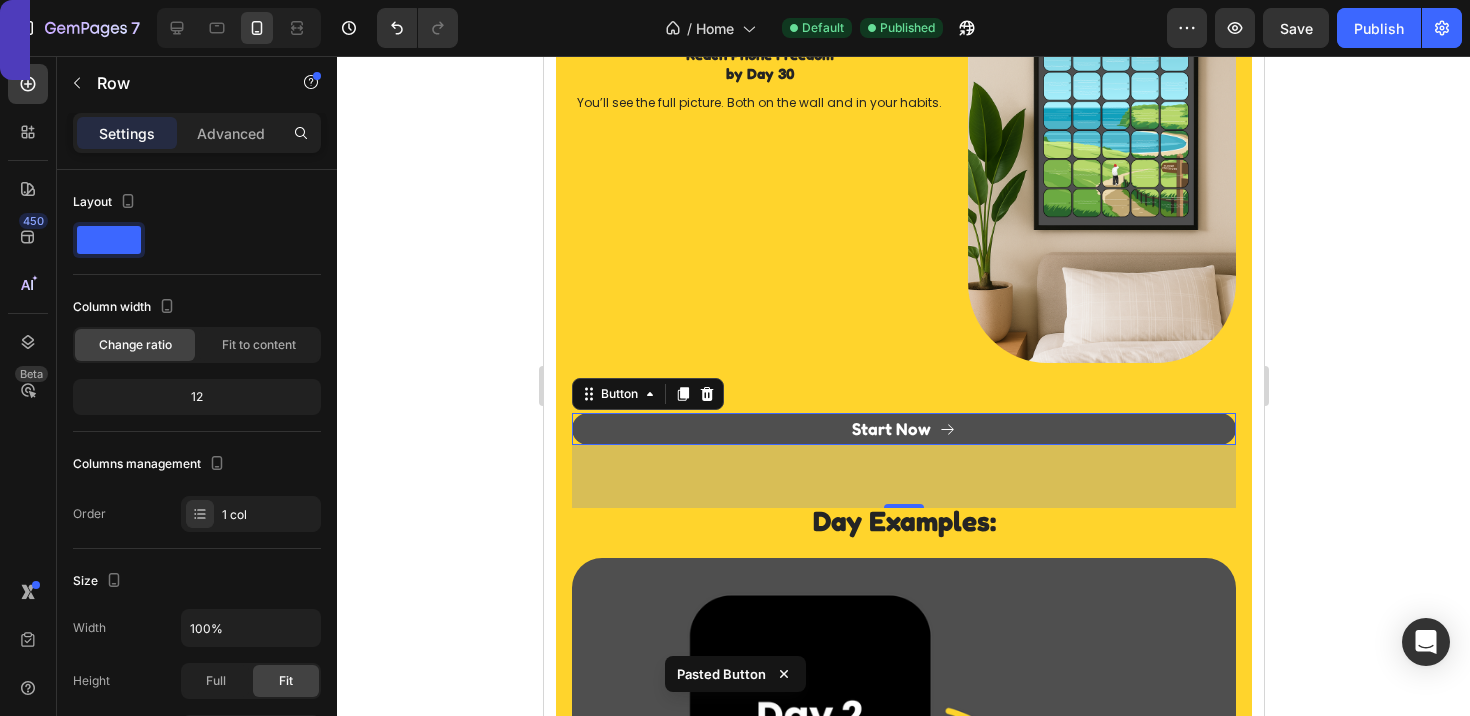 click on "How it works  Heading     Step 1: Text Block Stick the poster up somewhere visible Text Block Next to your bed, mirror, or desk. Somewhere you'll see it every morning. Text Block Image Row Image     Step 2: Text Block Peel Day 1 Text Block Reveal your first challenges. They're simple and actionable. Text Block Row     Step 3: Text Block Peel one box each day Text Block Follow the days in order. Each day builds on the last, helping you scroll less and feel better. Text Block Image Row Image     Step 4: Text Block Watch your habits  (and the image) change Text Block As your screen time drops, a calming landscape starts to appear. More time, real hobbies, more clarity. Text Block Row     Step 5: Text Block Reach Phone Freedom  by Day 30 Text Block You’ll see the full picture. Both on the wall and in your habits. Text Block Image Row
Start Now Button   63 Day Examples: Text Block Image Image
Start Now Button" at bounding box center [903, 343] 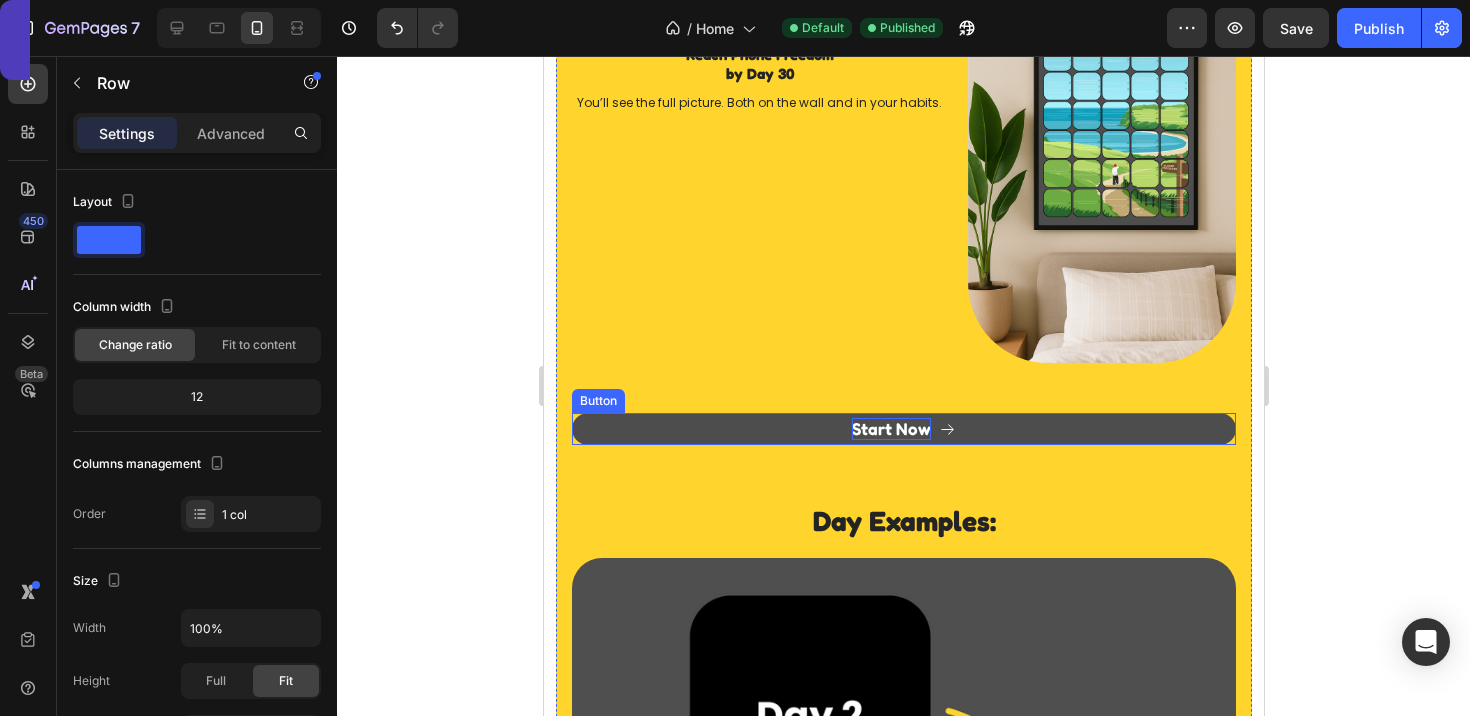 click on "Start Now" at bounding box center (890, 429) 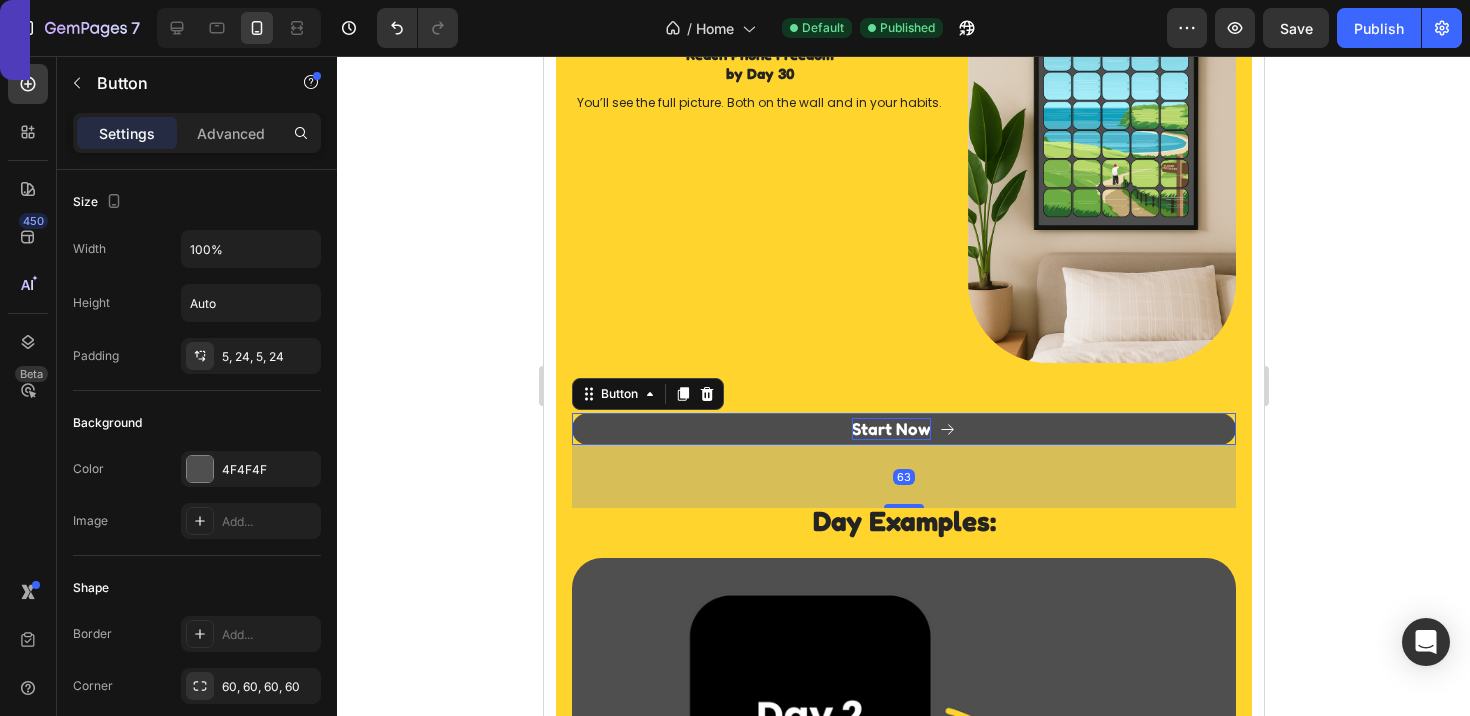 click on "Start Now" at bounding box center (890, 429) 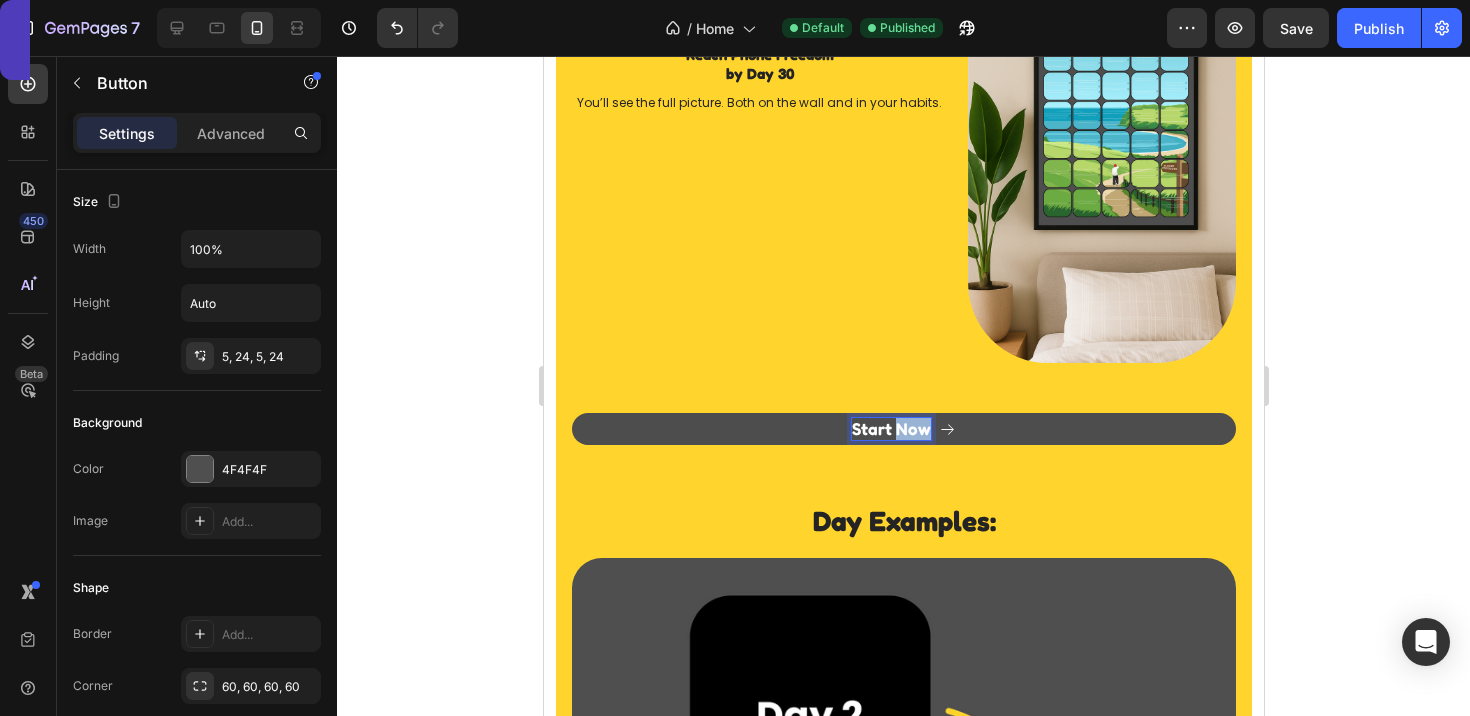 click on "Start Now" at bounding box center [890, 429] 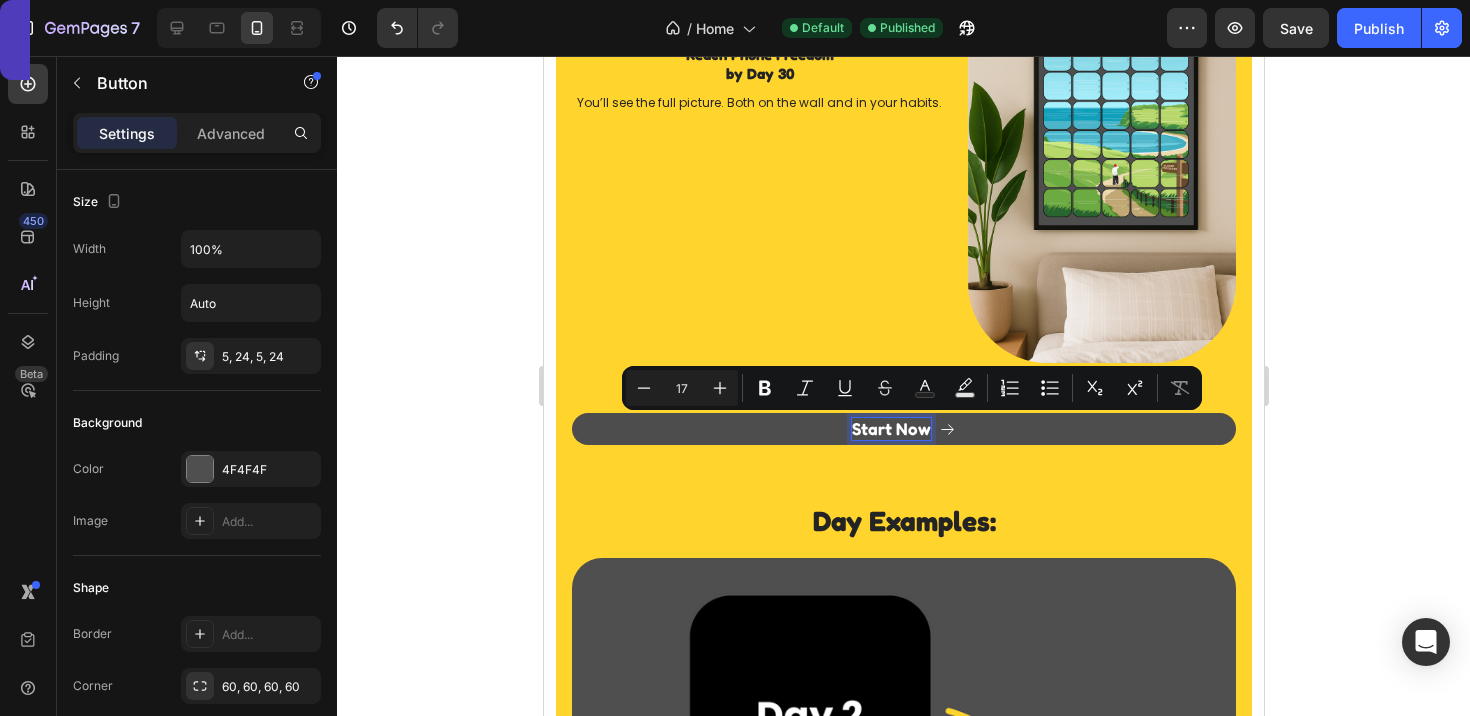 click on "Start Now" at bounding box center [890, 429] 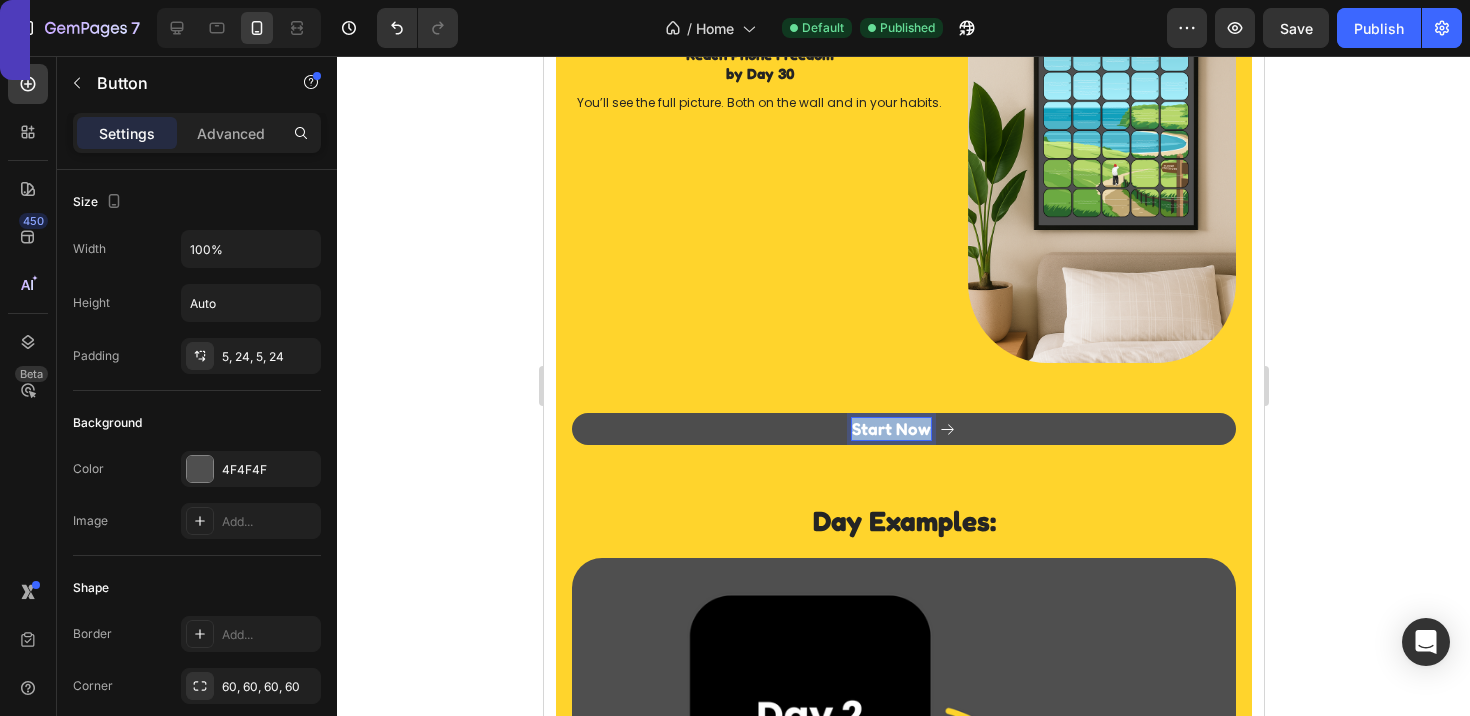 drag, startPoint x: 854, startPoint y: 429, endPoint x: 927, endPoint y: 429, distance: 73 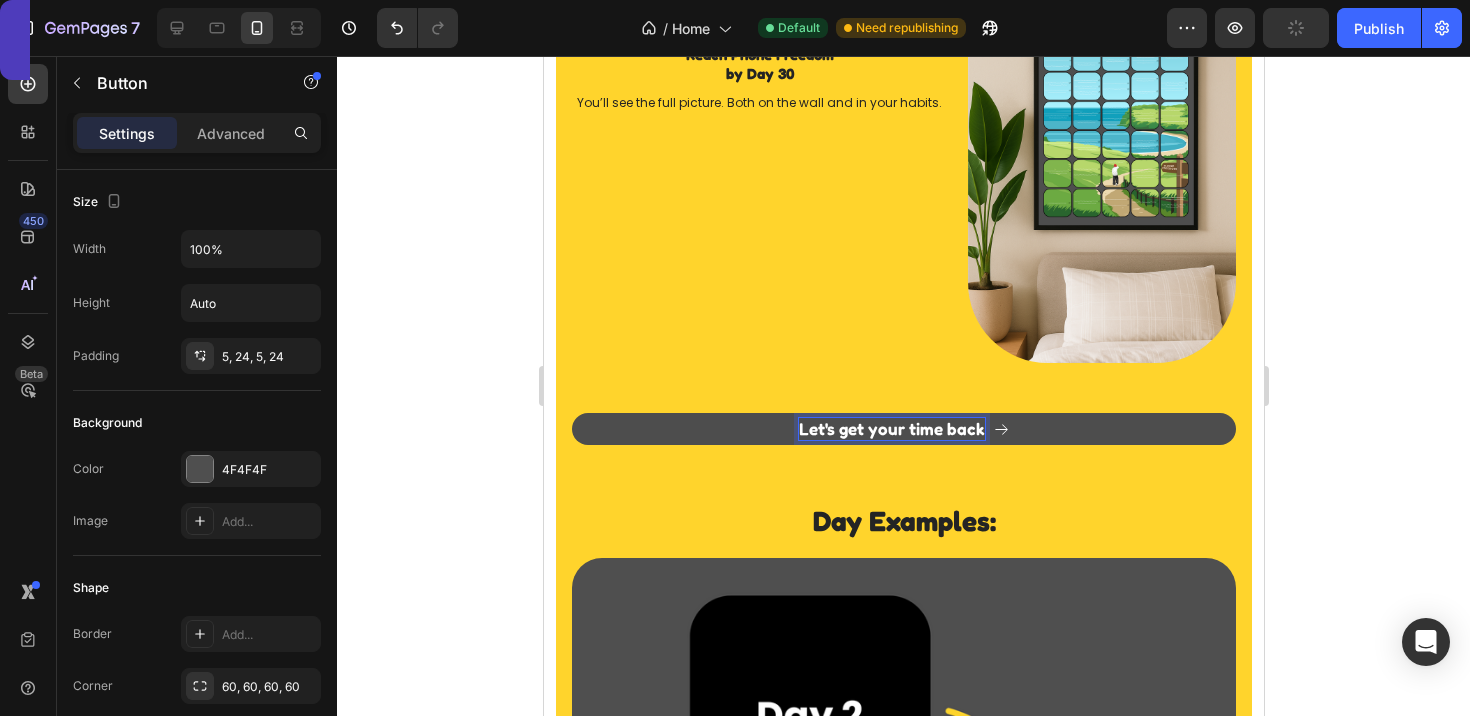 click 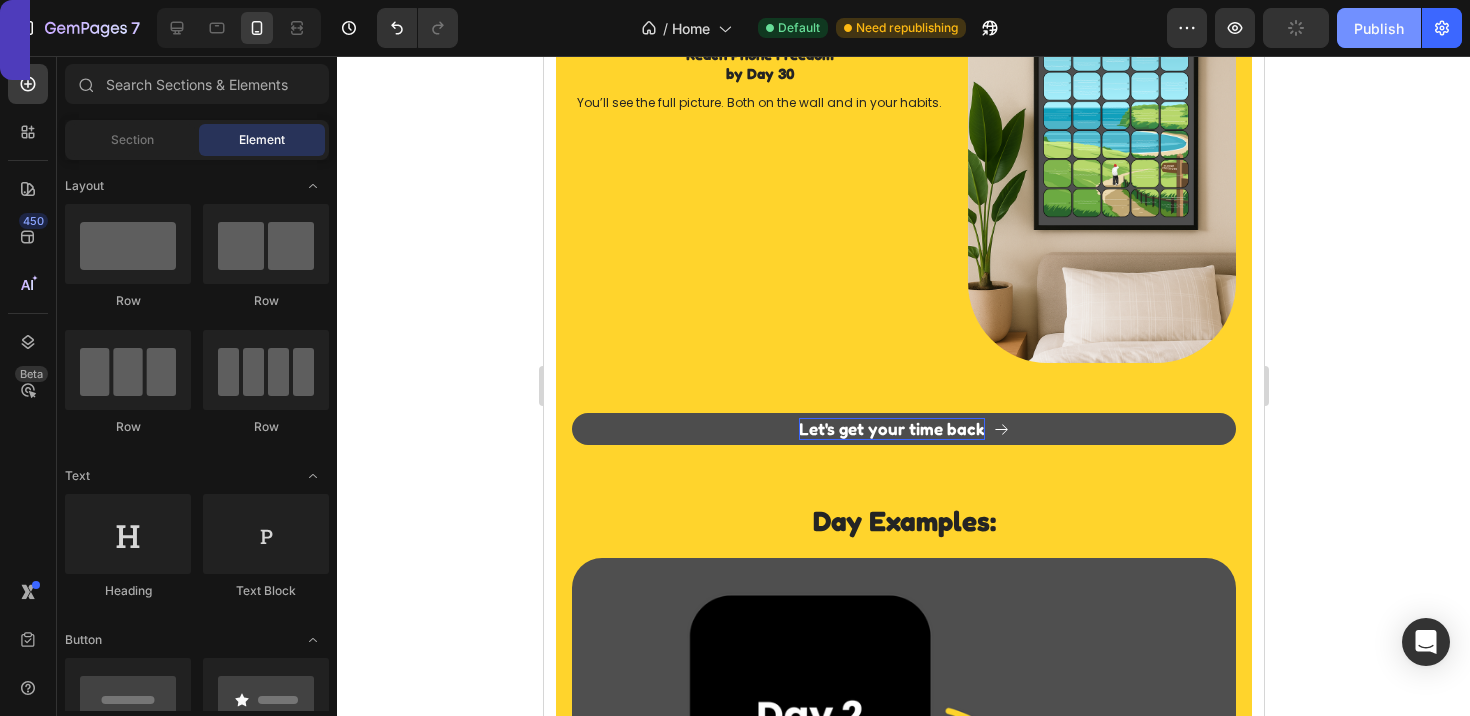 click on "Publish" at bounding box center [1379, 28] 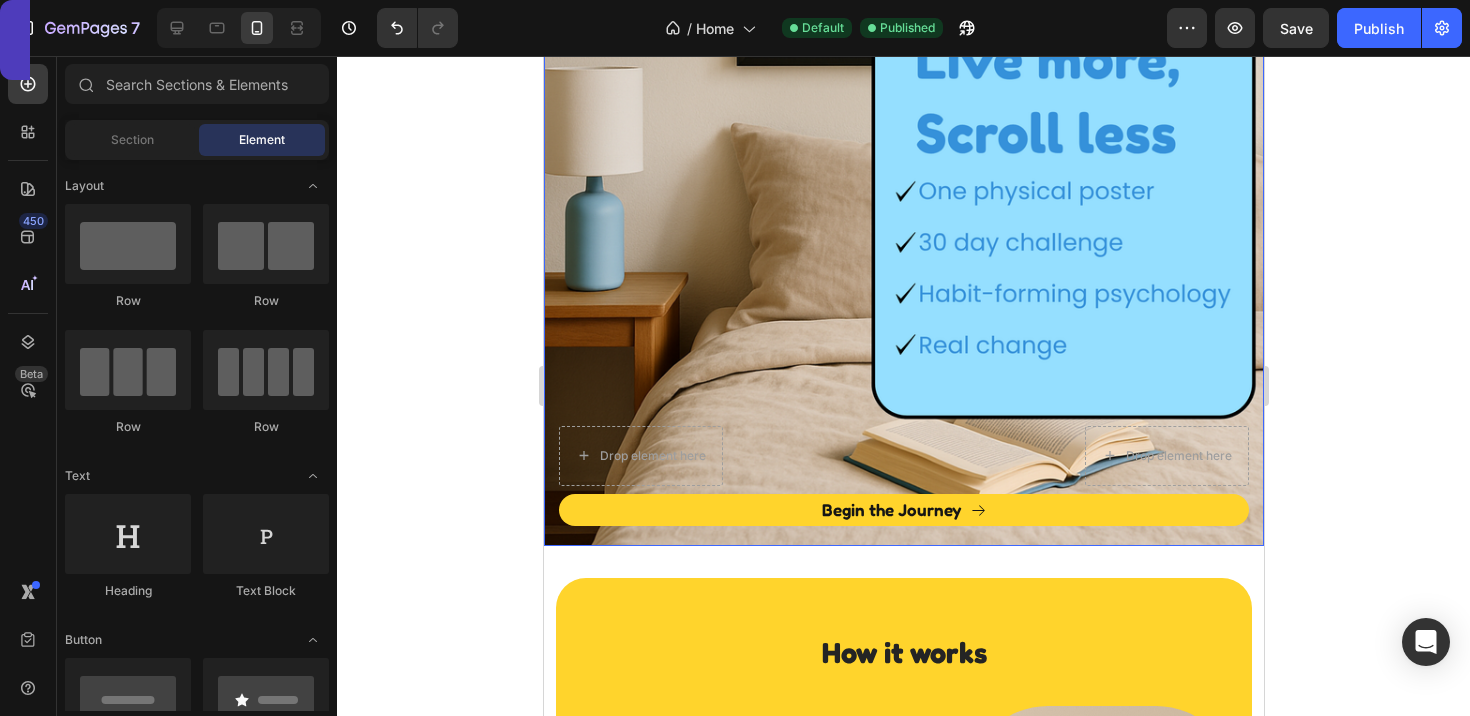 scroll, scrollTop: 566, scrollLeft: 0, axis: vertical 